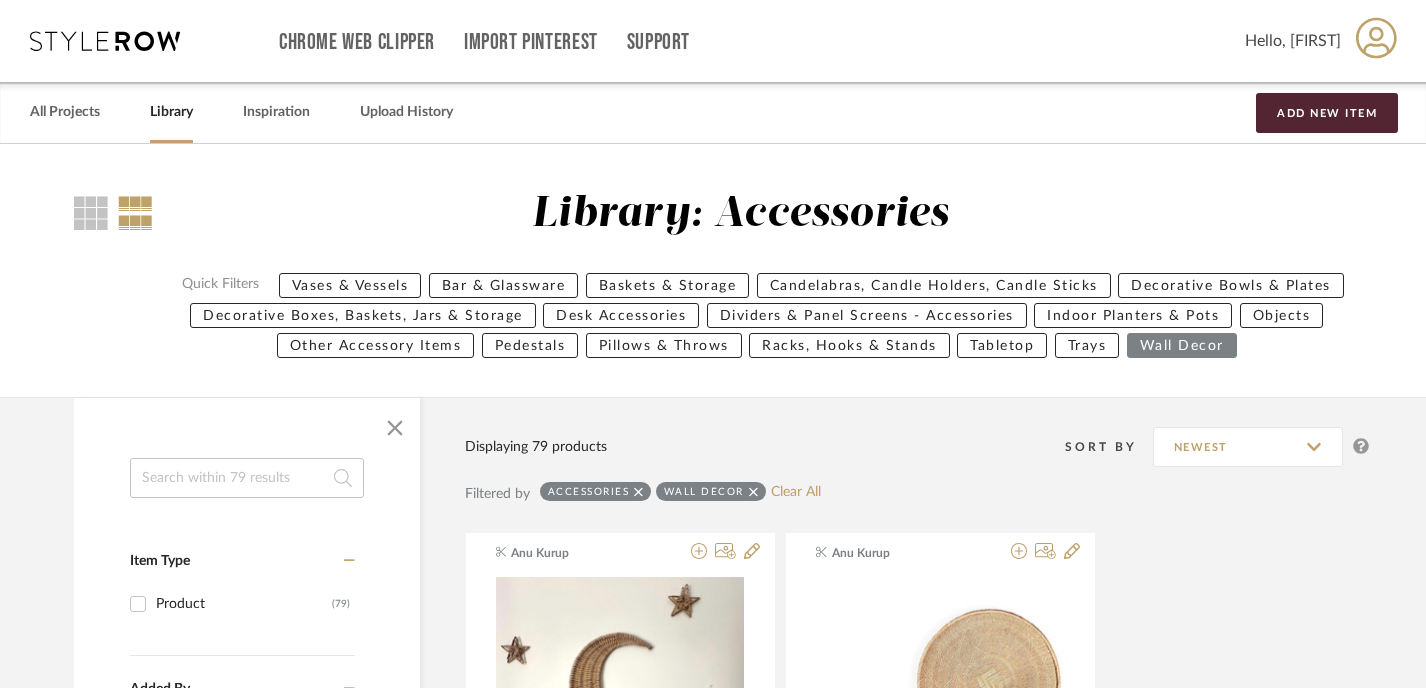 scroll, scrollTop: 14144, scrollLeft: 0, axis: vertical 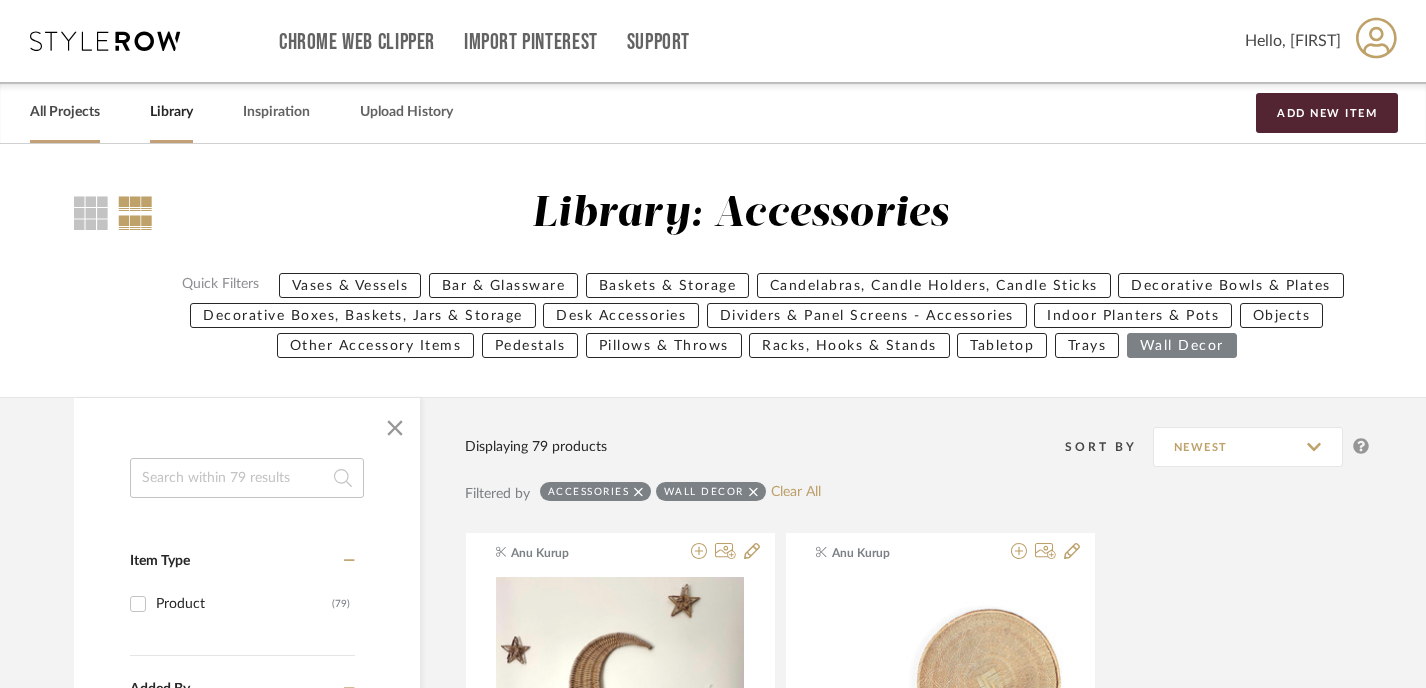 click on "All Projects" at bounding box center [65, 112] 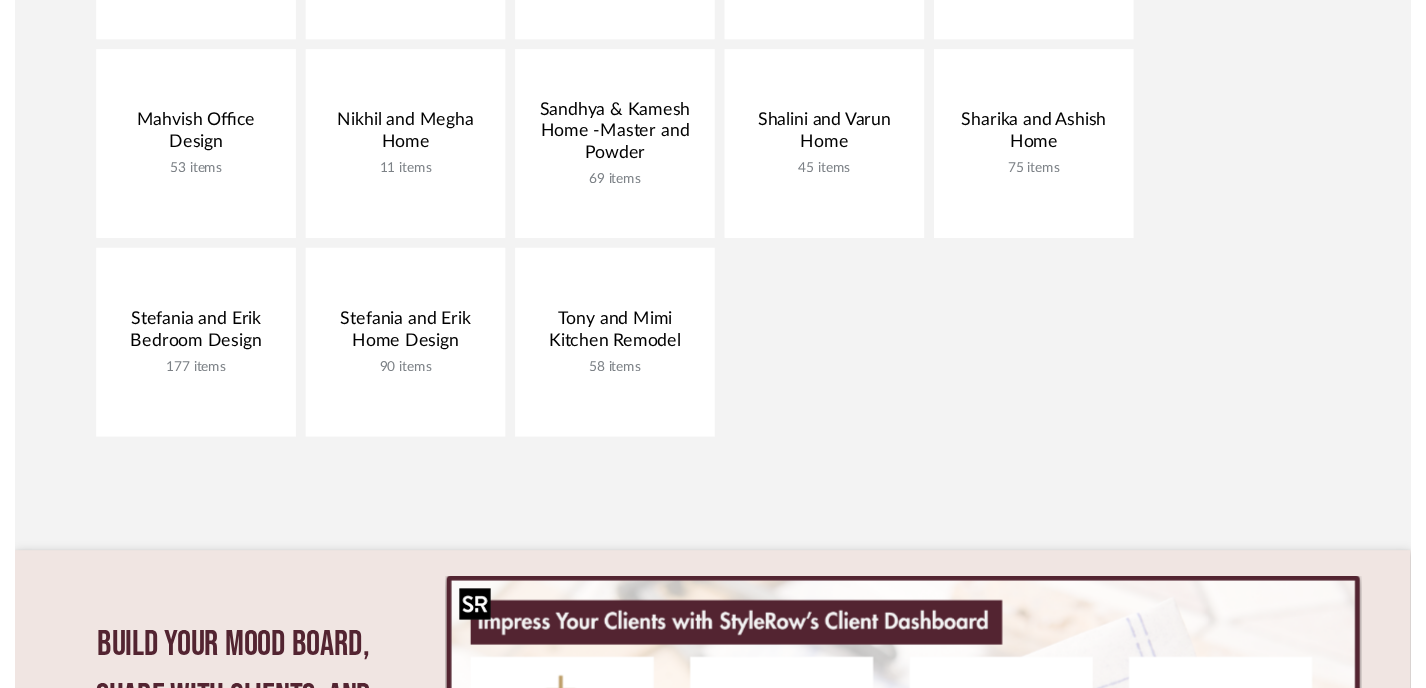 scroll, scrollTop: 638, scrollLeft: 0, axis: vertical 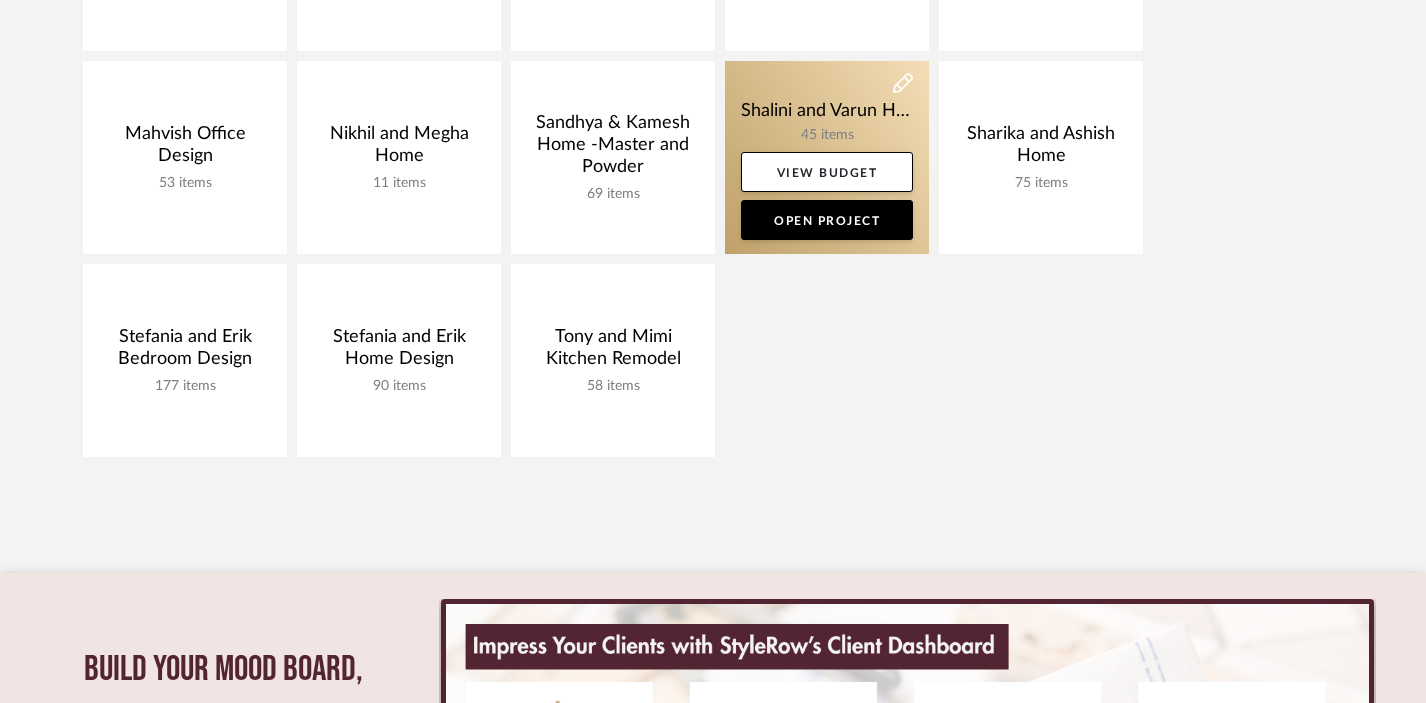 click 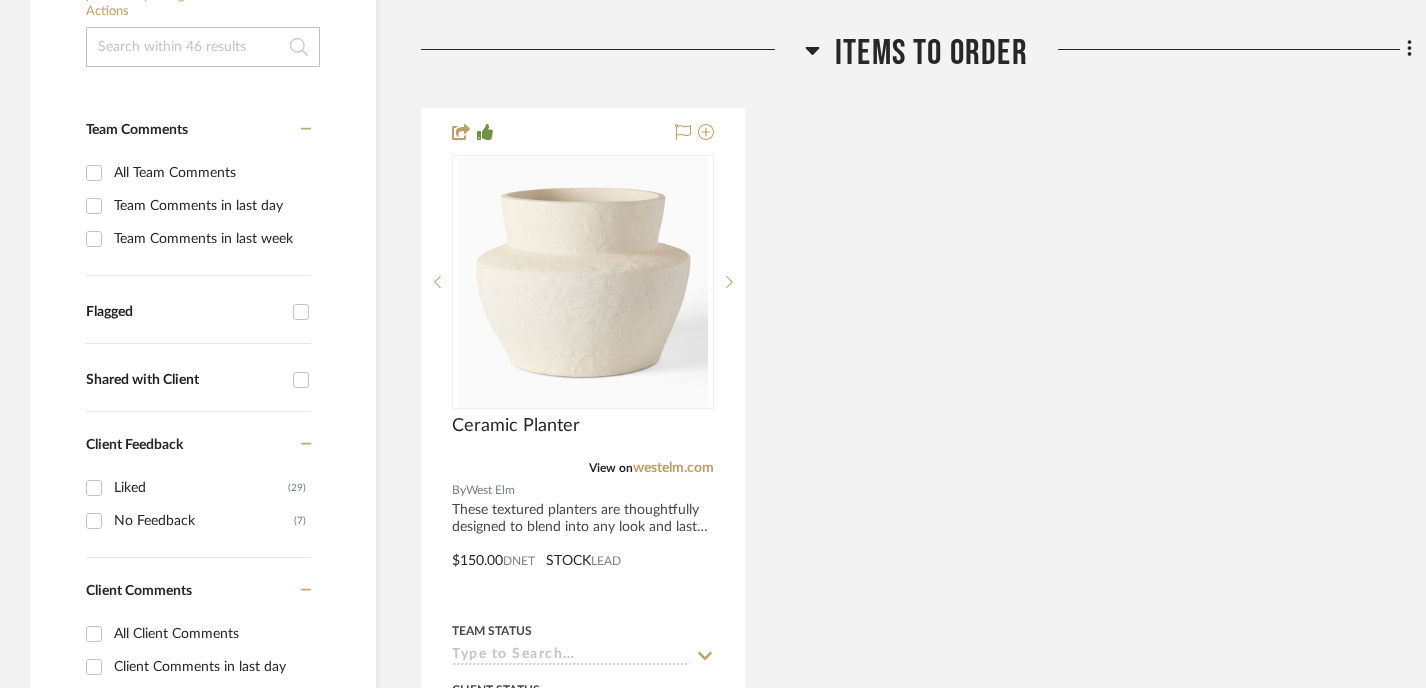 scroll, scrollTop: 464, scrollLeft: 0, axis: vertical 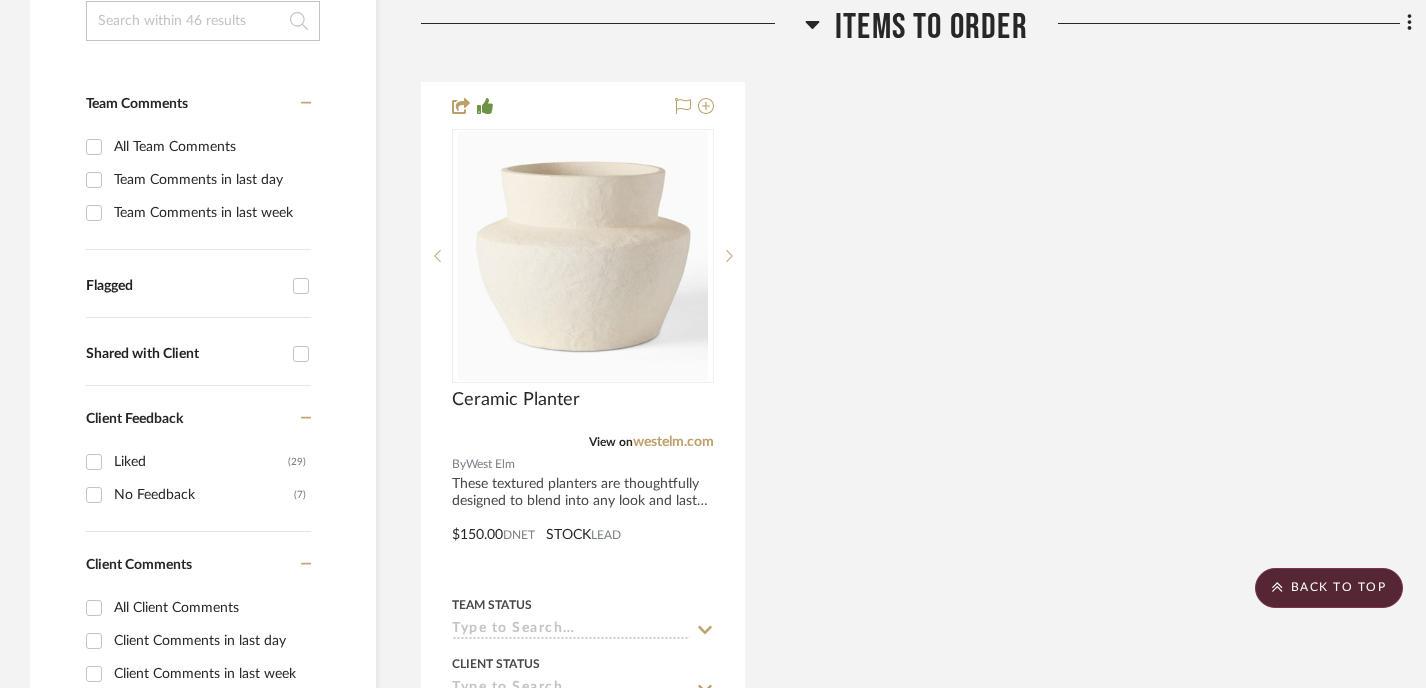 click 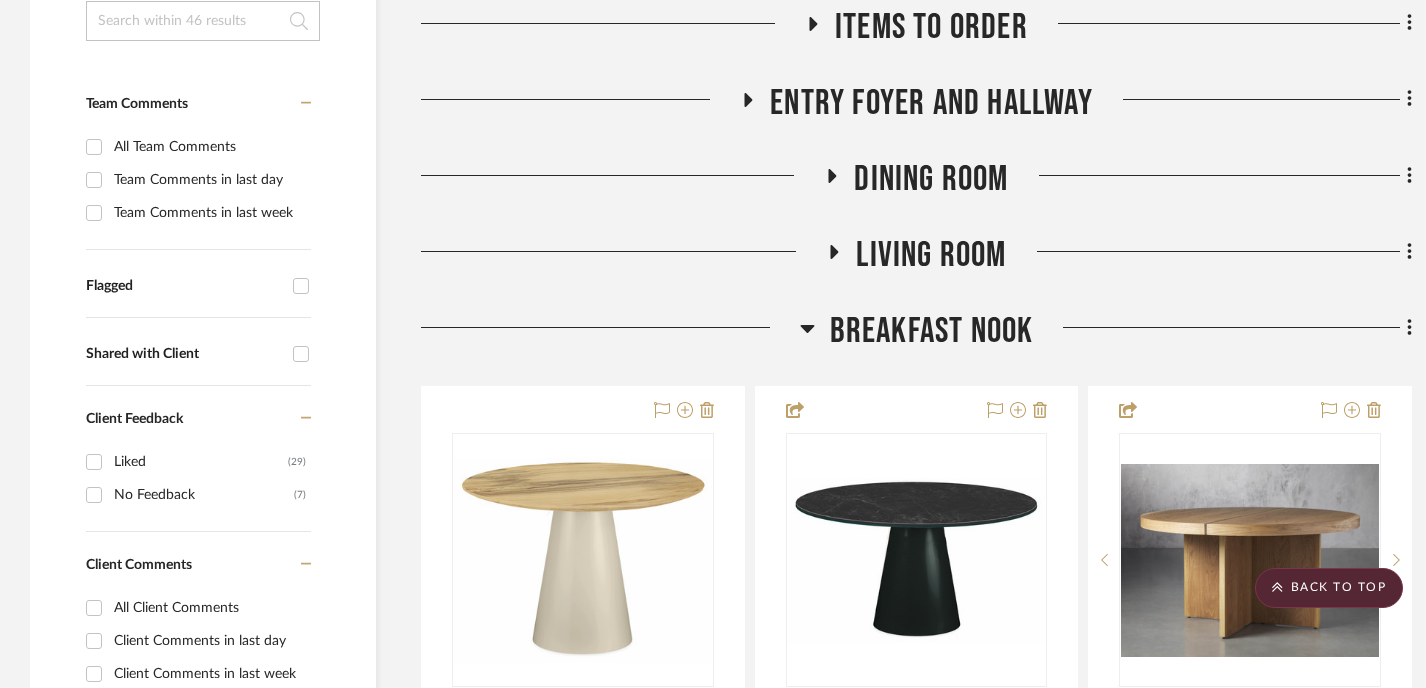 click 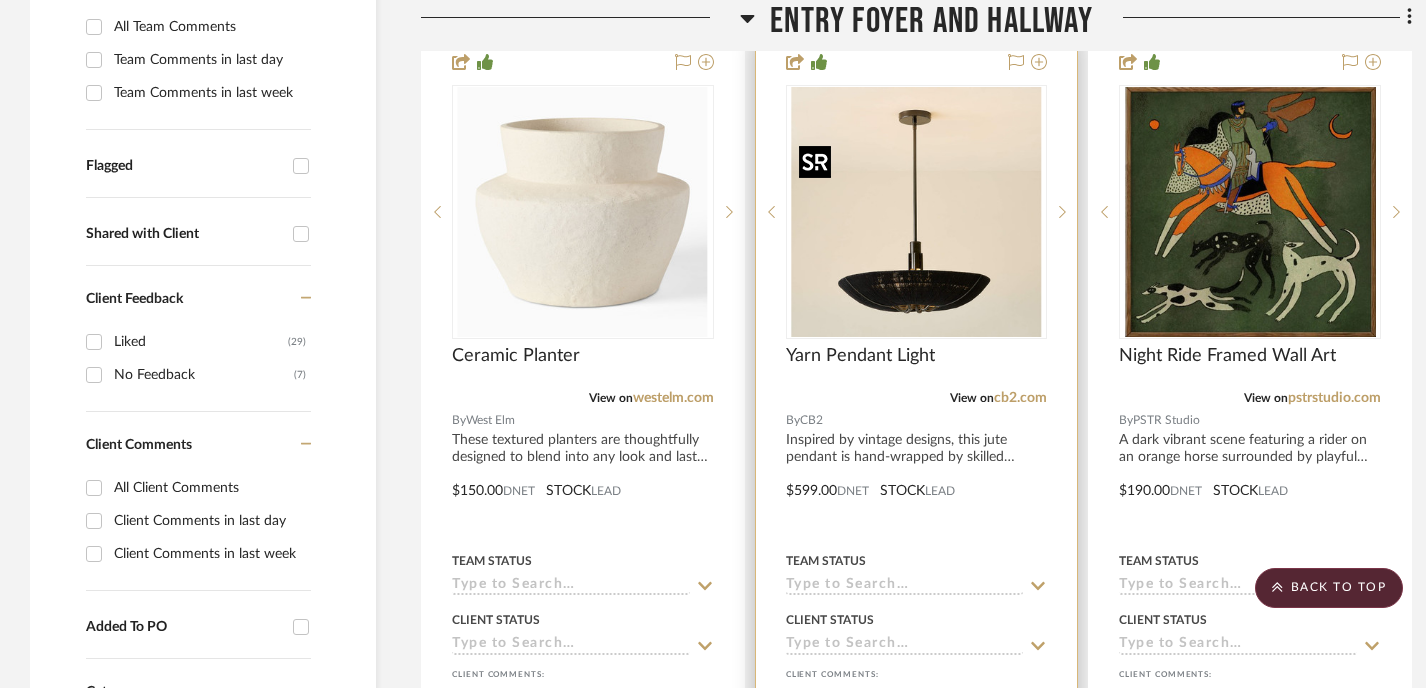 scroll, scrollTop: 566, scrollLeft: 0, axis: vertical 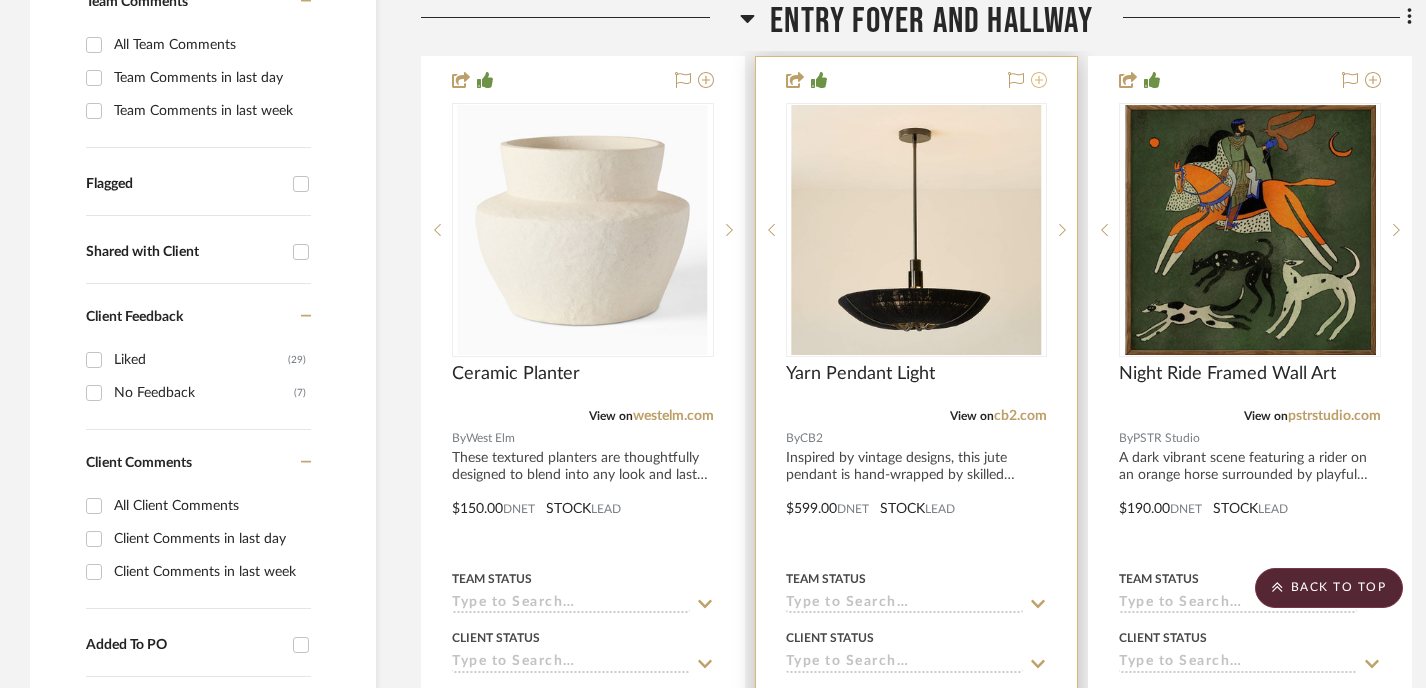 click 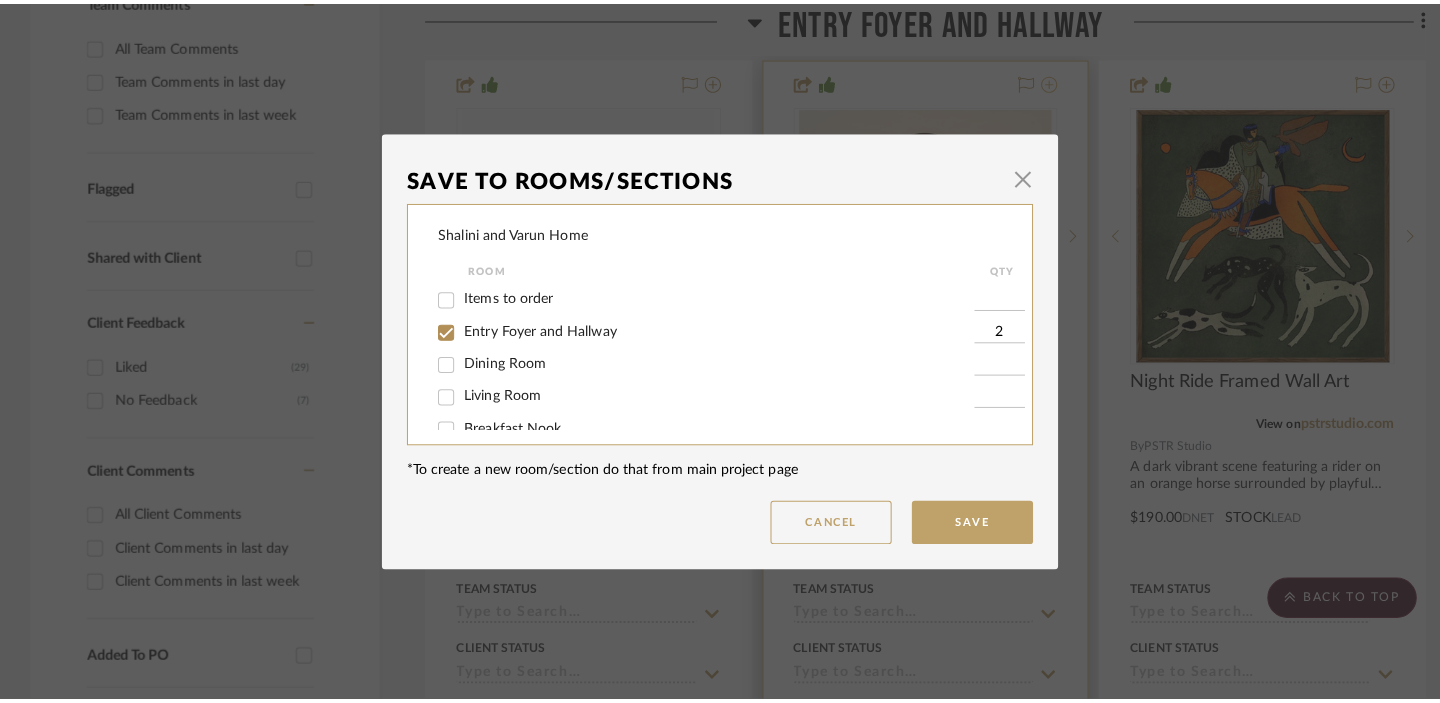 scroll, scrollTop: 0, scrollLeft: 0, axis: both 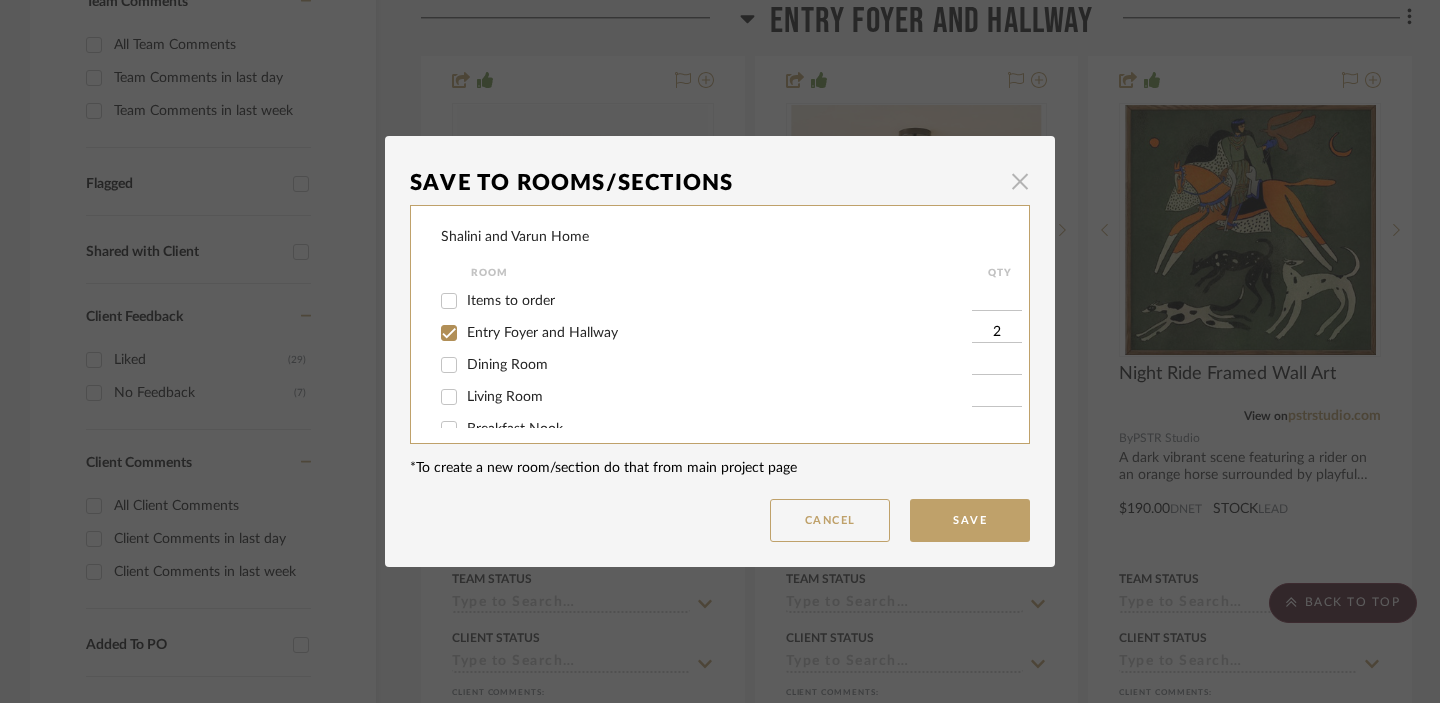 click at bounding box center (1020, 181) 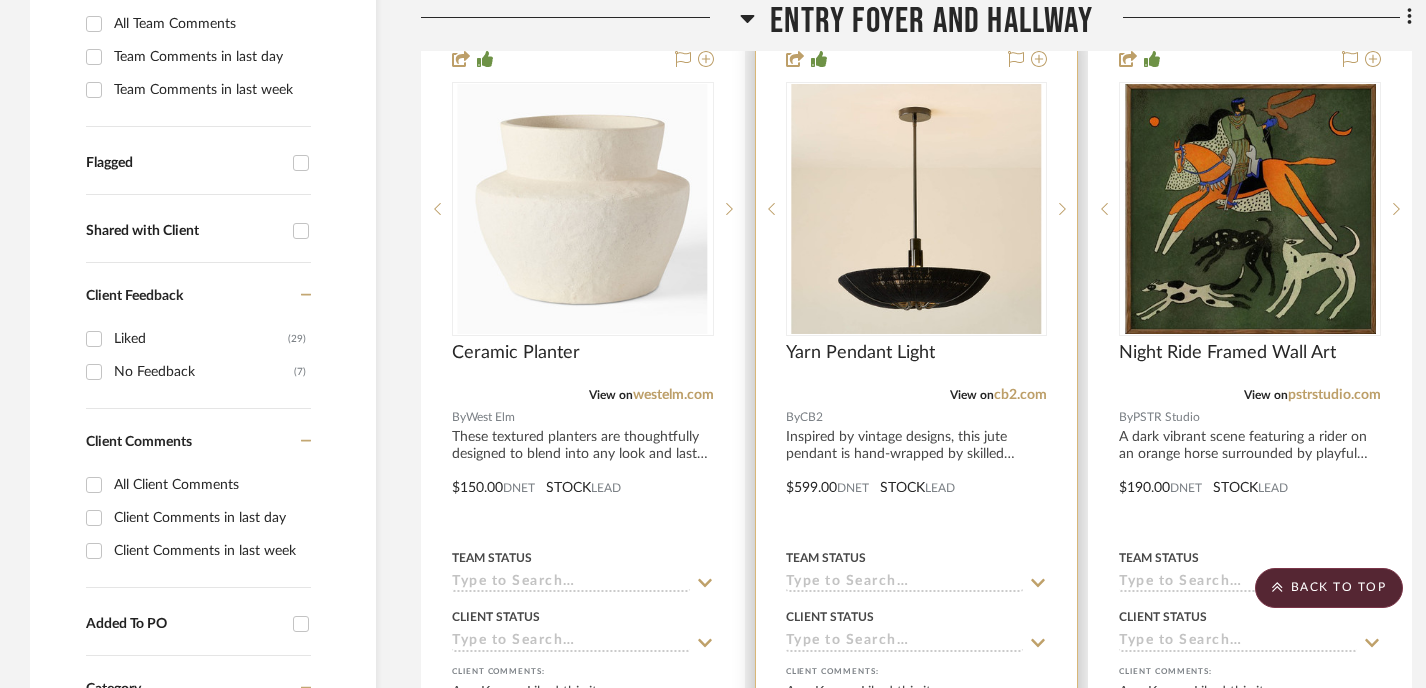 scroll, scrollTop: 585, scrollLeft: 0, axis: vertical 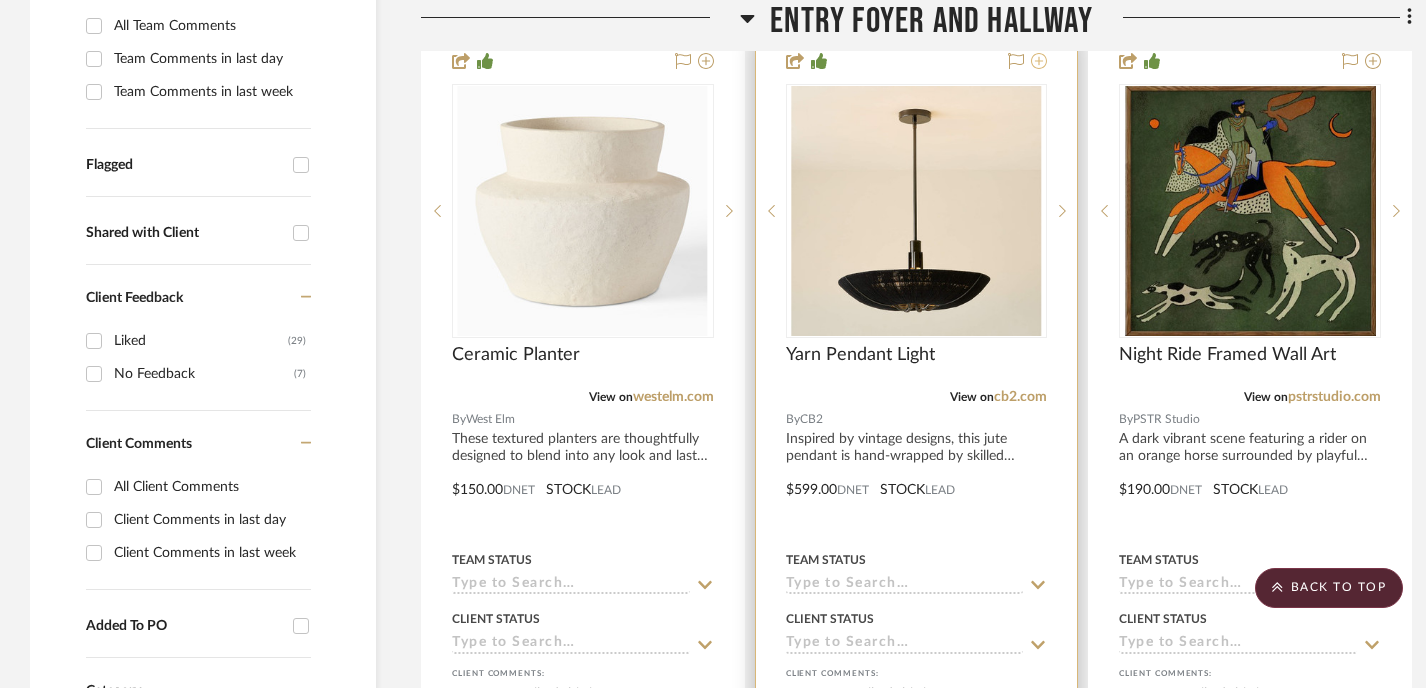 click 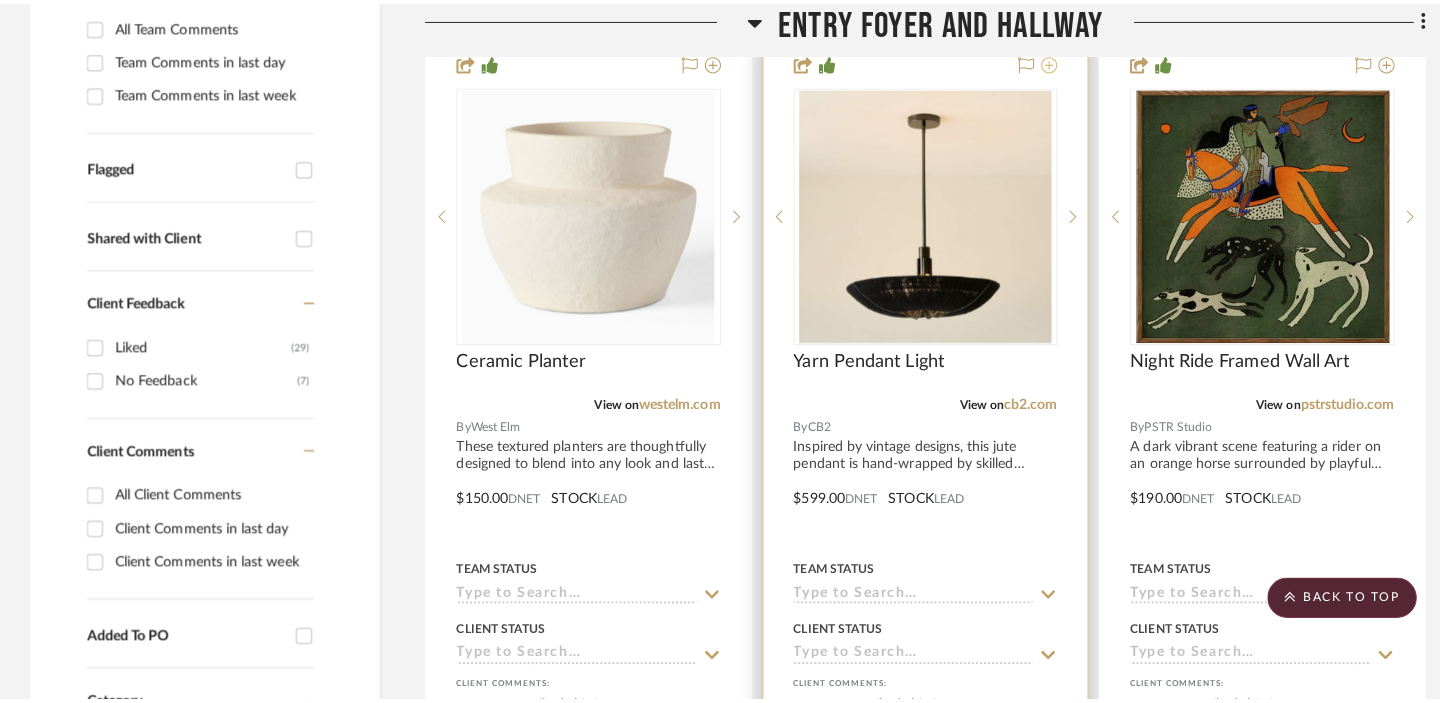 scroll, scrollTop: 0, scrollLeft: 0, axis: both 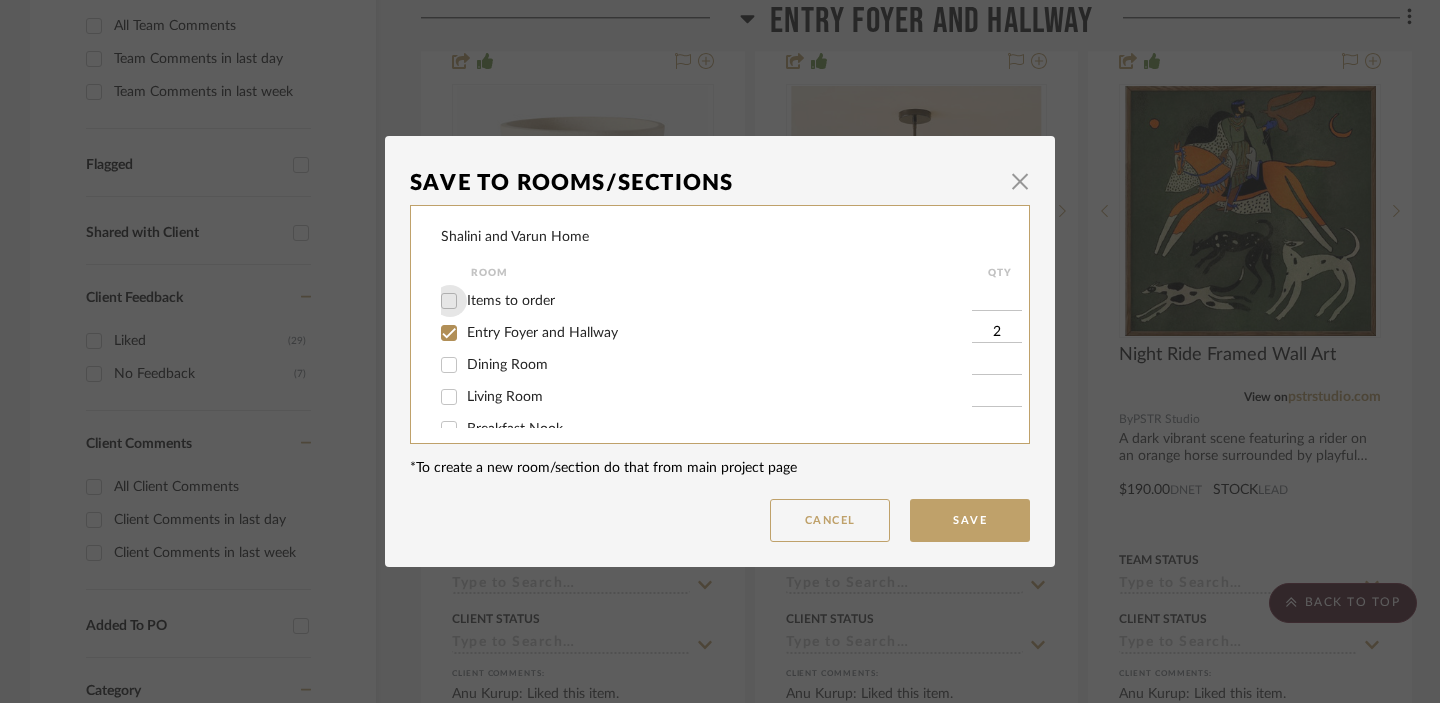 click on "Items to order" at bounding box center [449, 301] 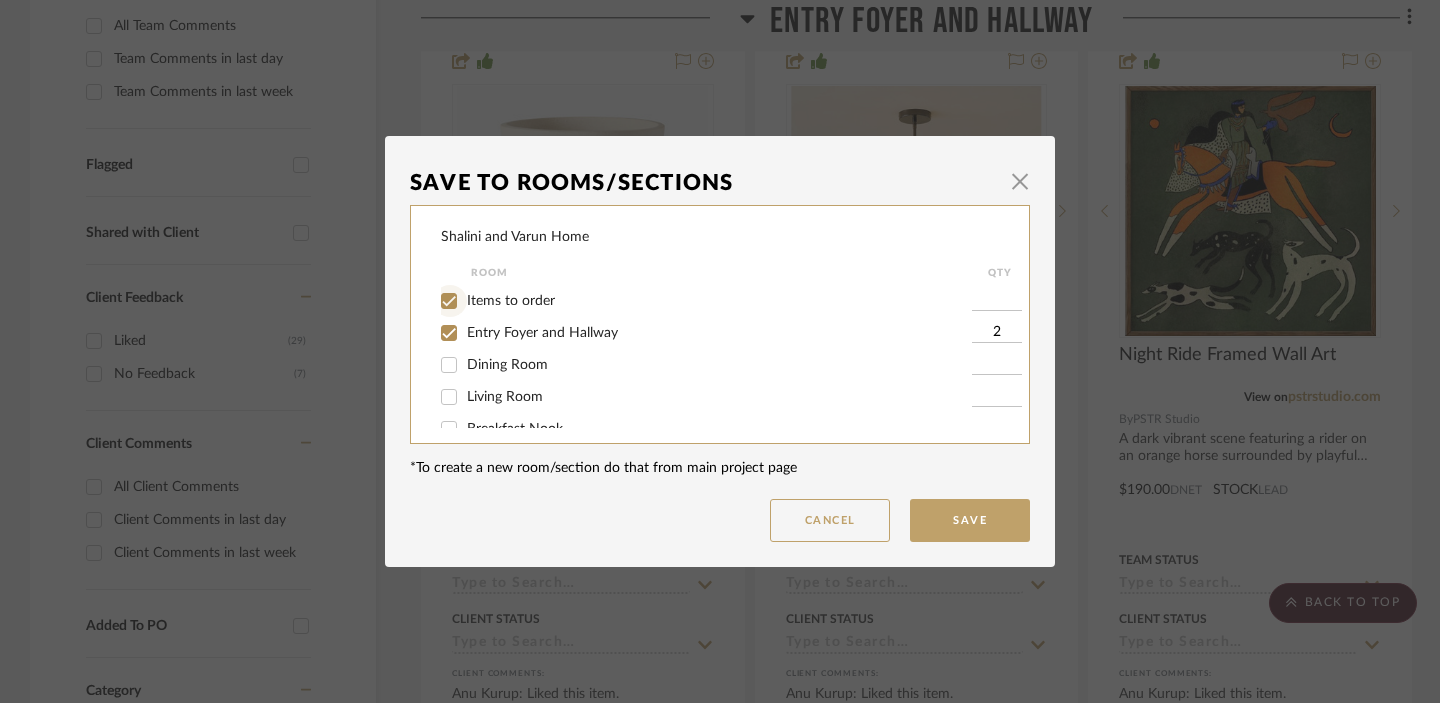 checkbox on "true" 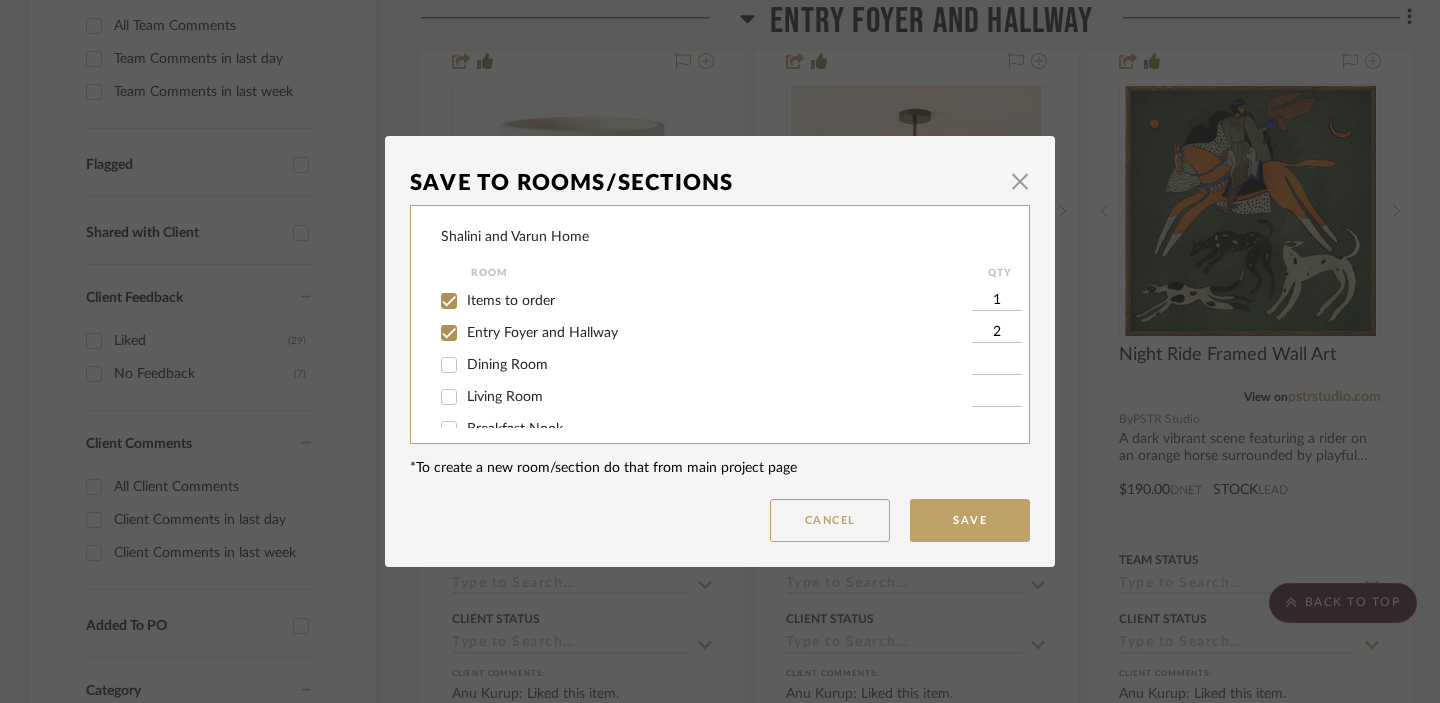 drag, startPoint x: 1000, startPoint y: 306, endPoint x: 970, endPoint y: 304, distance: 30.066593 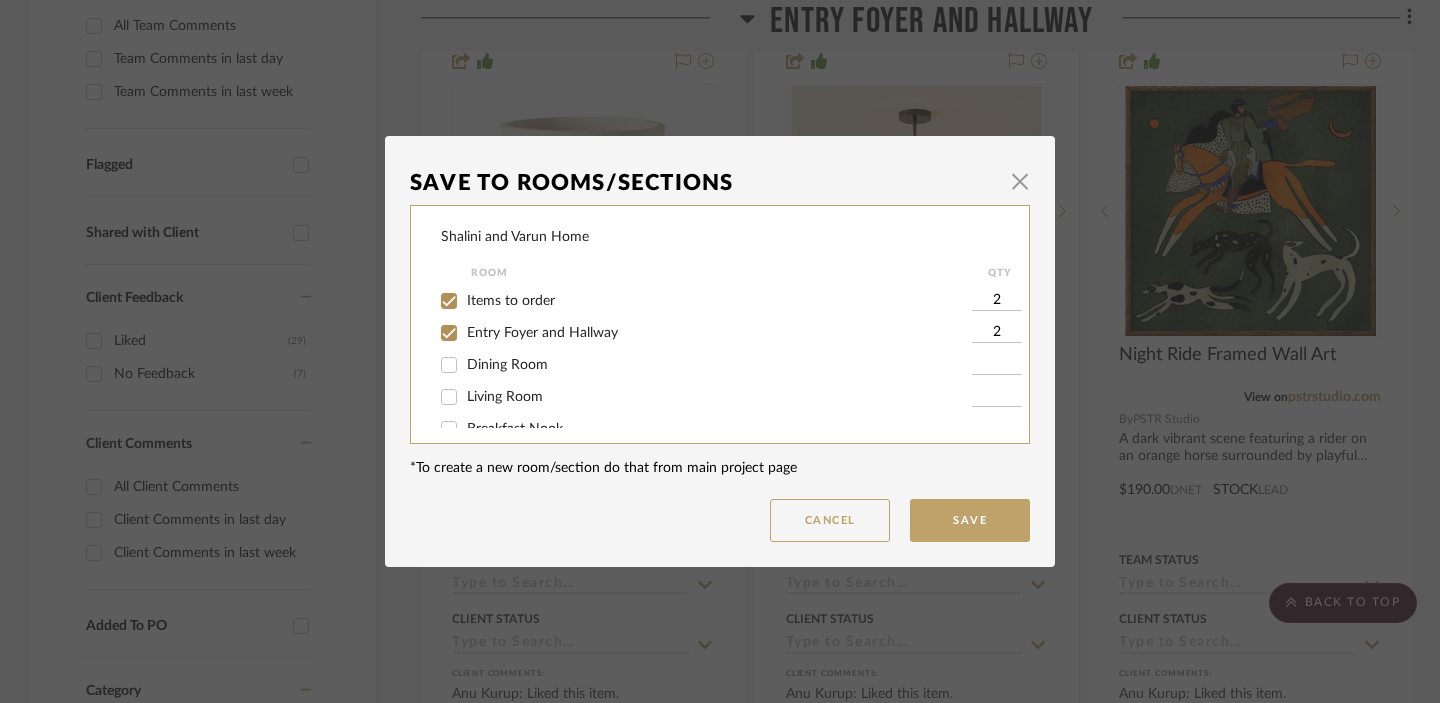type on "2" 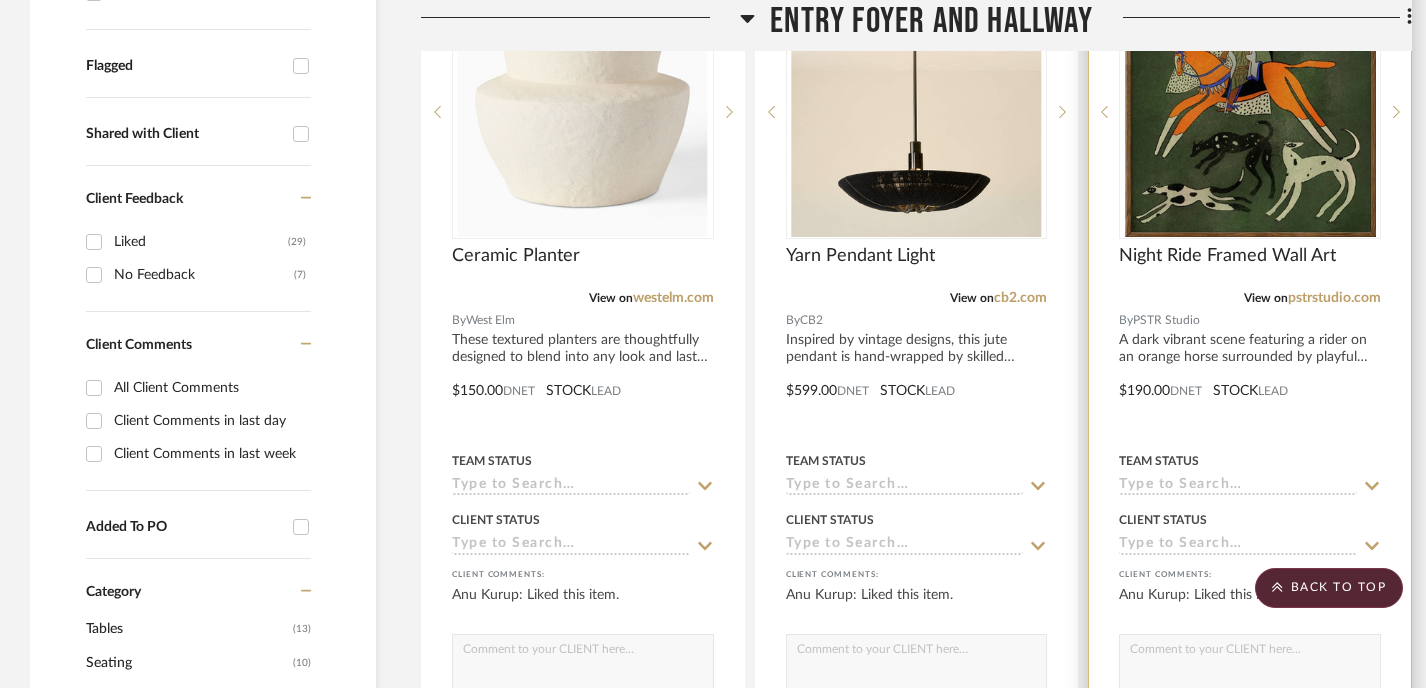 scroll, scrollTop: 527, scrollLeft: 0, axis: vertical 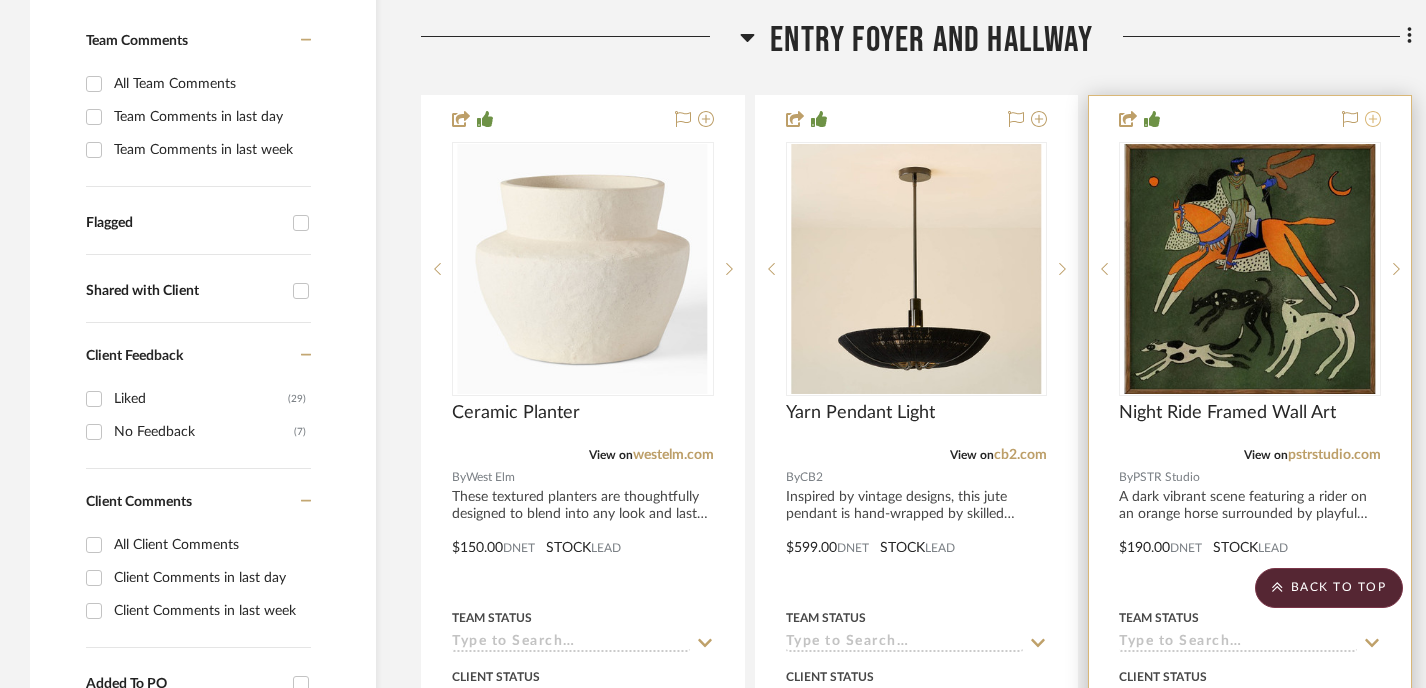 click 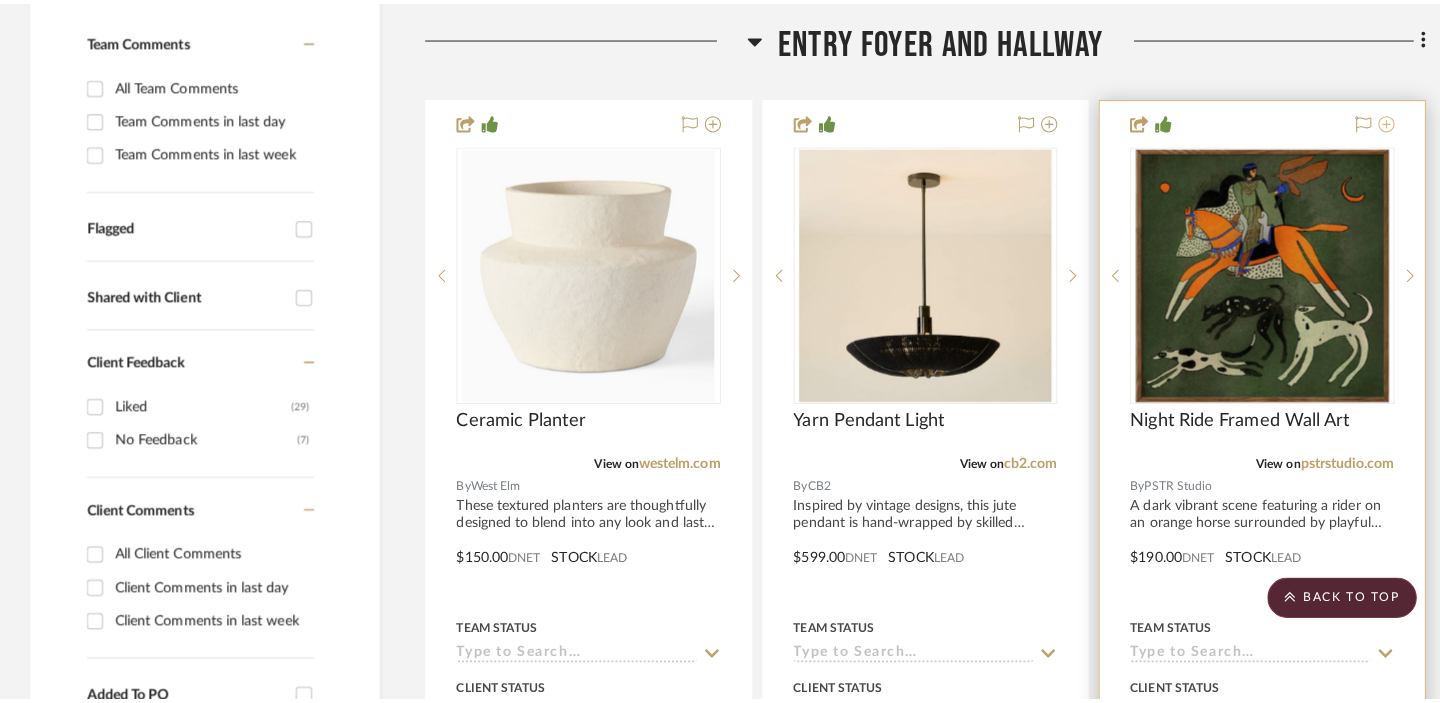 scroll, scrollTop: 0, scrollLeft: 0, axis: both 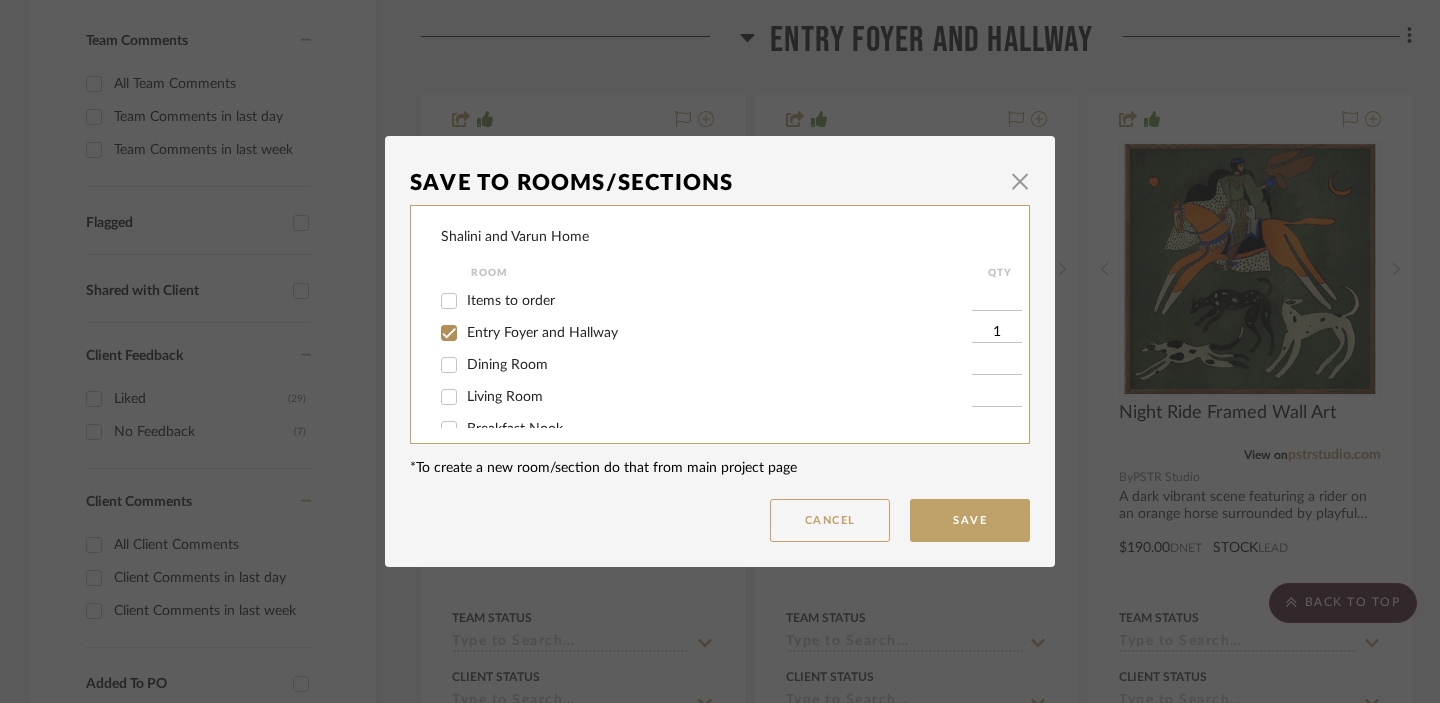 click on "Items to order" at bounding box center [511, 301] 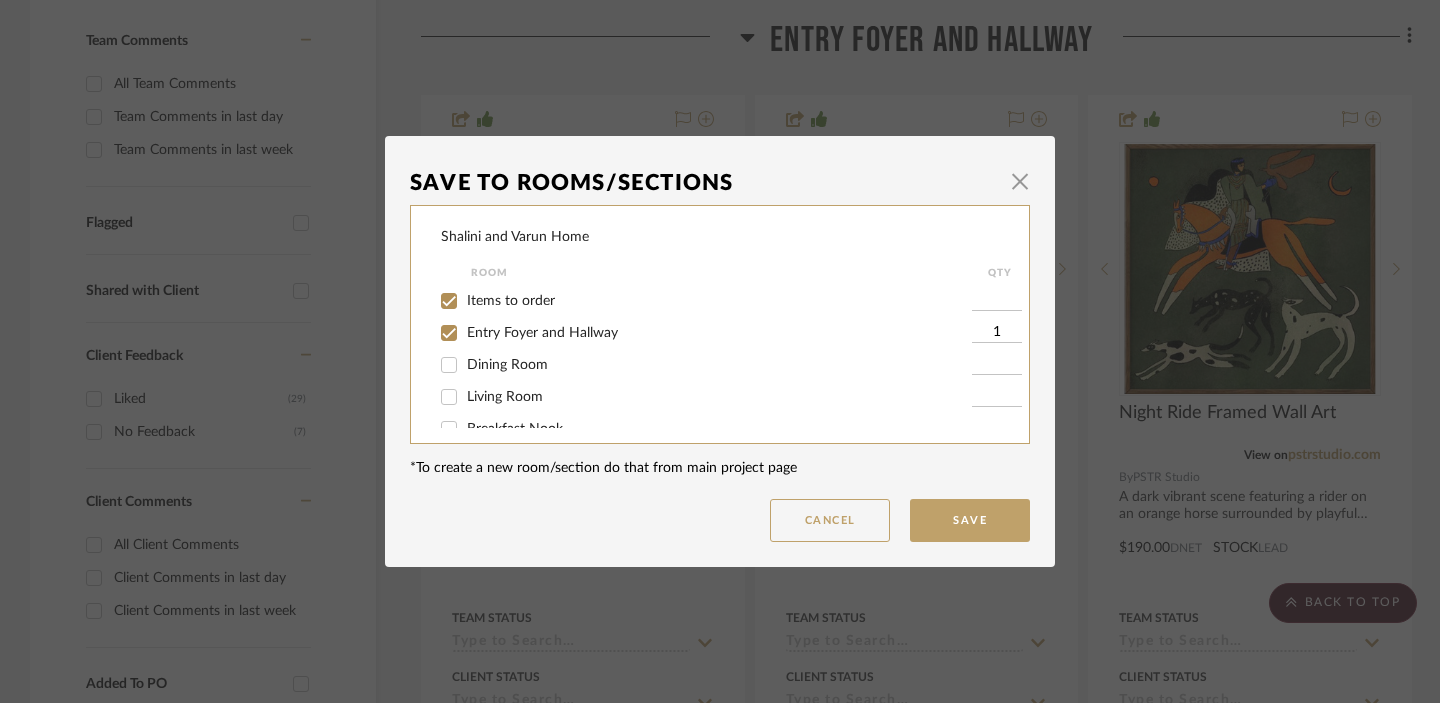 checkbox on "true" 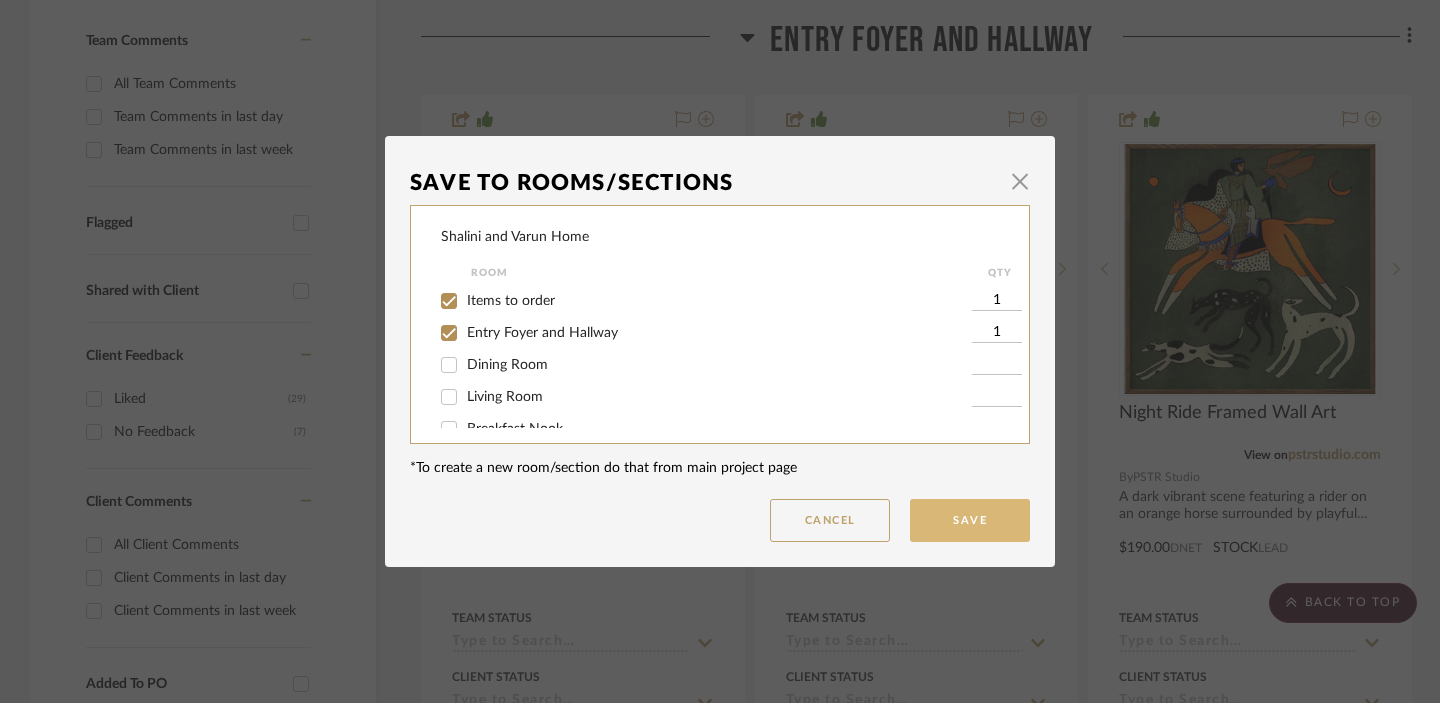 click on "Save" at bounding box center [970, 520] 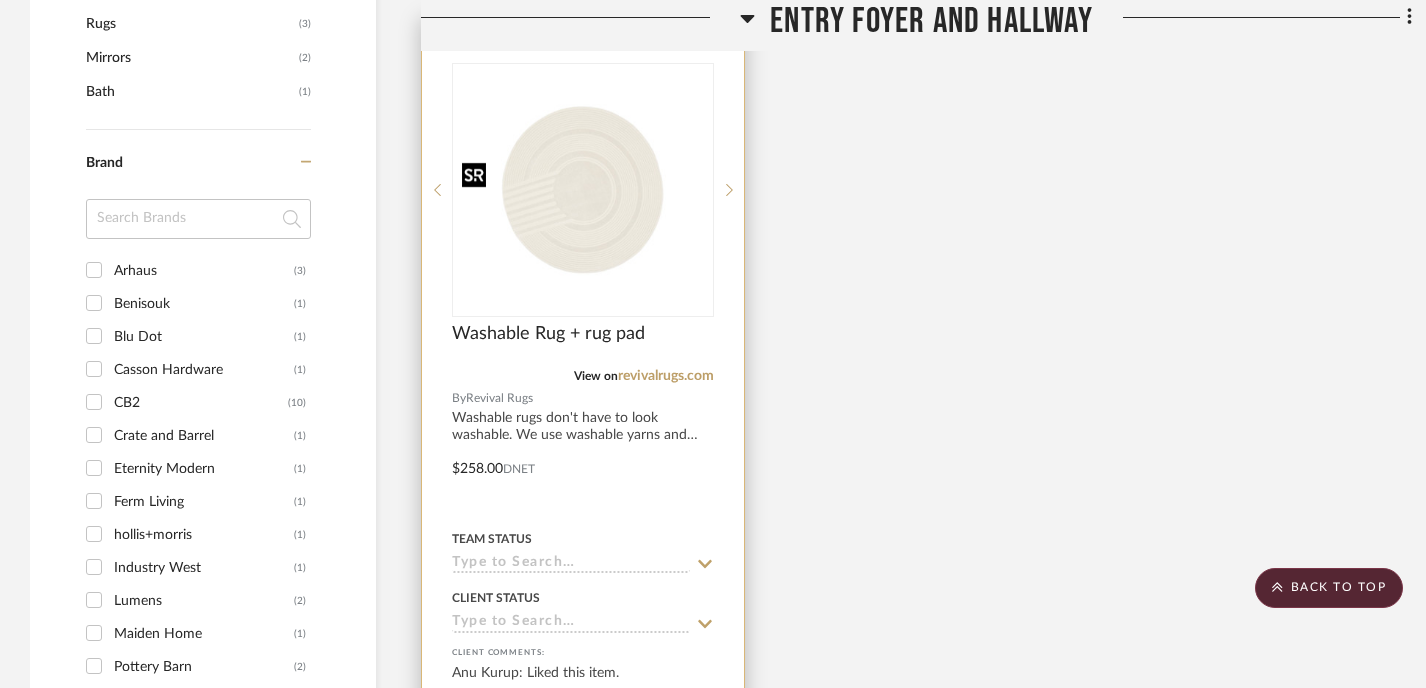 scroll, scrollTop: 1463, scrollLeft: 0, axis: vertical 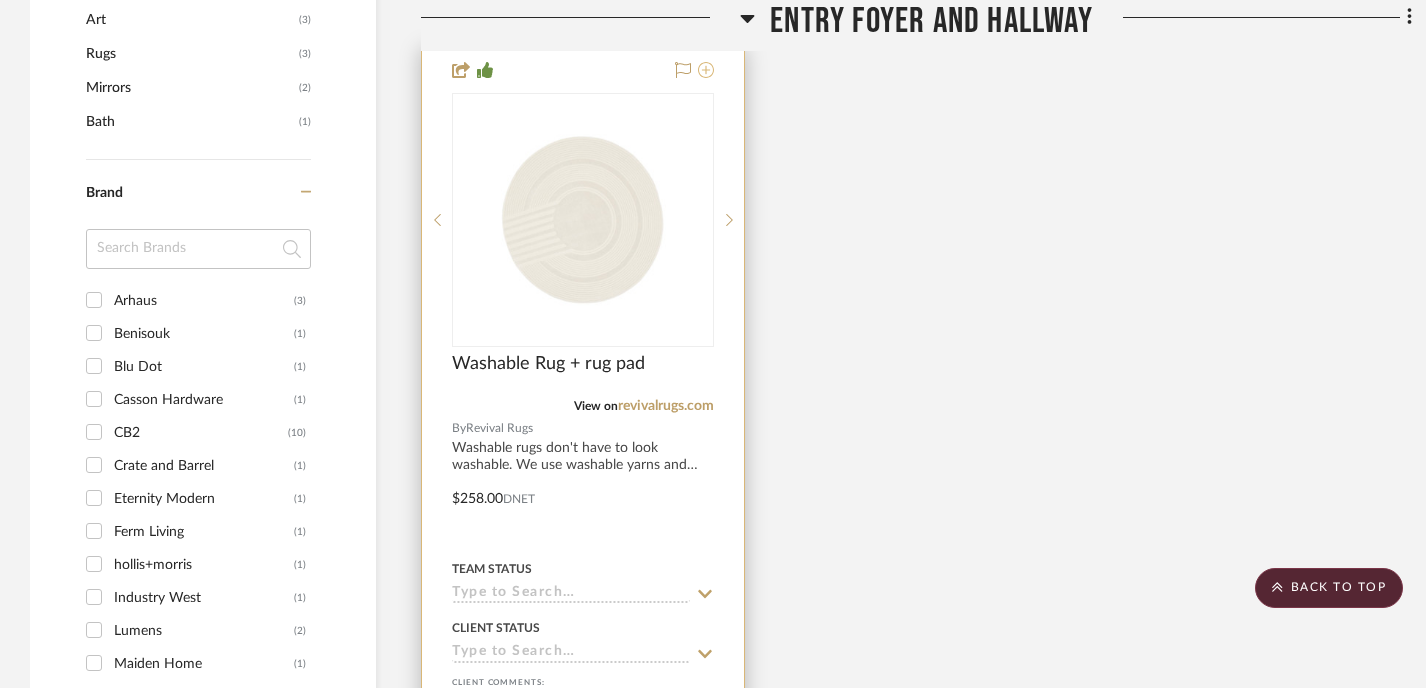 click at bounding box center [706, 71] 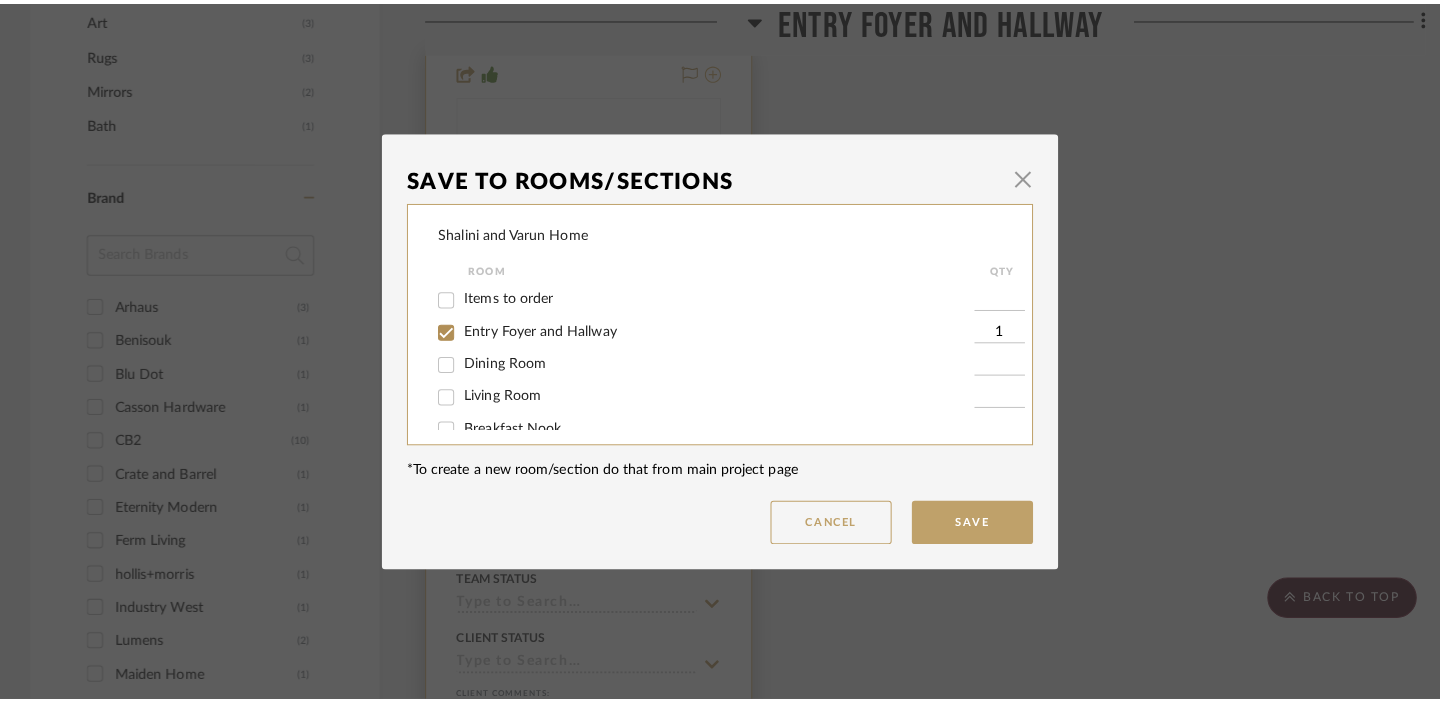 scroll, scrollTop: 0, scrollLeft: 0, axis: both 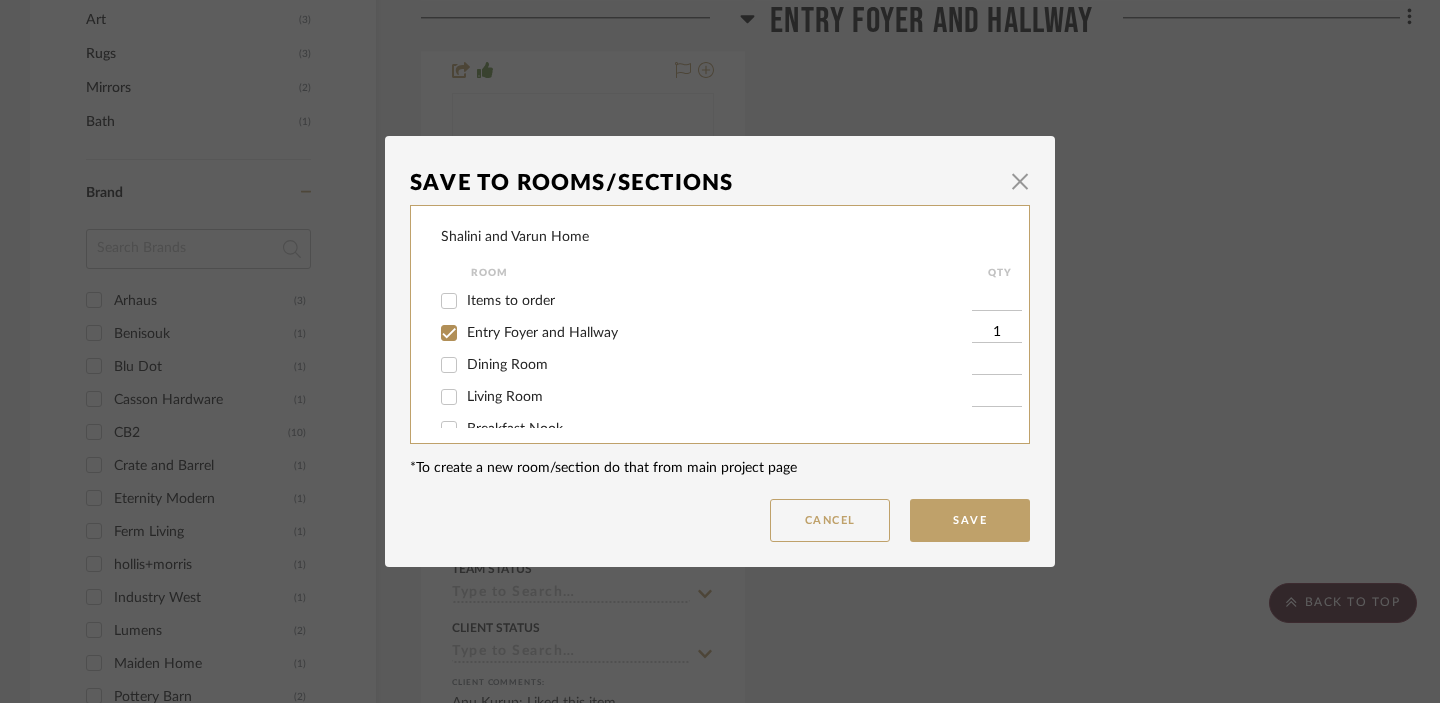 click at bounding box center [997, 301] 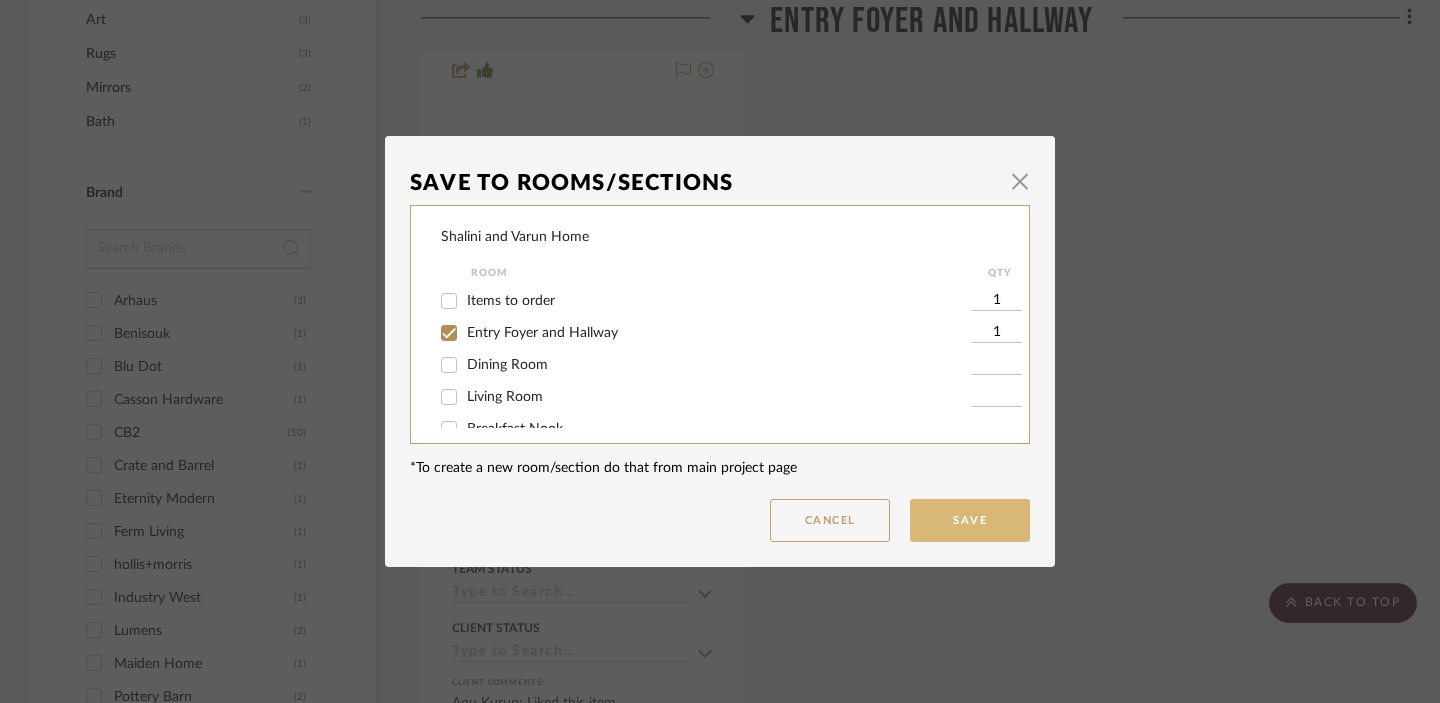 type on "1" 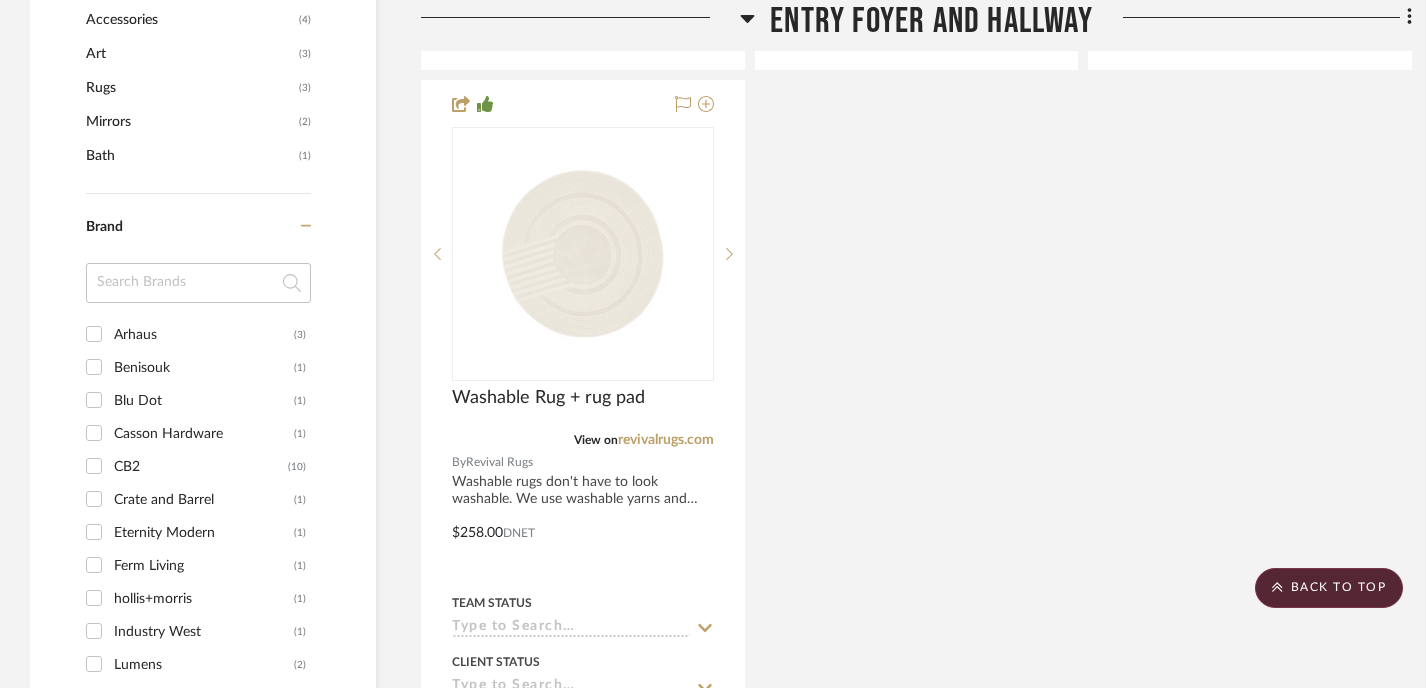 scroll, scrollTop: 1350, scrollLeft: 0, axis: vertical 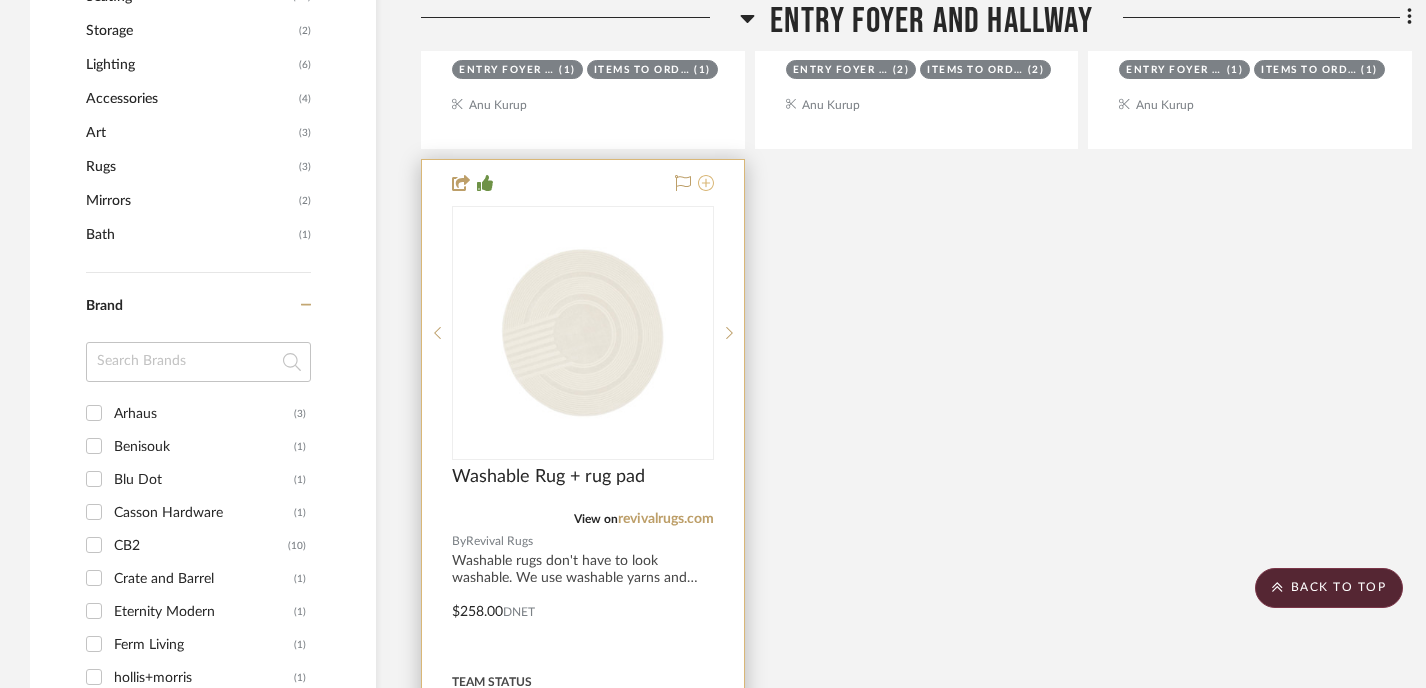 click 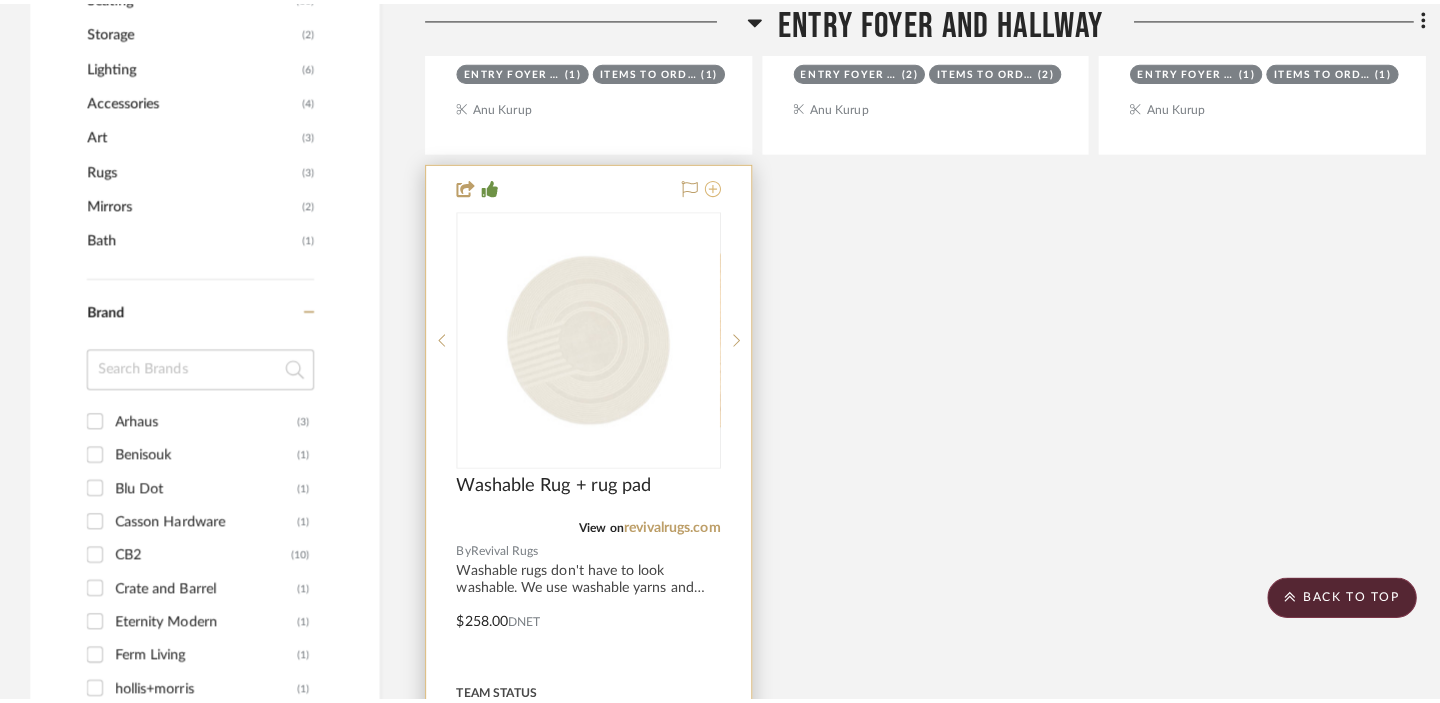 scroll, scrollTop: 0, scrollLeft: 0, axis: both 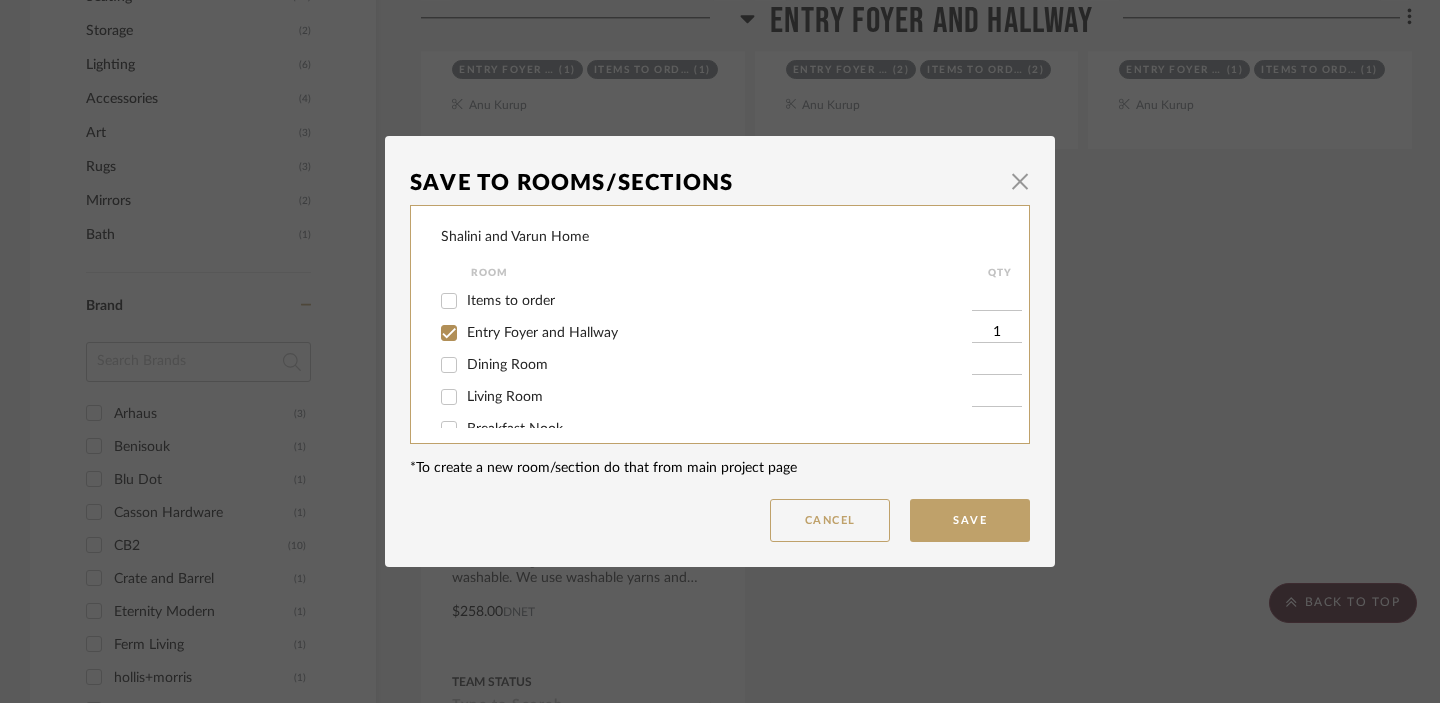 click on "Items to order" at bounding box center (449, 301) 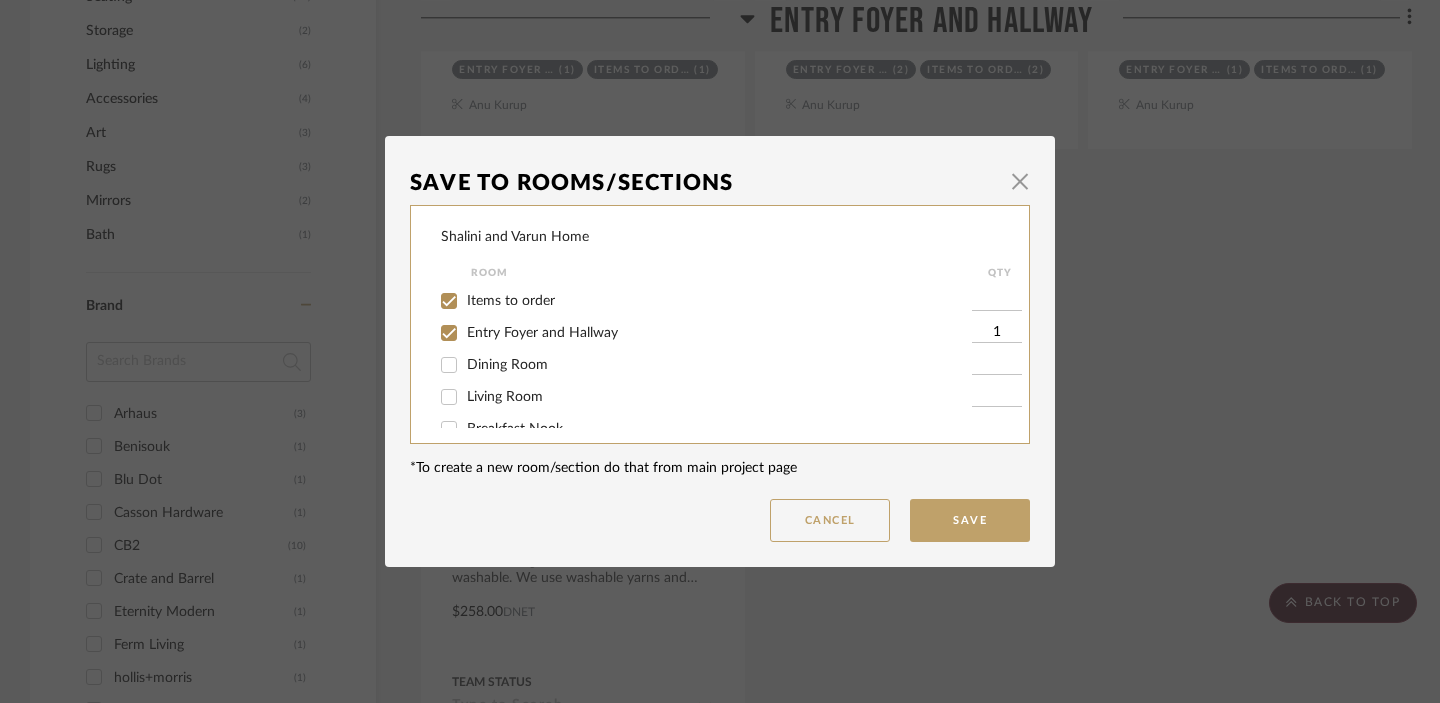 checkbox on "true" 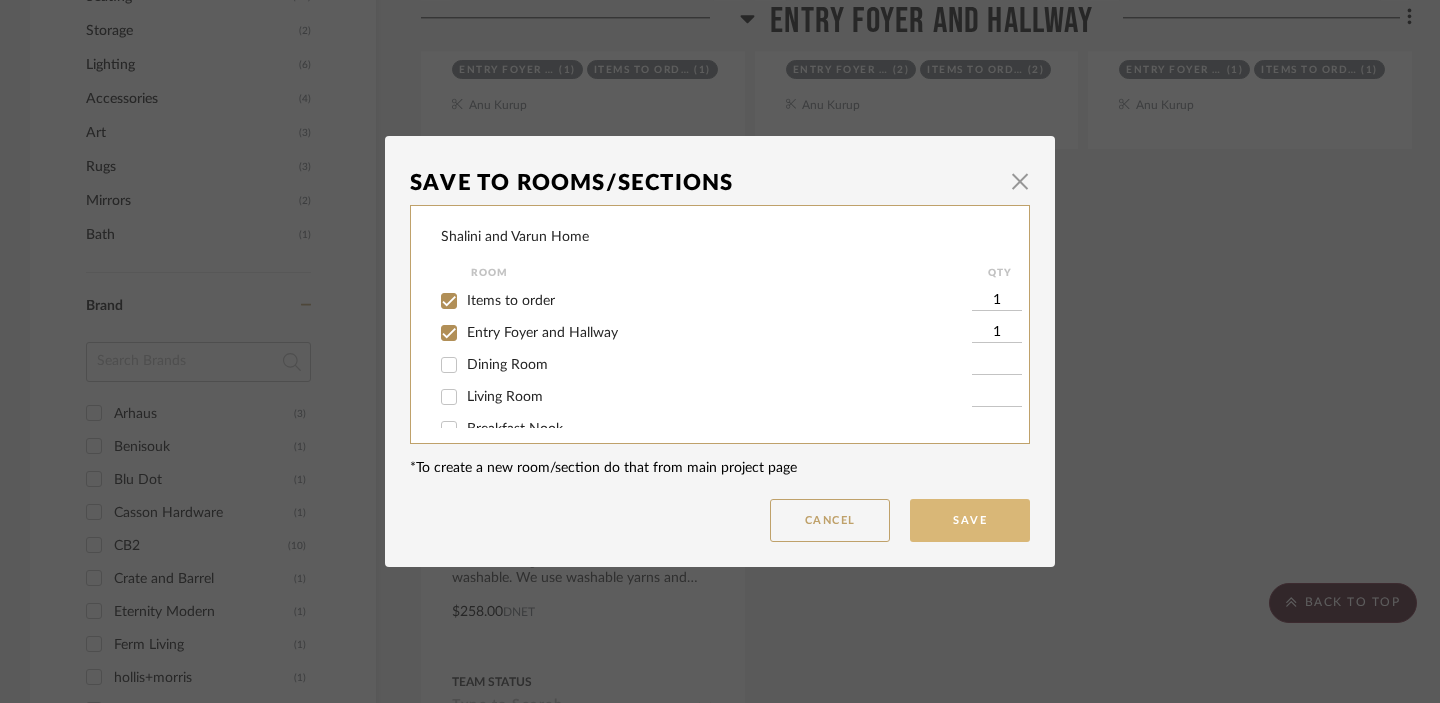 click on "Save" at bounding box center (970, 520) 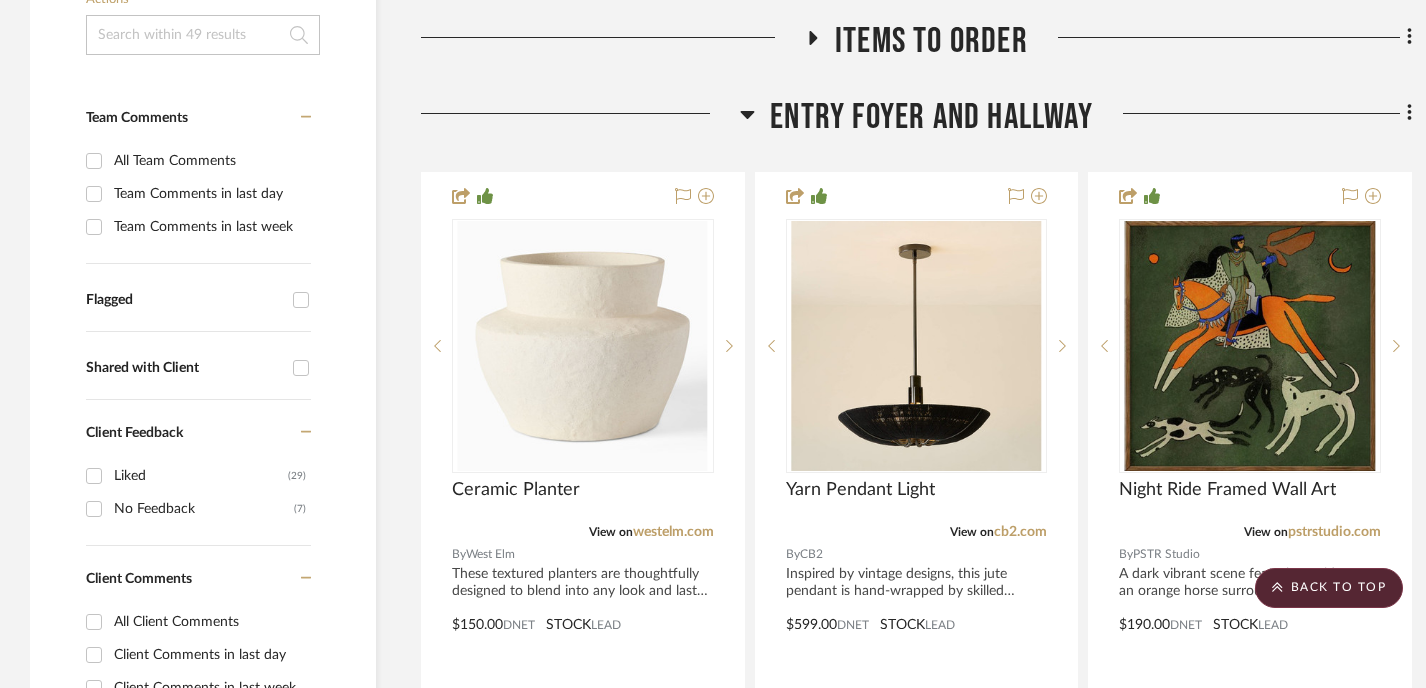scroll, scrollTop: 356, scrollLeft: 0, axis: vertical 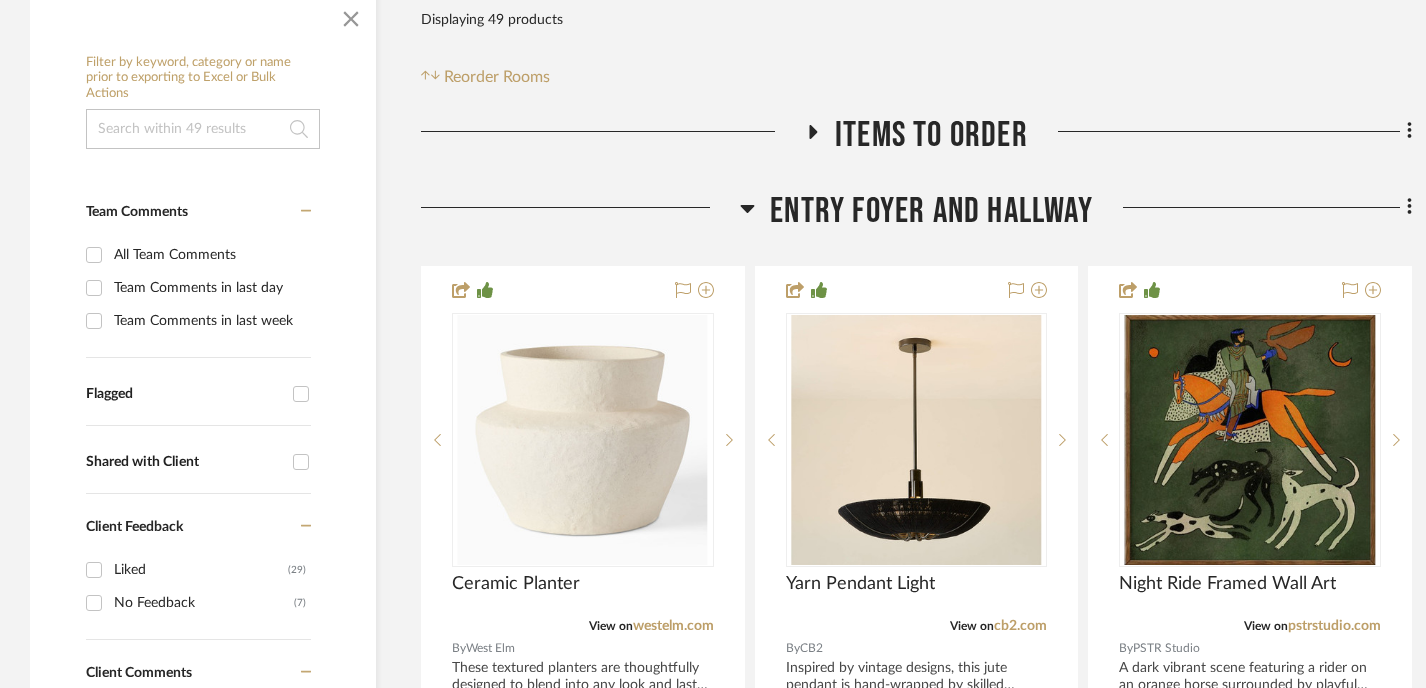 click 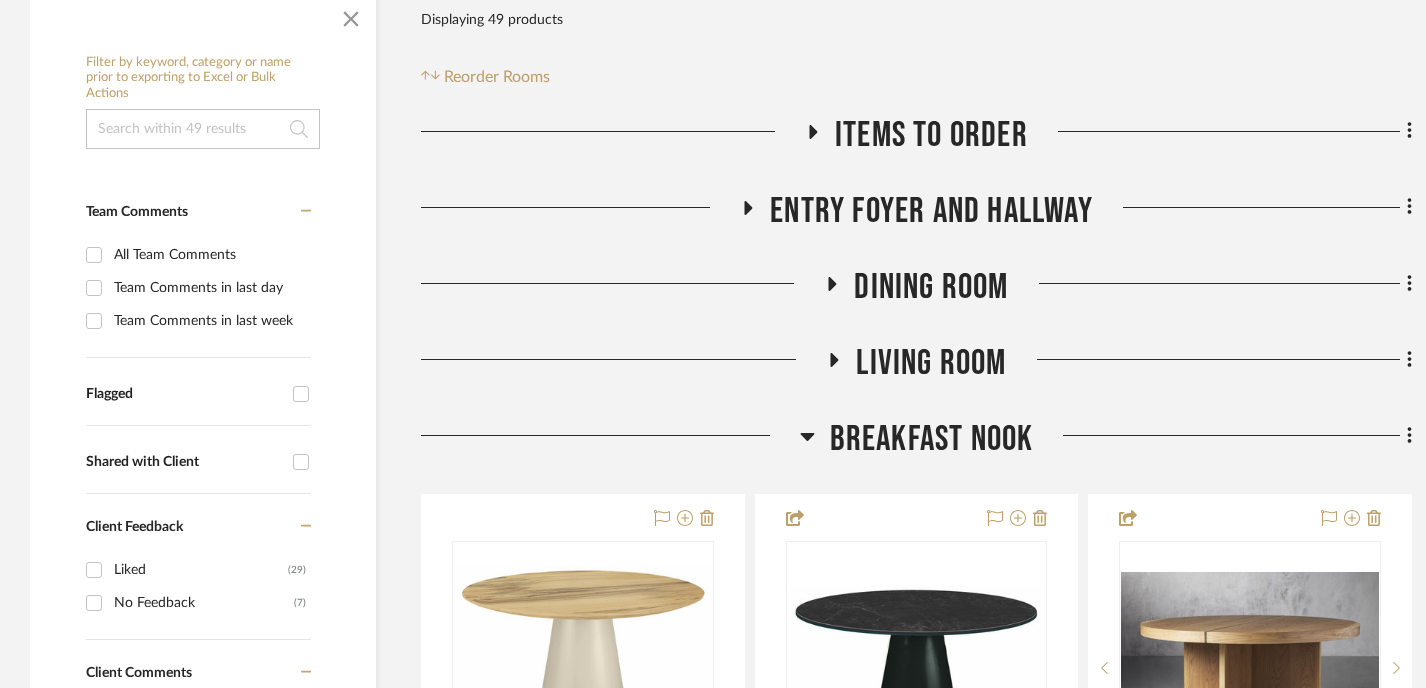 click 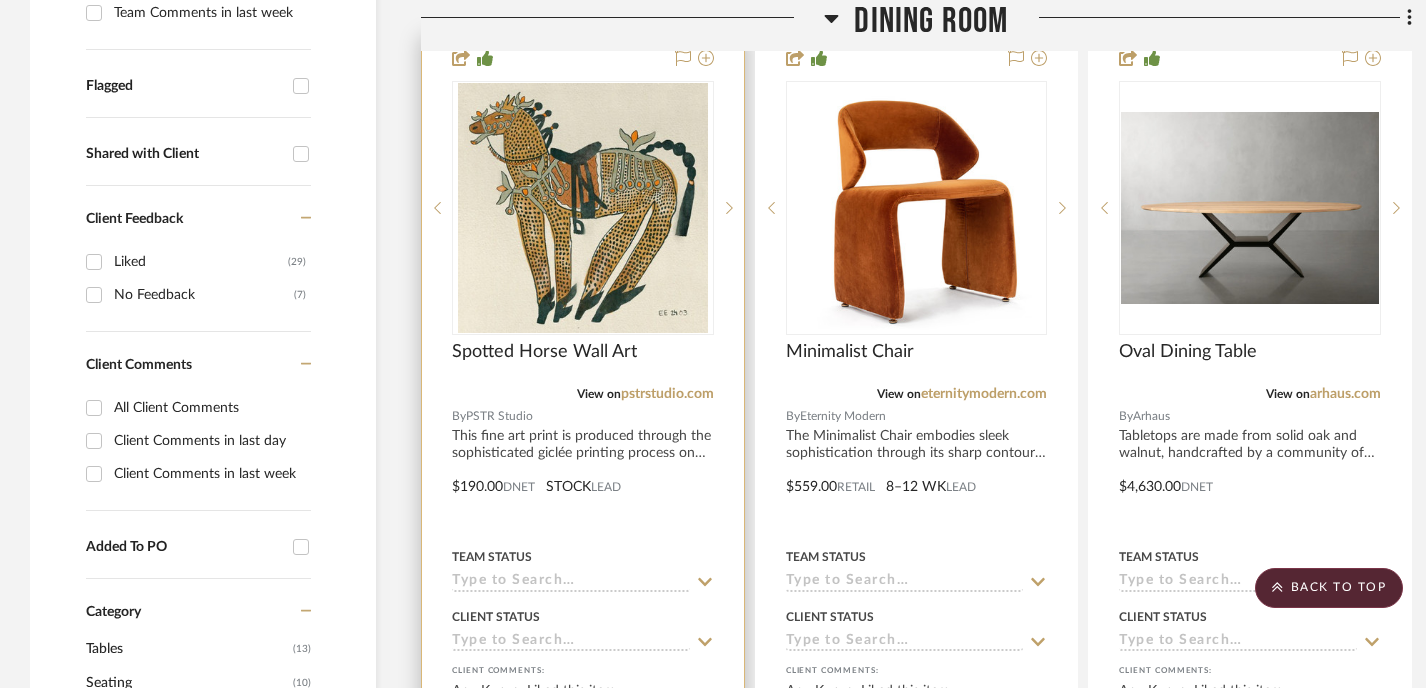 scroll, scrollTop: 588, scrollLeft: 0, axis: vertical 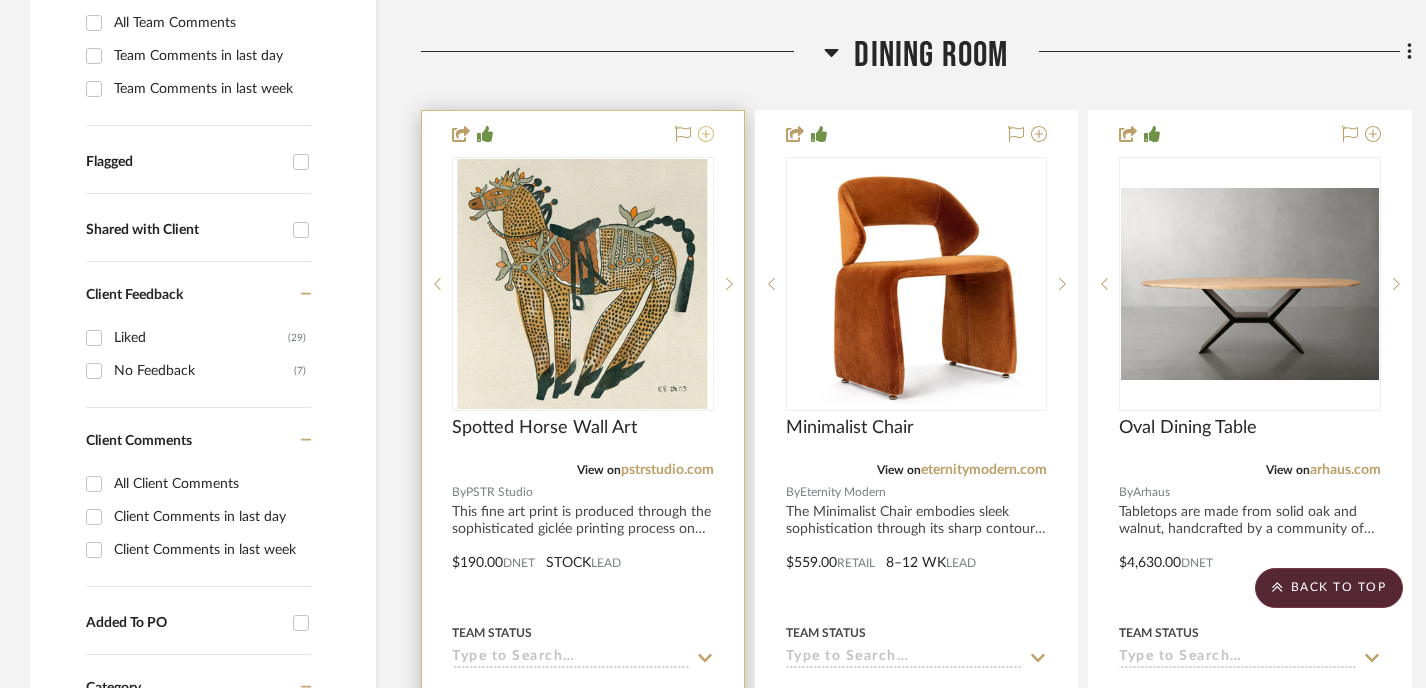 click 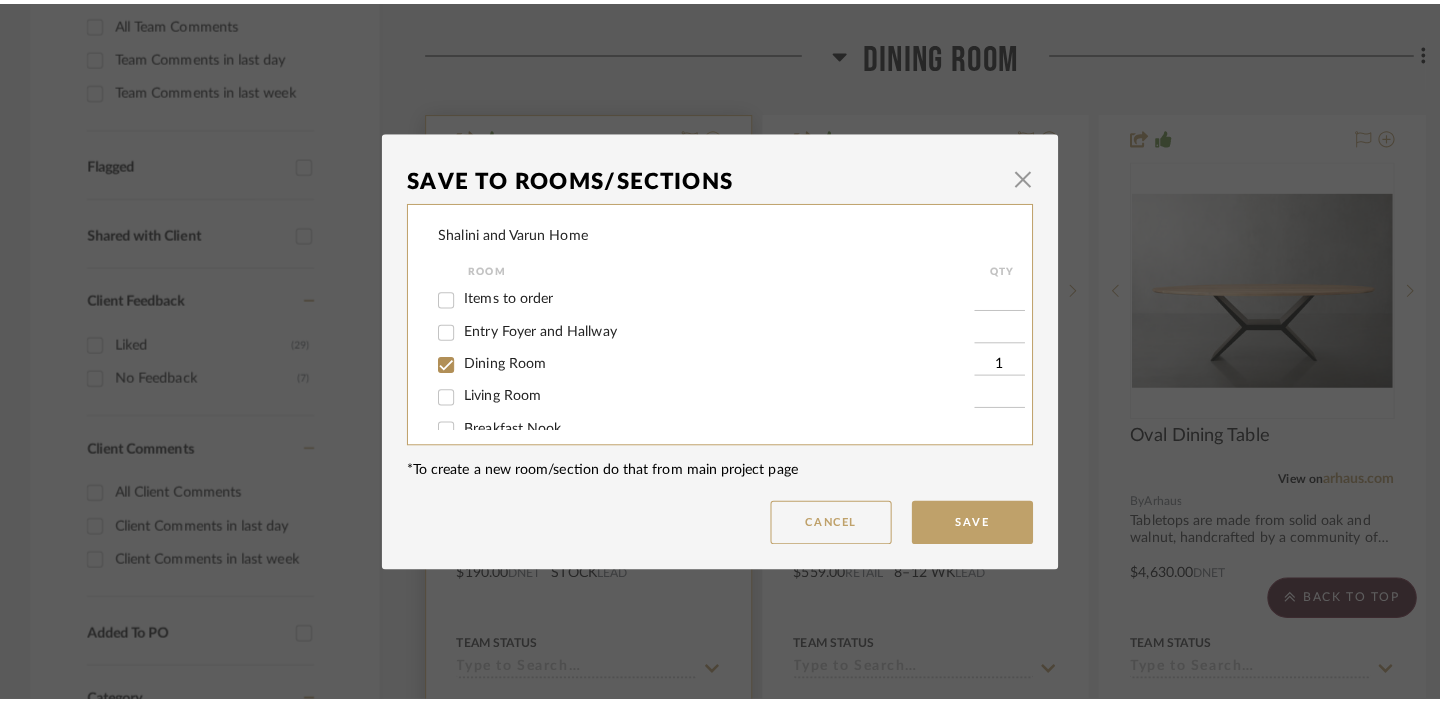 scroll, scrollTop: 0, scrollLeft: 0, axis: both 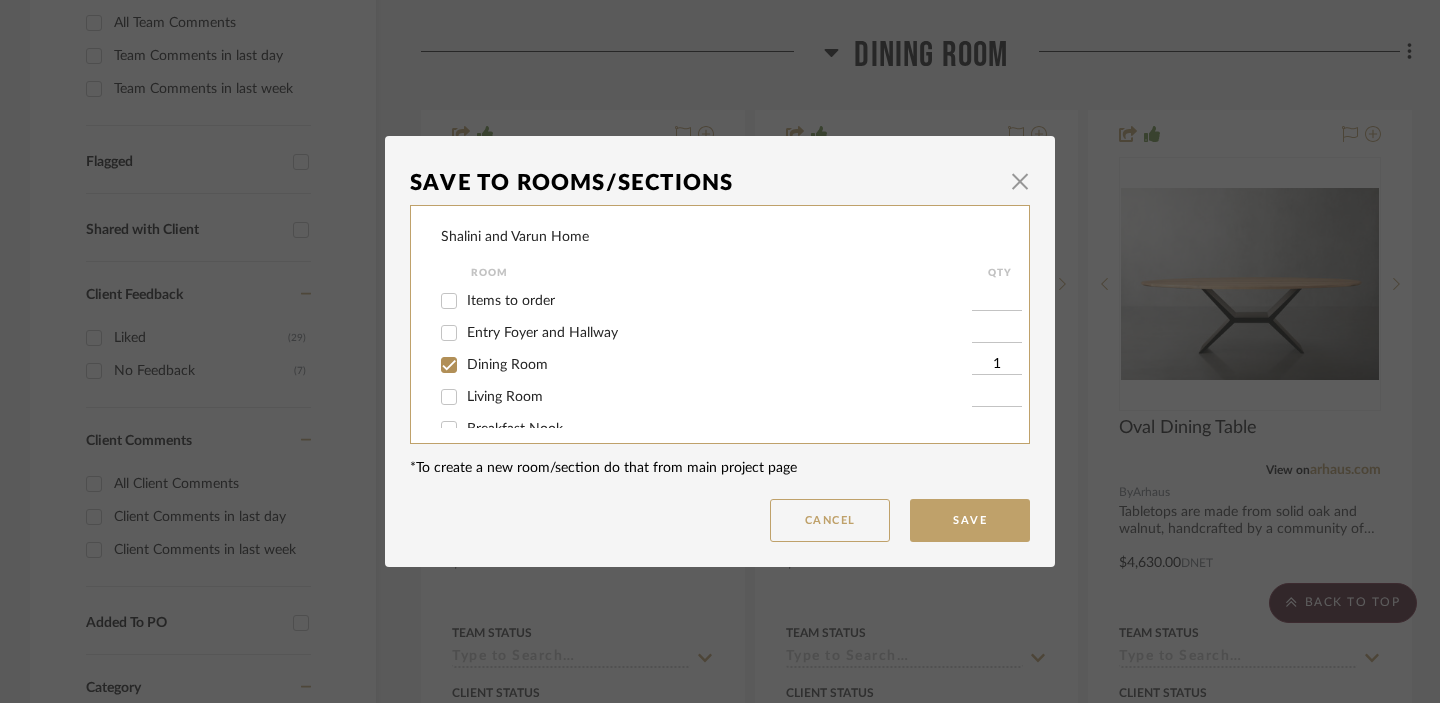 click on "Items to order" at bounding box center (449, 301) 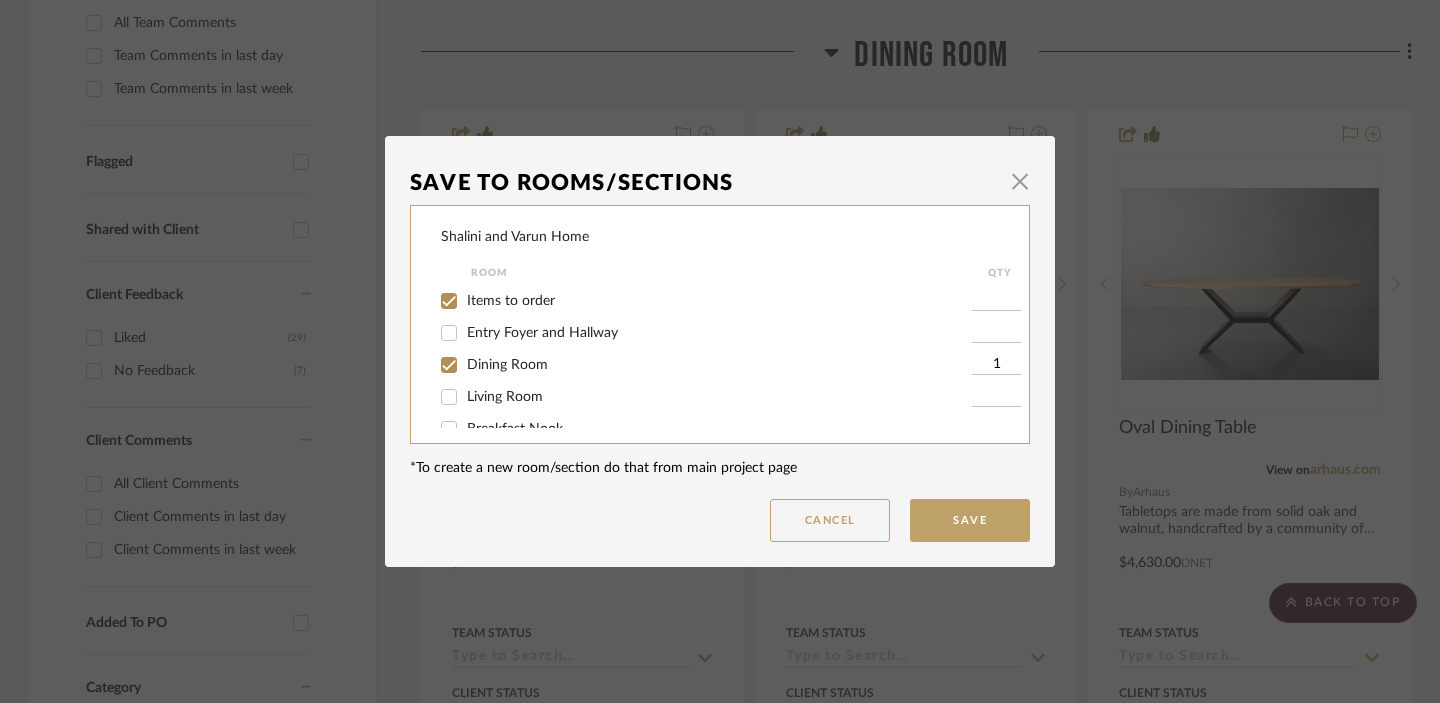 checkbox on "true" 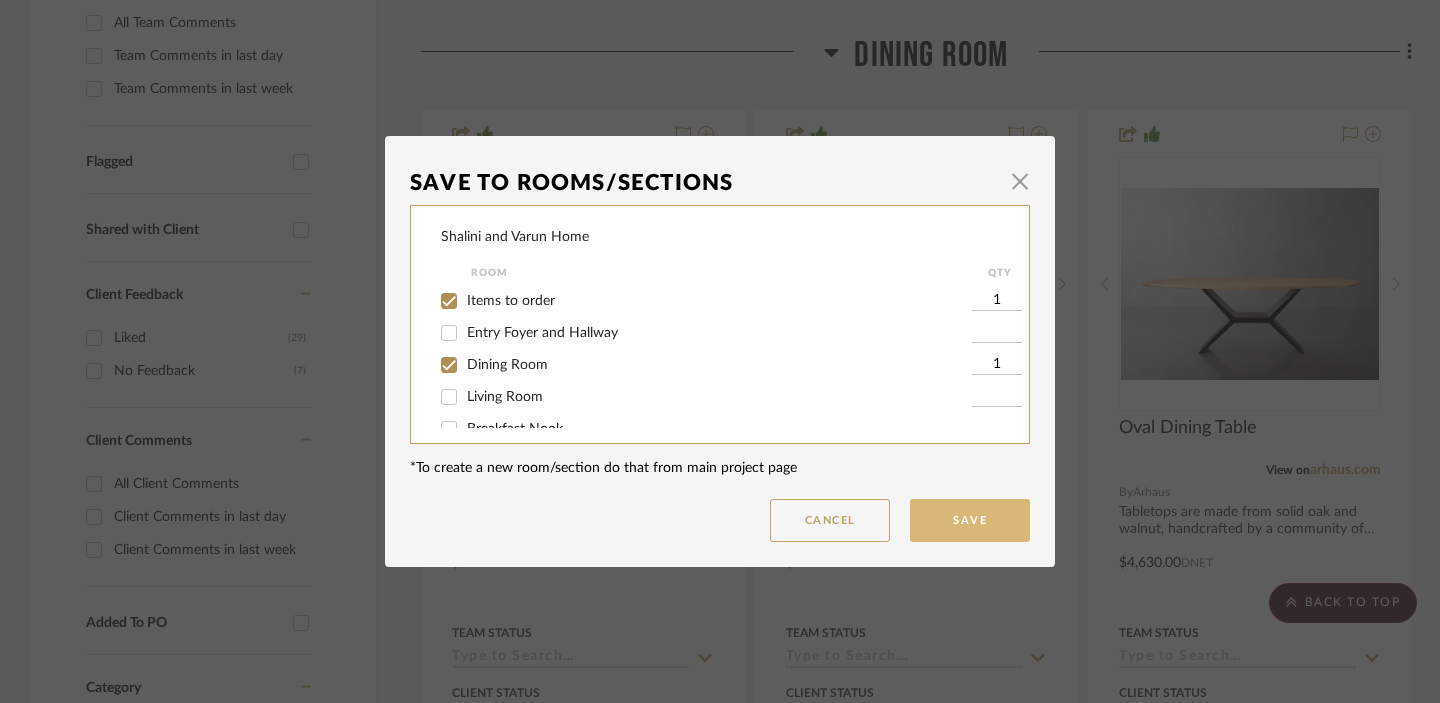 click on "Save" at bounding box center (970, 520) 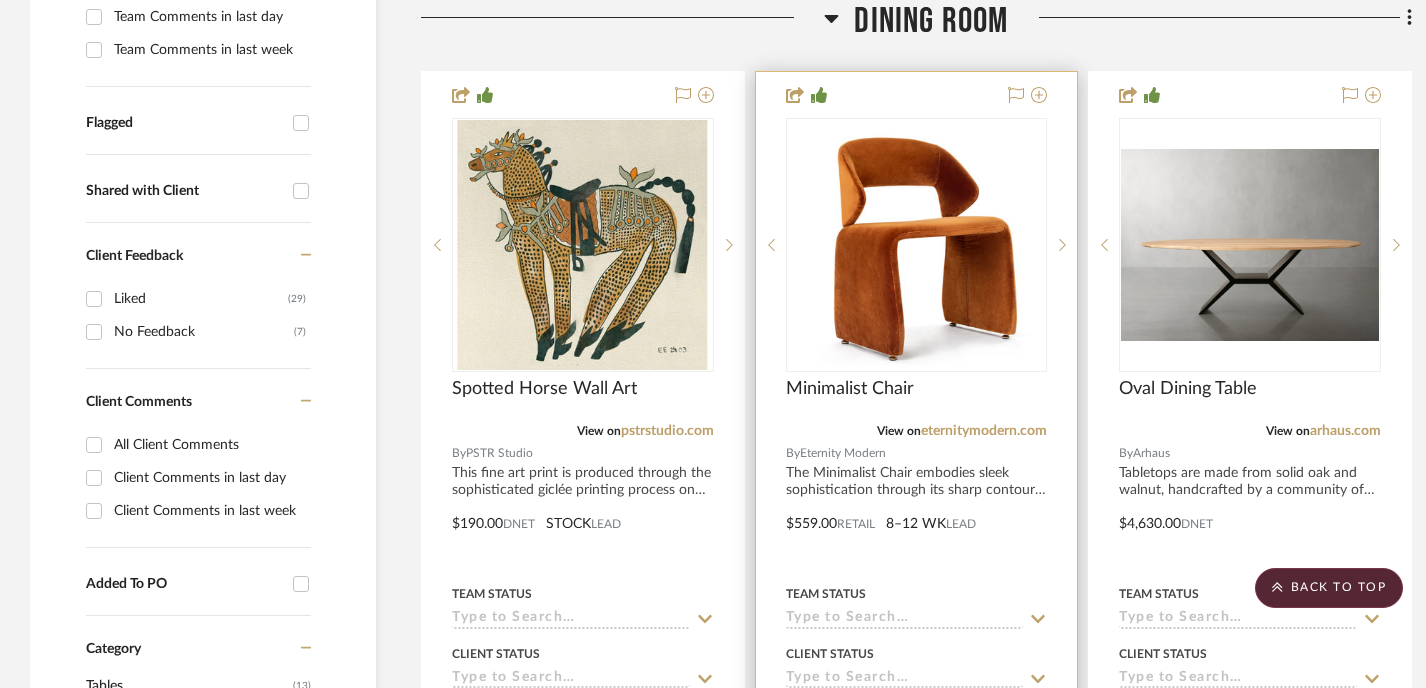 scroll, scrollTop: 625, scrollLeft: 0, axis: vertical 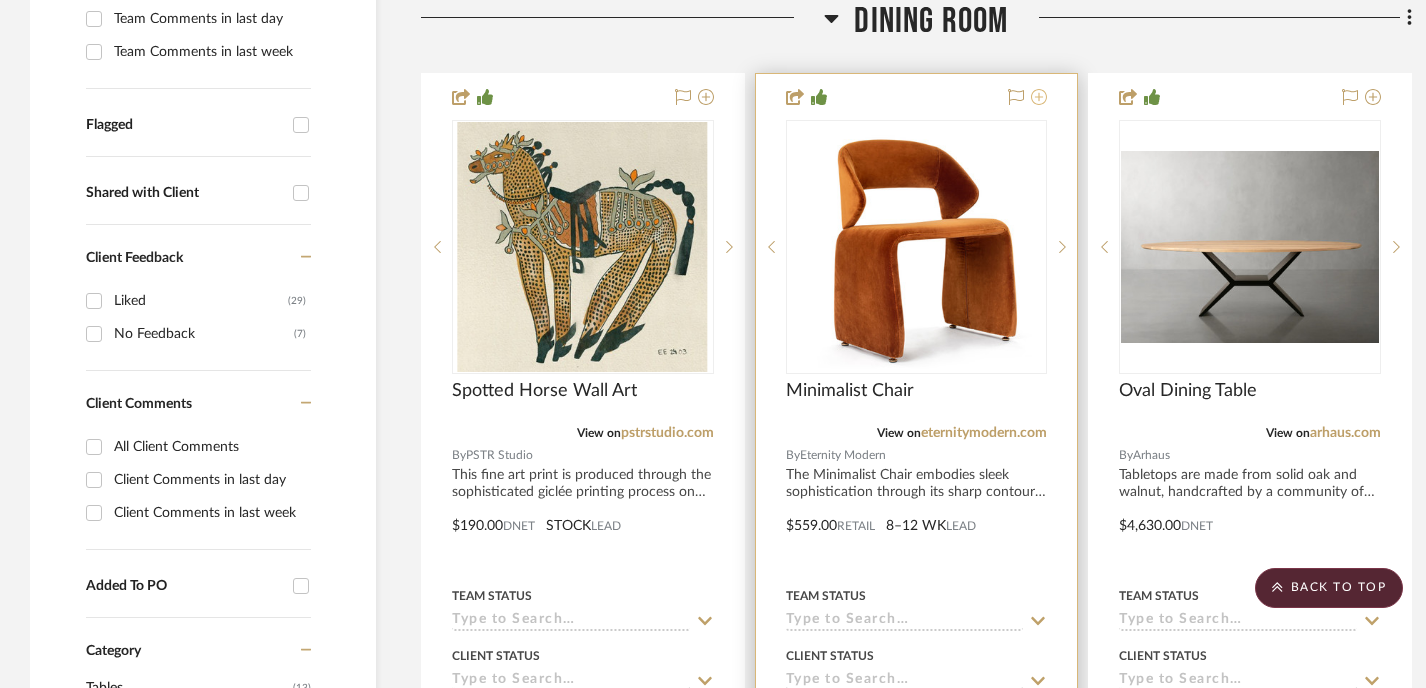 click 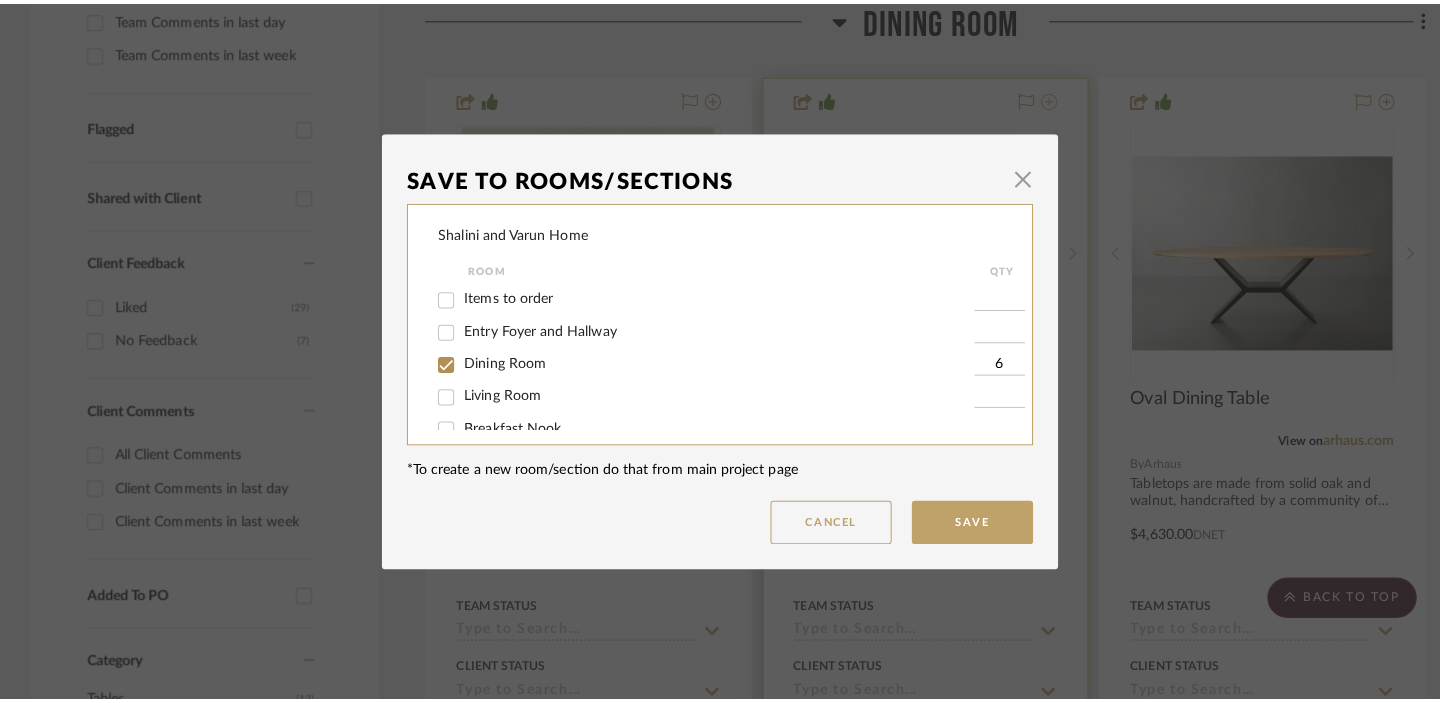 scroll, scrollTop: 0, scrollLeft: 0, axis: both 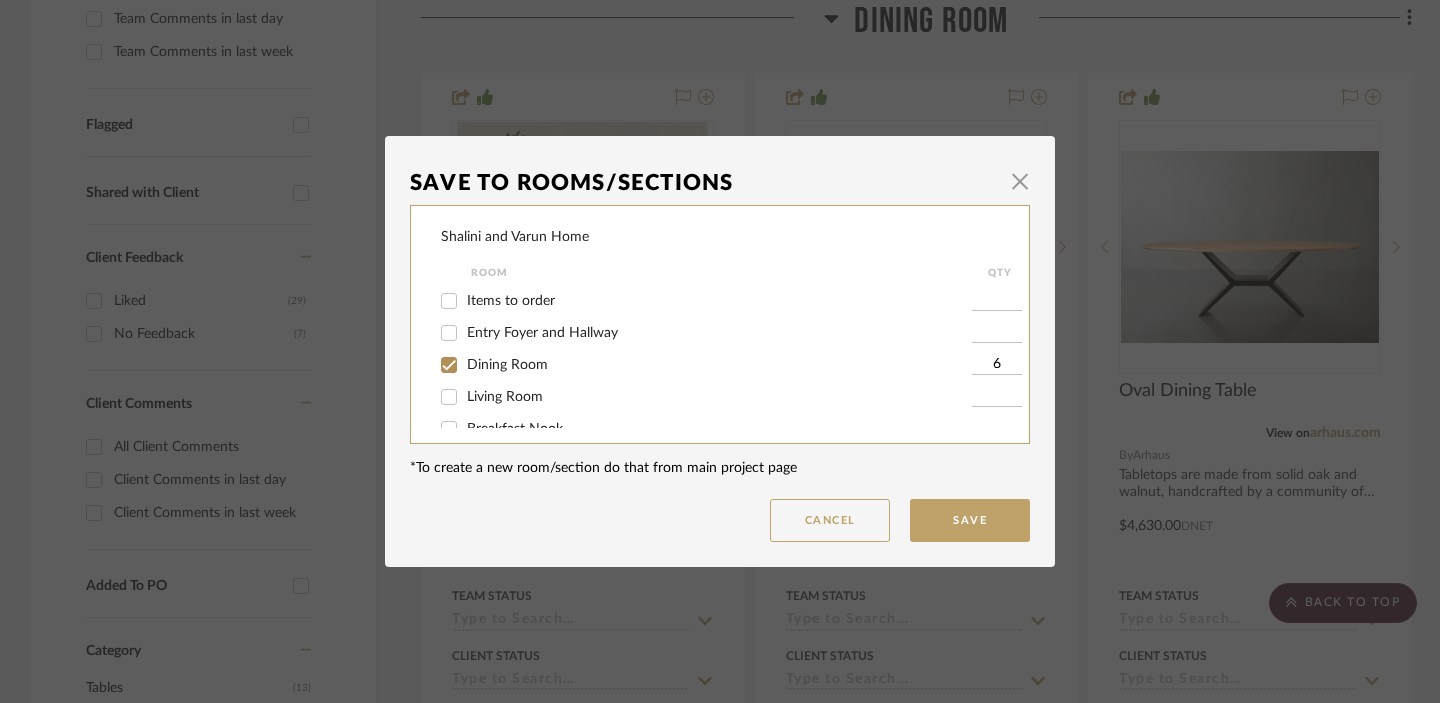click on "Items to order" at bounding box center (449, 301) 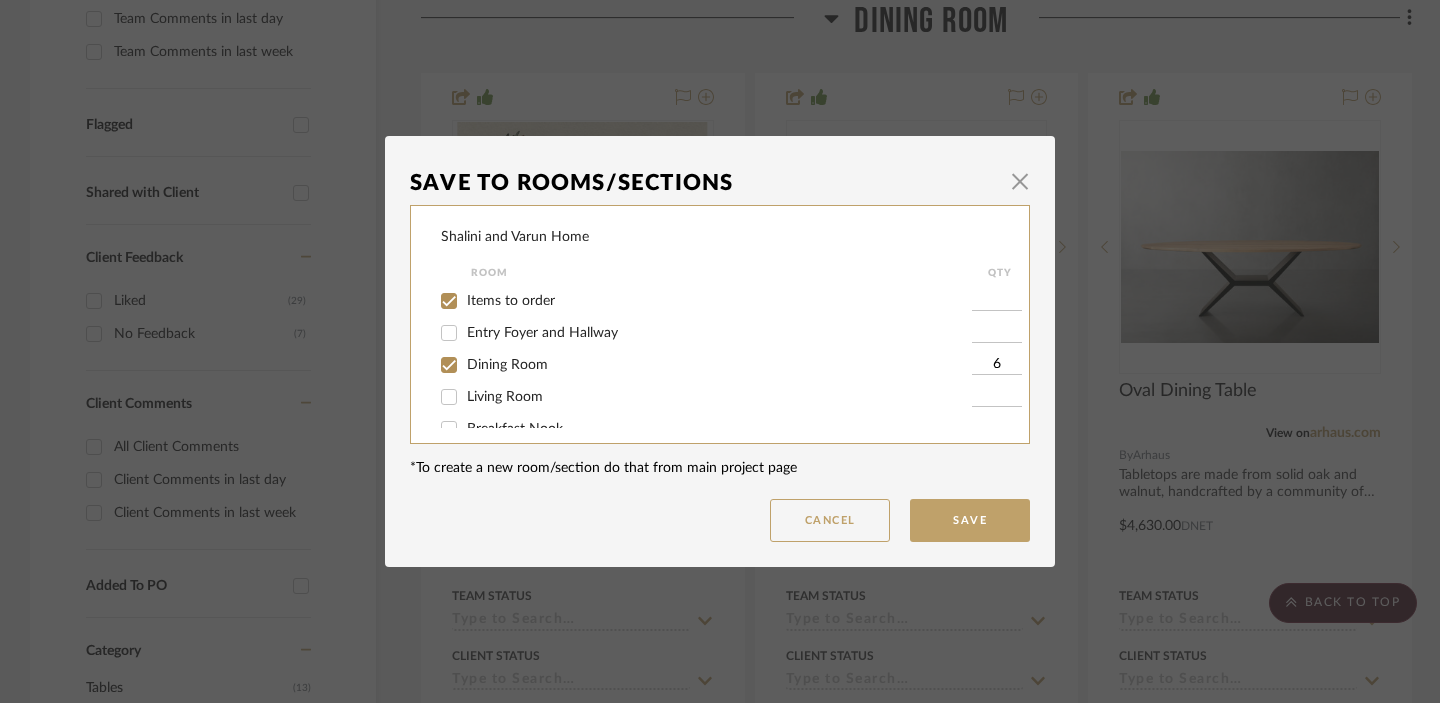 checkbox on "true" 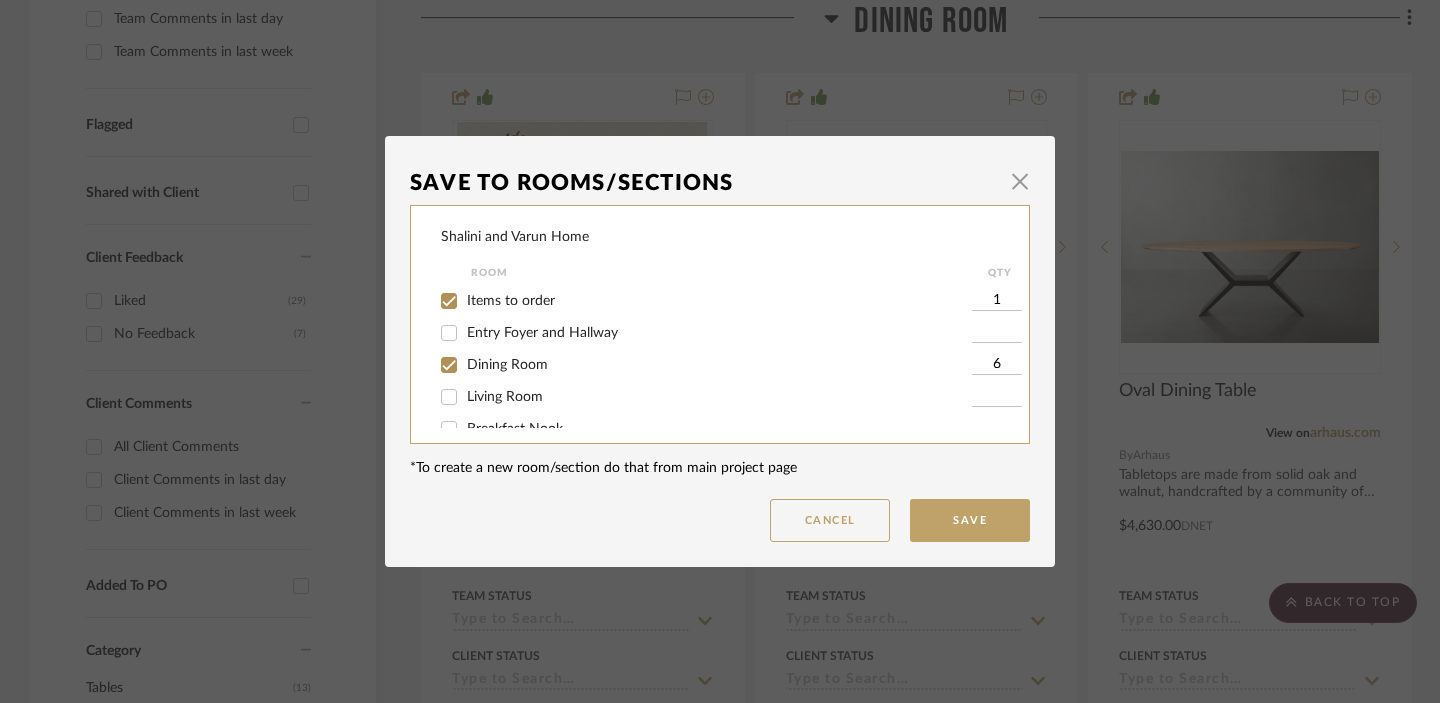 drag, startPoint x: 991, startPoint y: 302, endPoint x: 971, endPoint y: 302, distance: 20 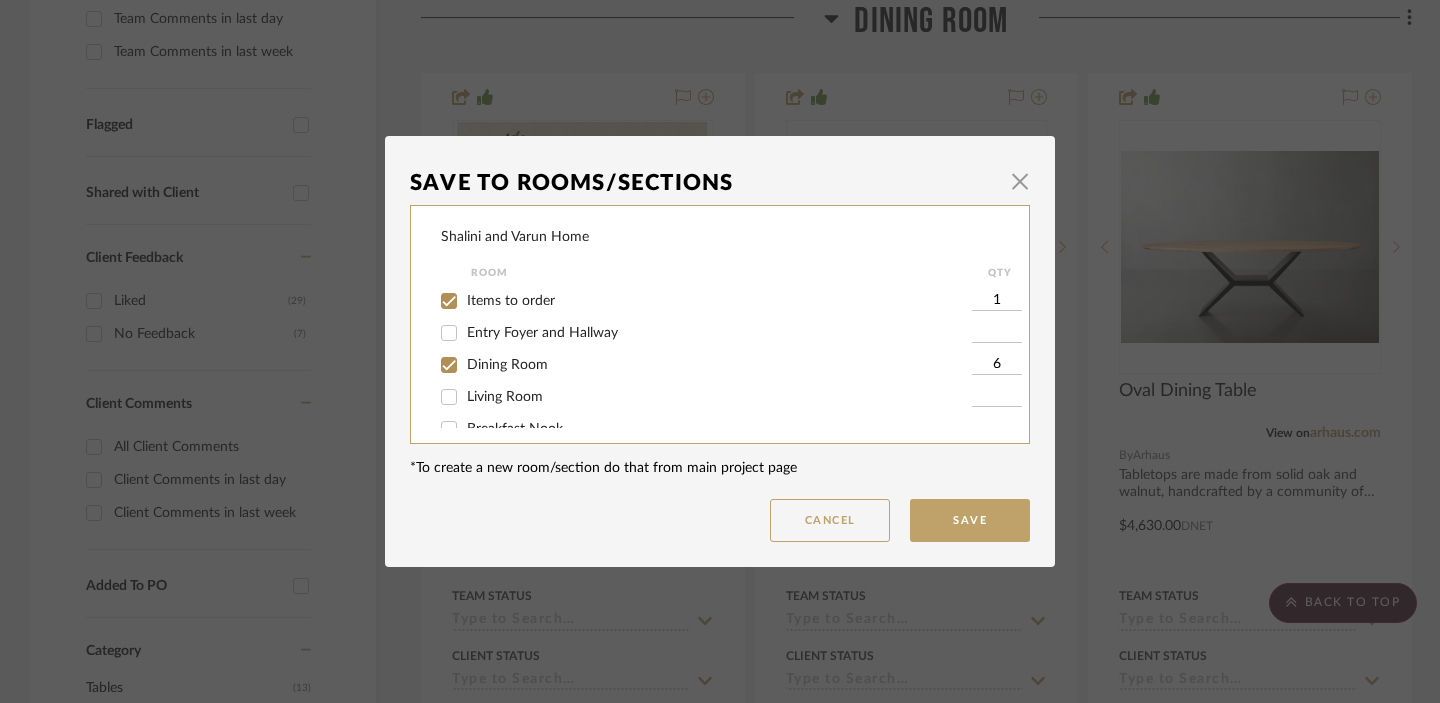 drag, startPoint x: 1005, startPoint y: 305, endPoint x: 975, endPoint y: 306, distance: 30.016663 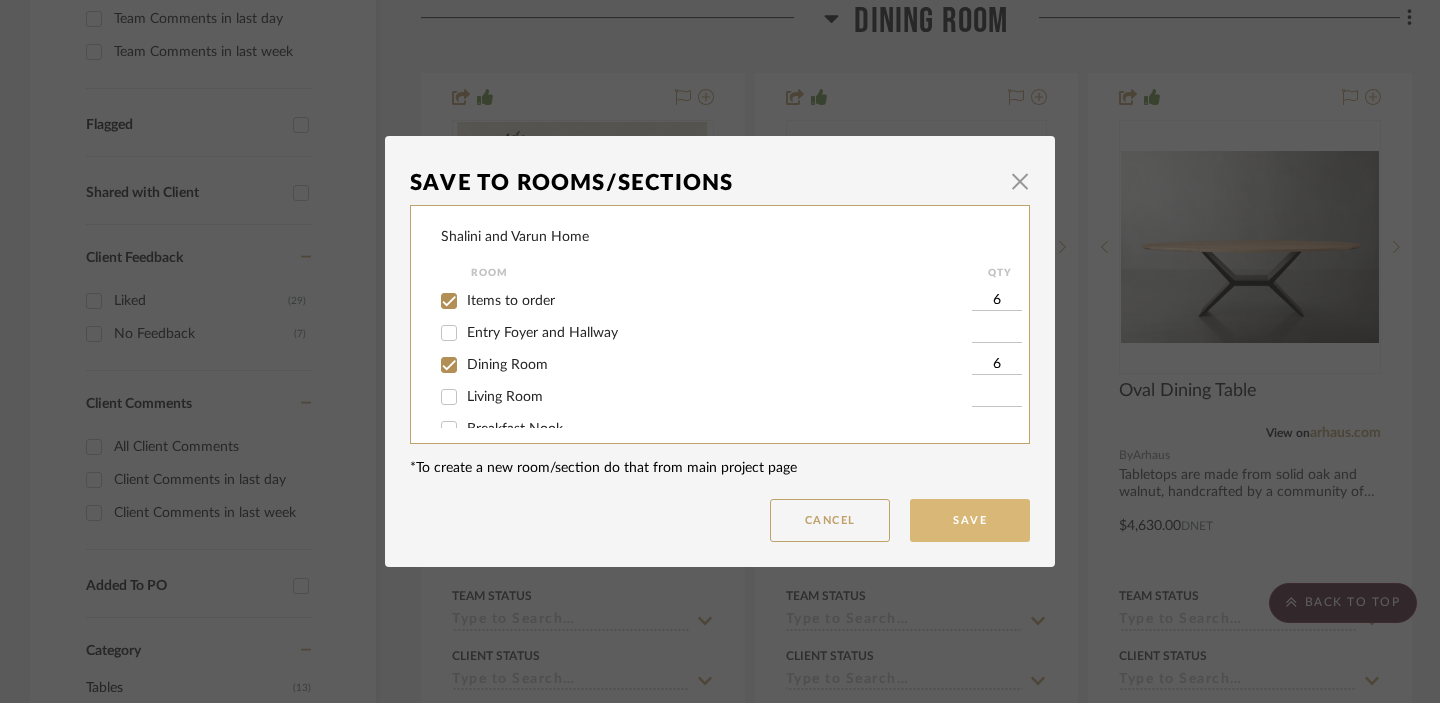type on "6" 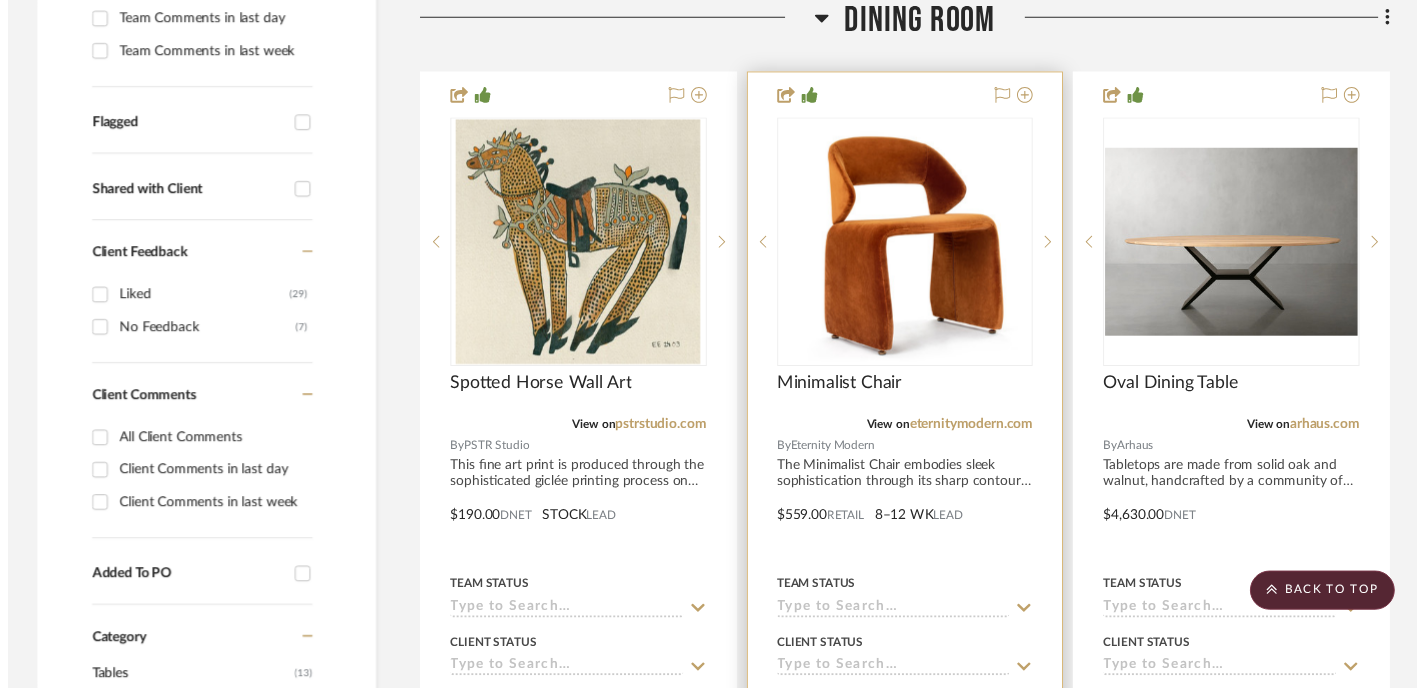 scroll, scrollTop: 625, scrollLeft: 0, axis: vertical 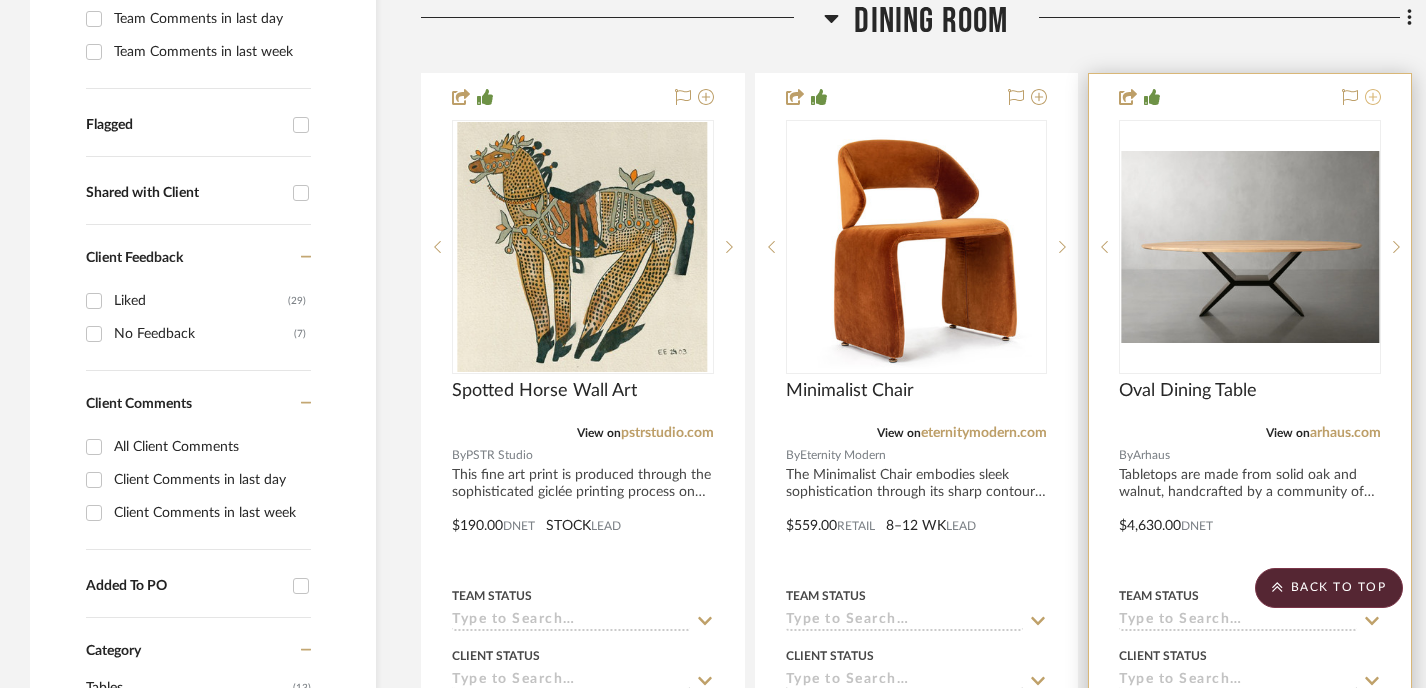 click 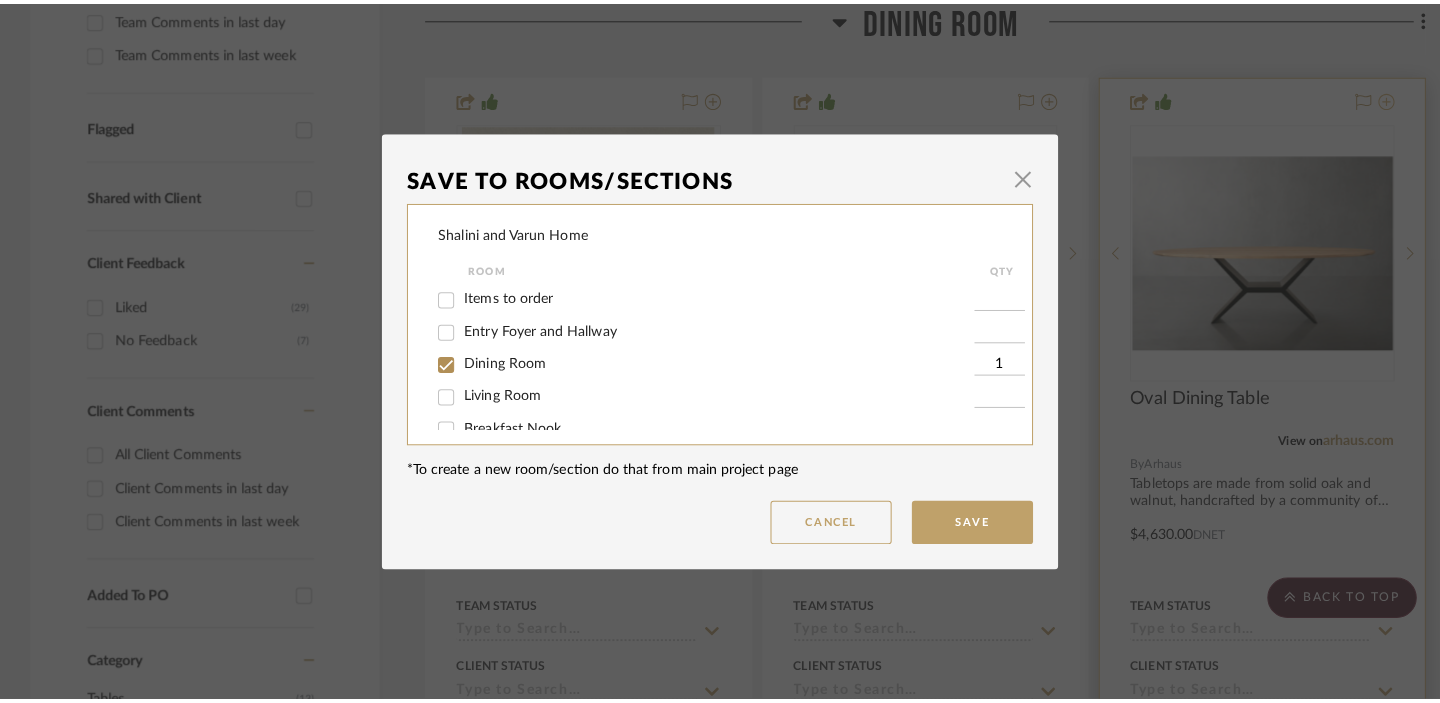 scroll, scrollTop: 0, scrollLeft: 0, axis: both 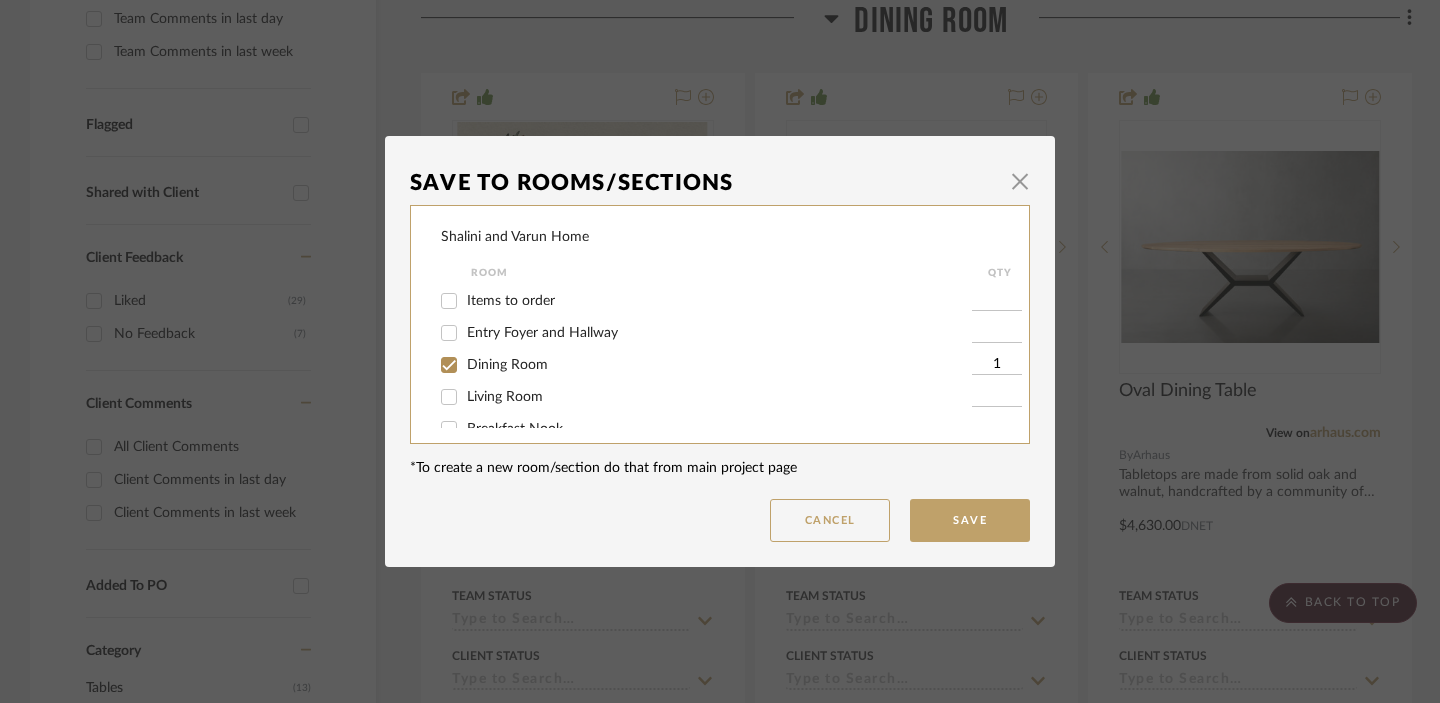 click on "Items to order" at bounding box center [511, 301] 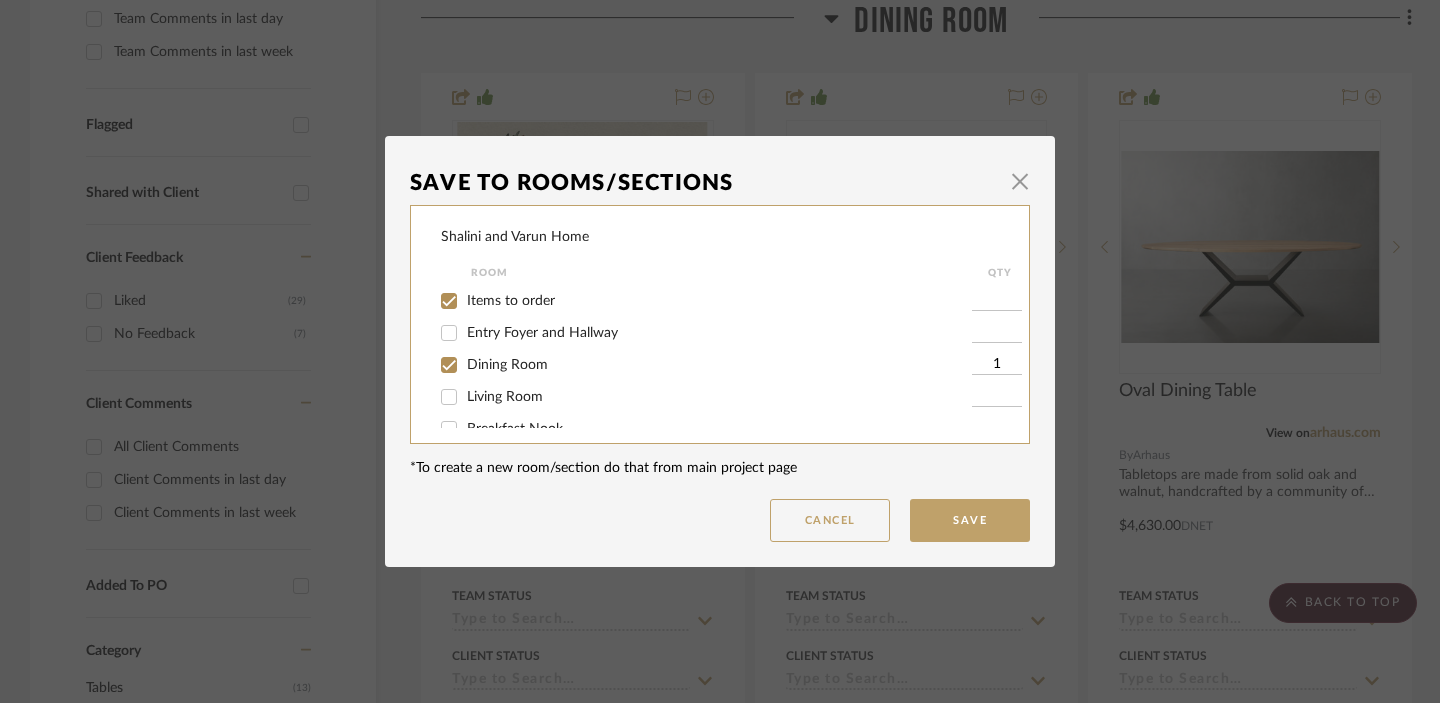 checkbox on "true" 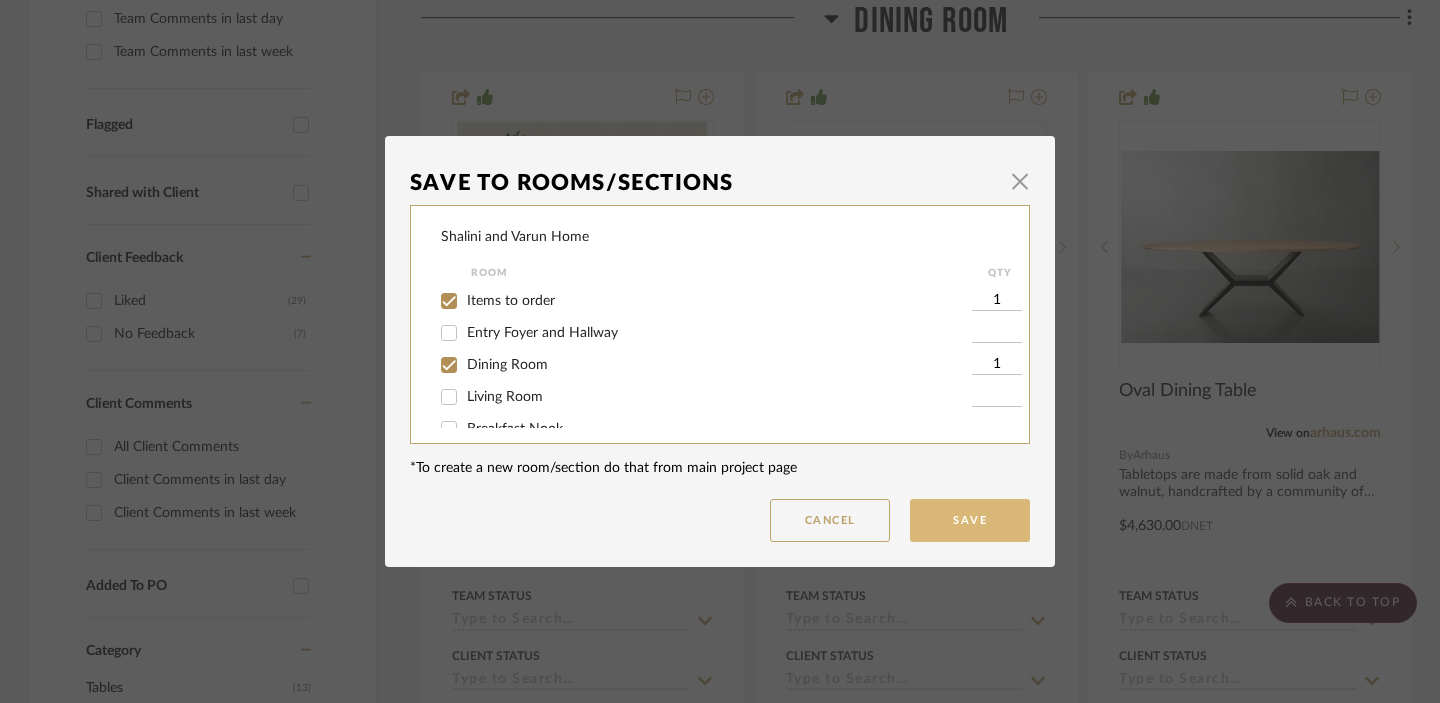 click on "Save" at bounding box center (970, 520) 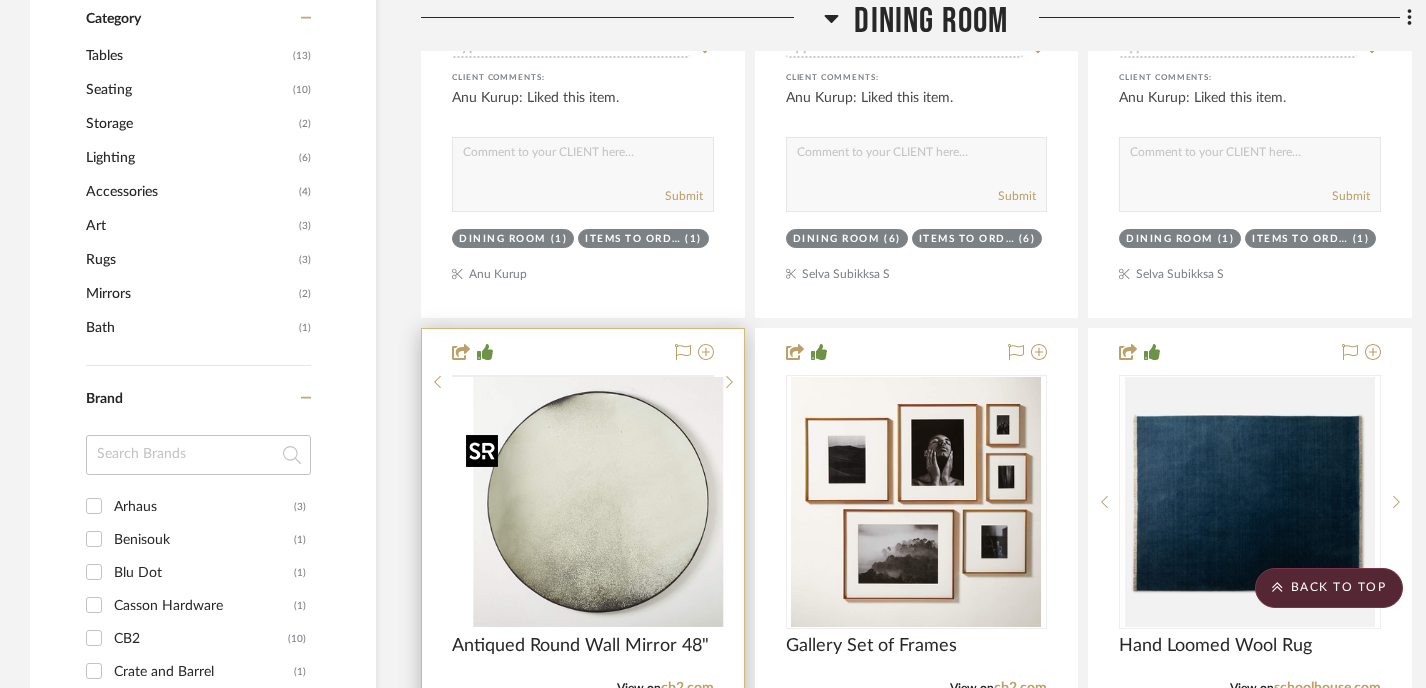 scroll, scrollTop: 1295, scrollLeft: 0, axis: vertical 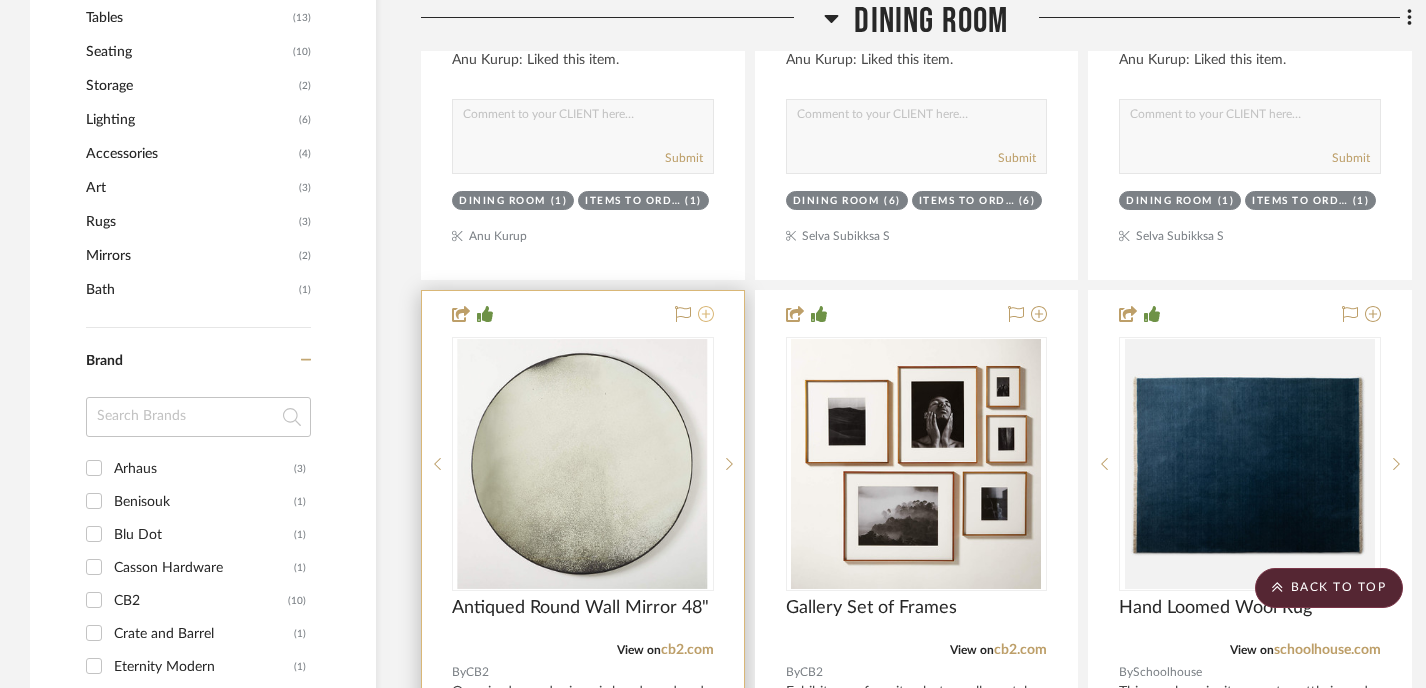 click 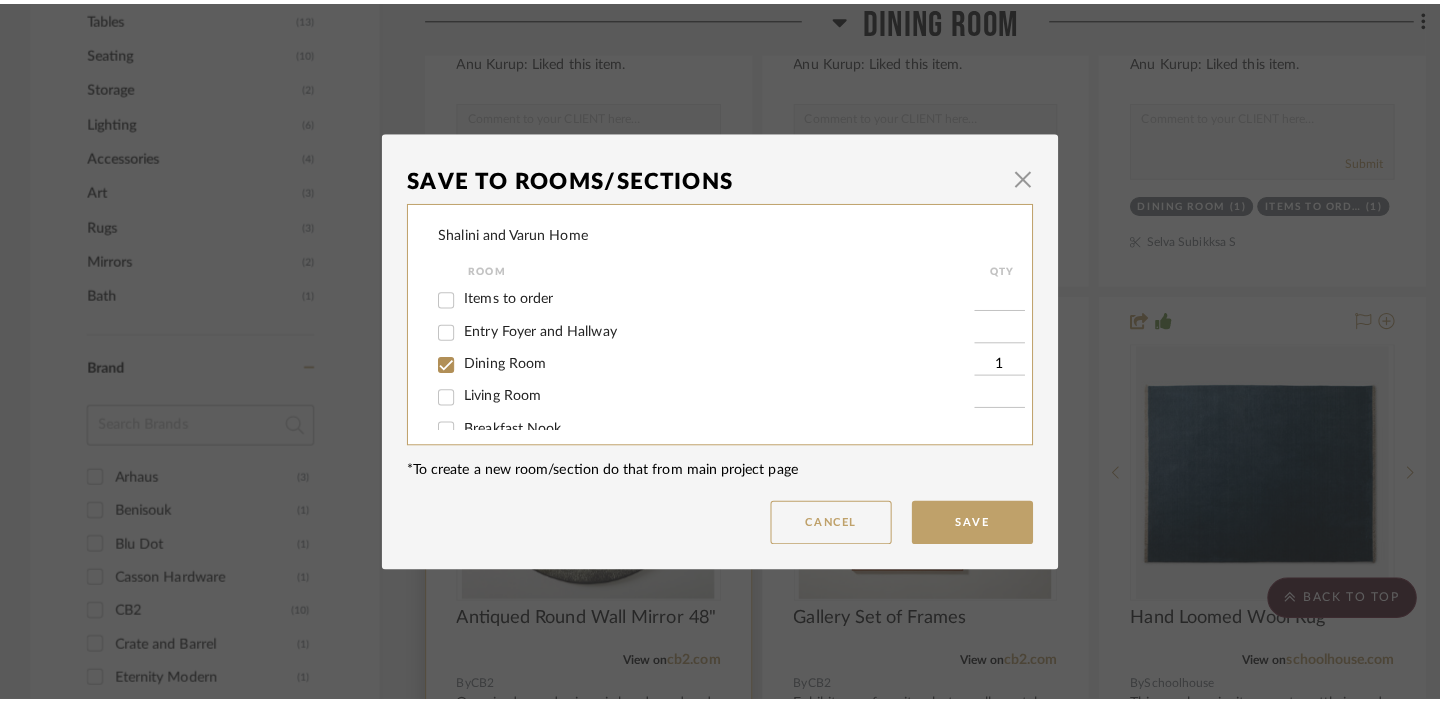 scroll, scrollTop: 0, scrollLeft: 0, axis: both 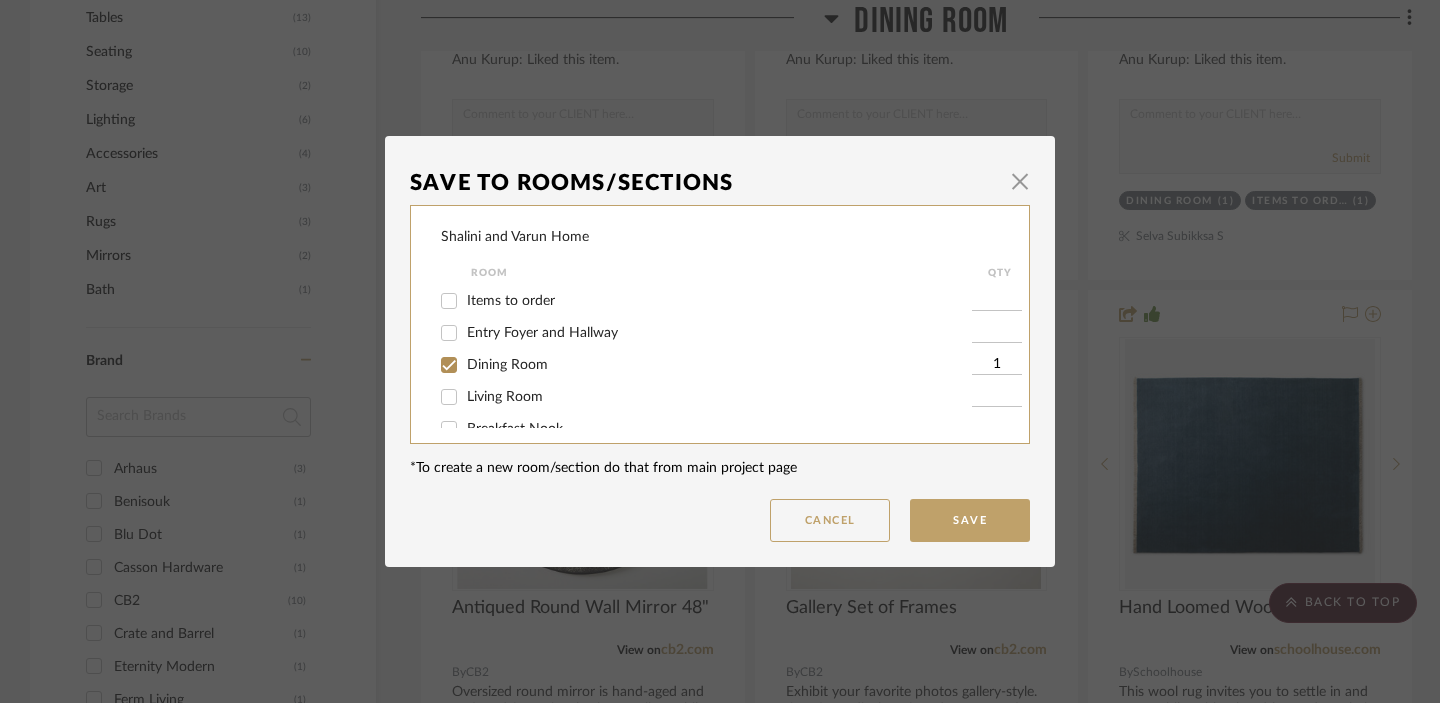 click on "Items to order" at bounding box center (511, 301) 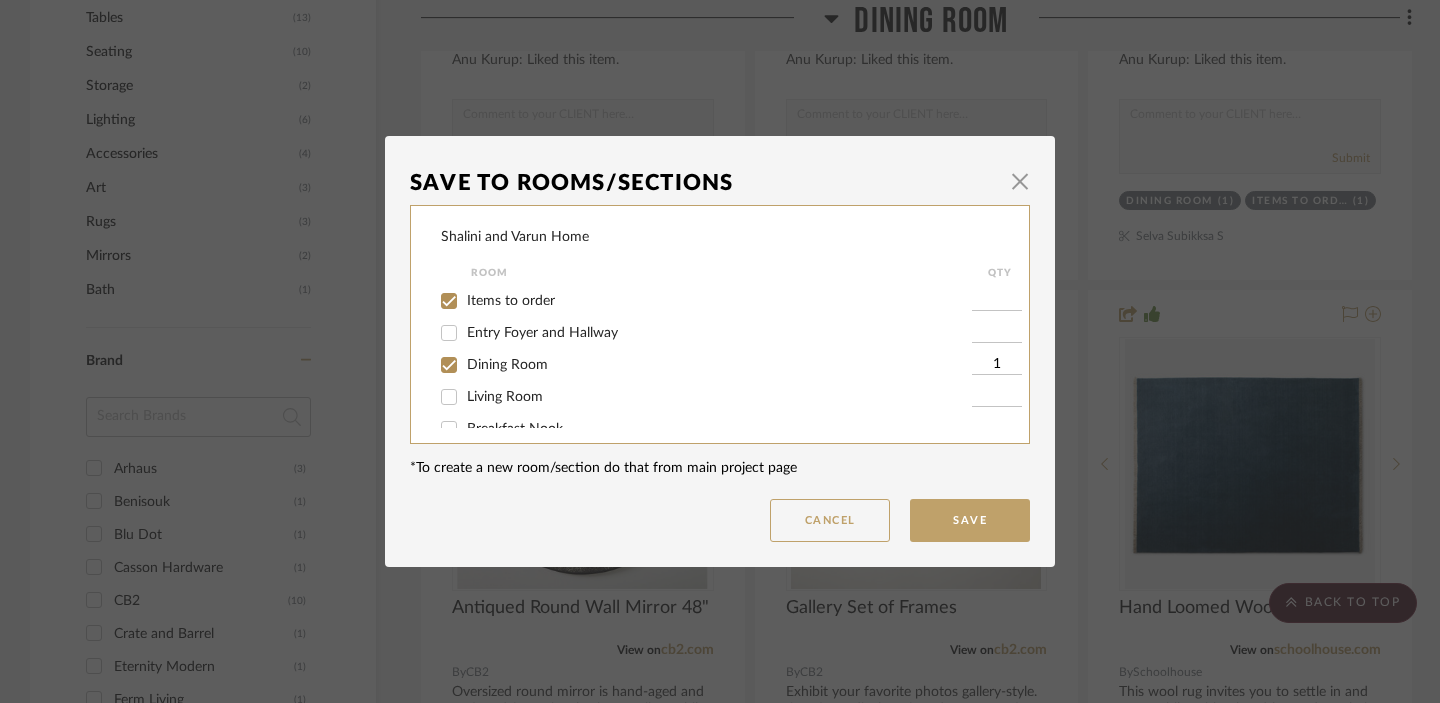 checkbox on "true" 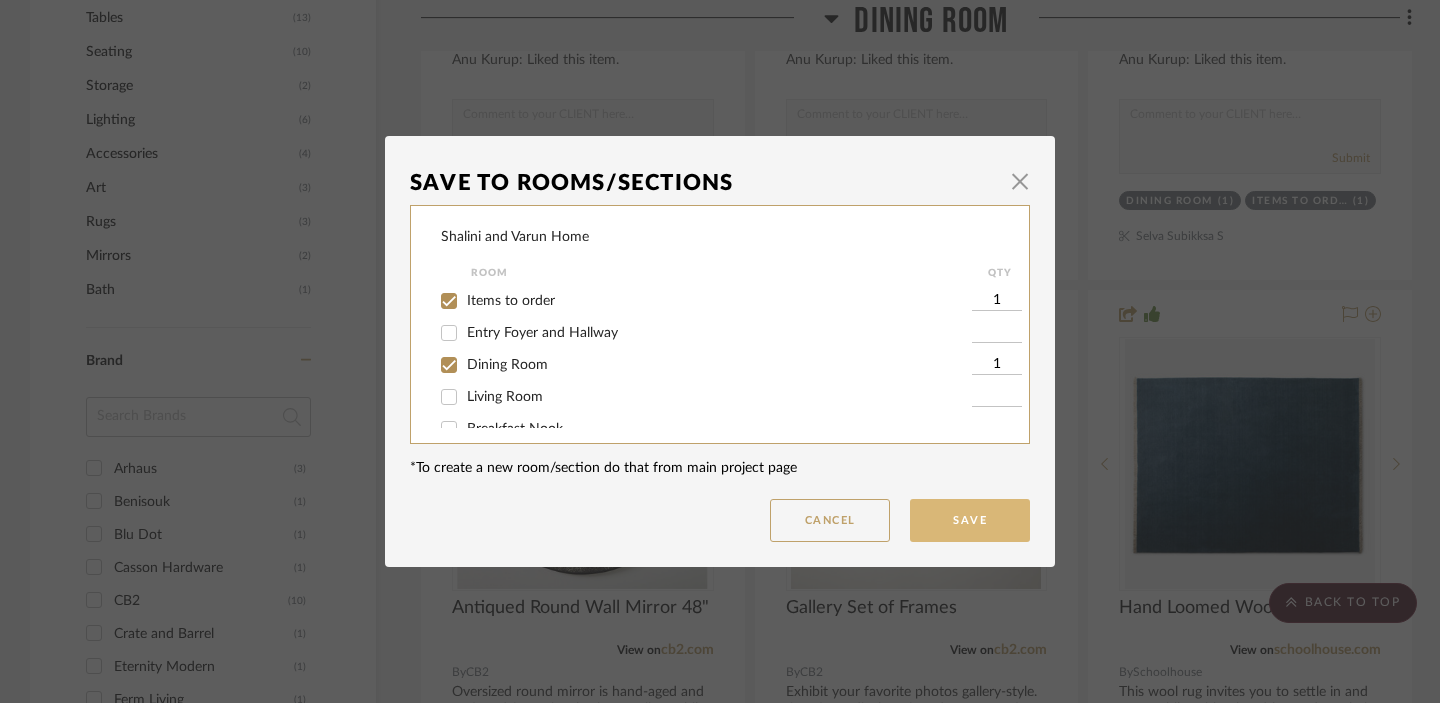 click on "Save" at bounding box center (970, 520) 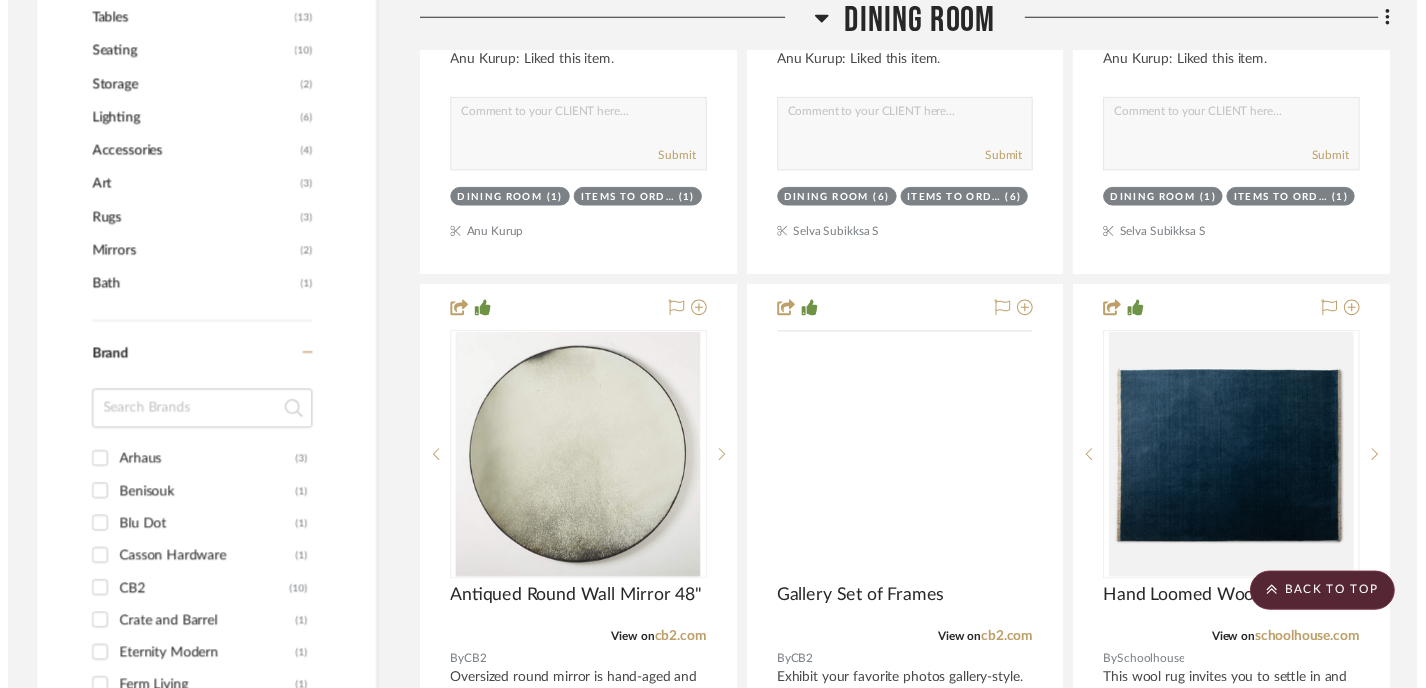 scroll, scrollTop: 1295, scrollLeft: 0, axis: vertical 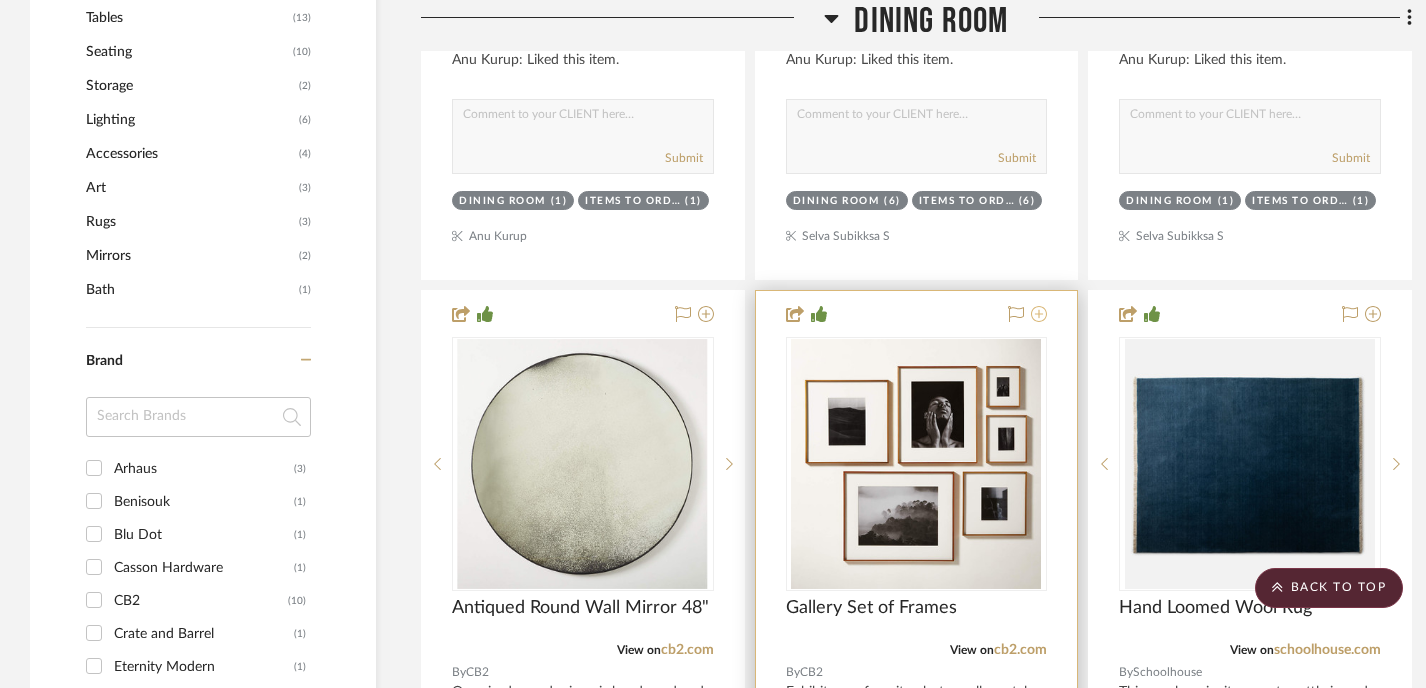 click 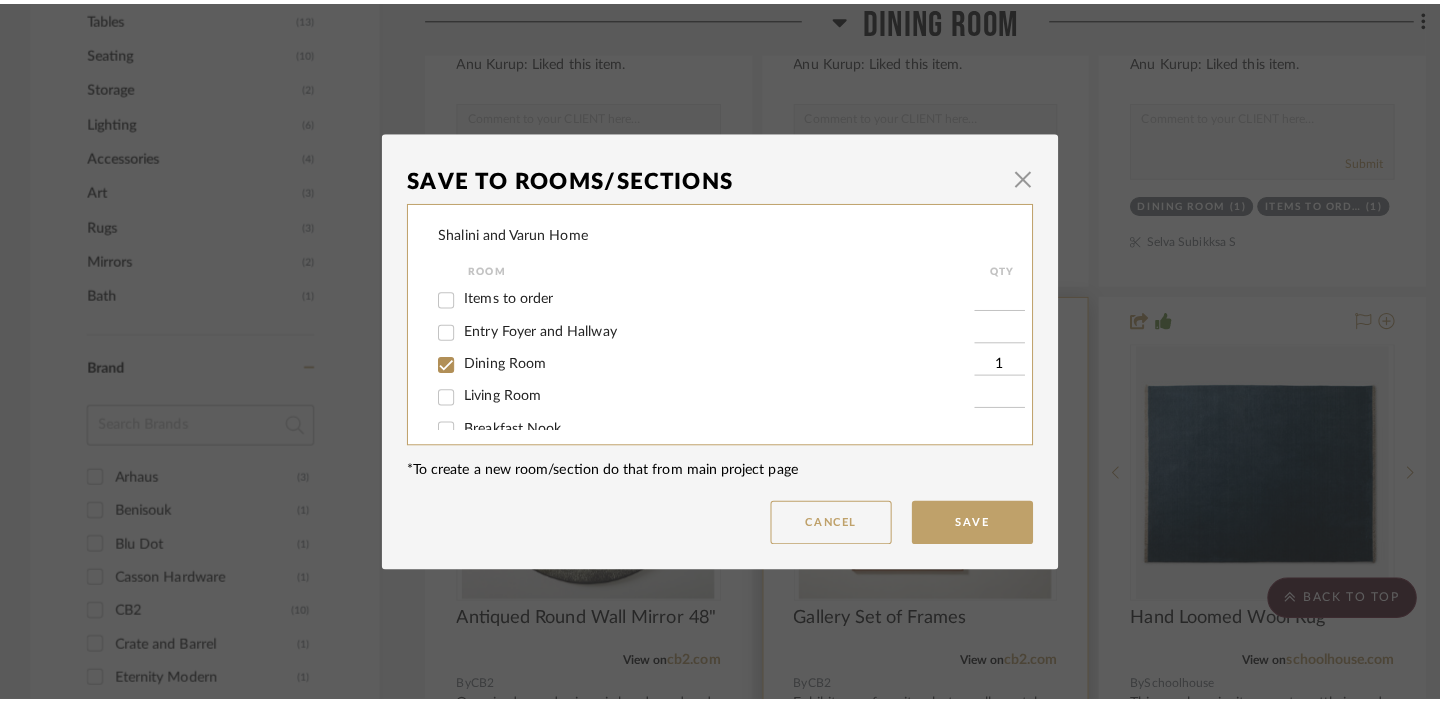 scroll, scrollTop: 0, scrollLeft: 0, axis: both 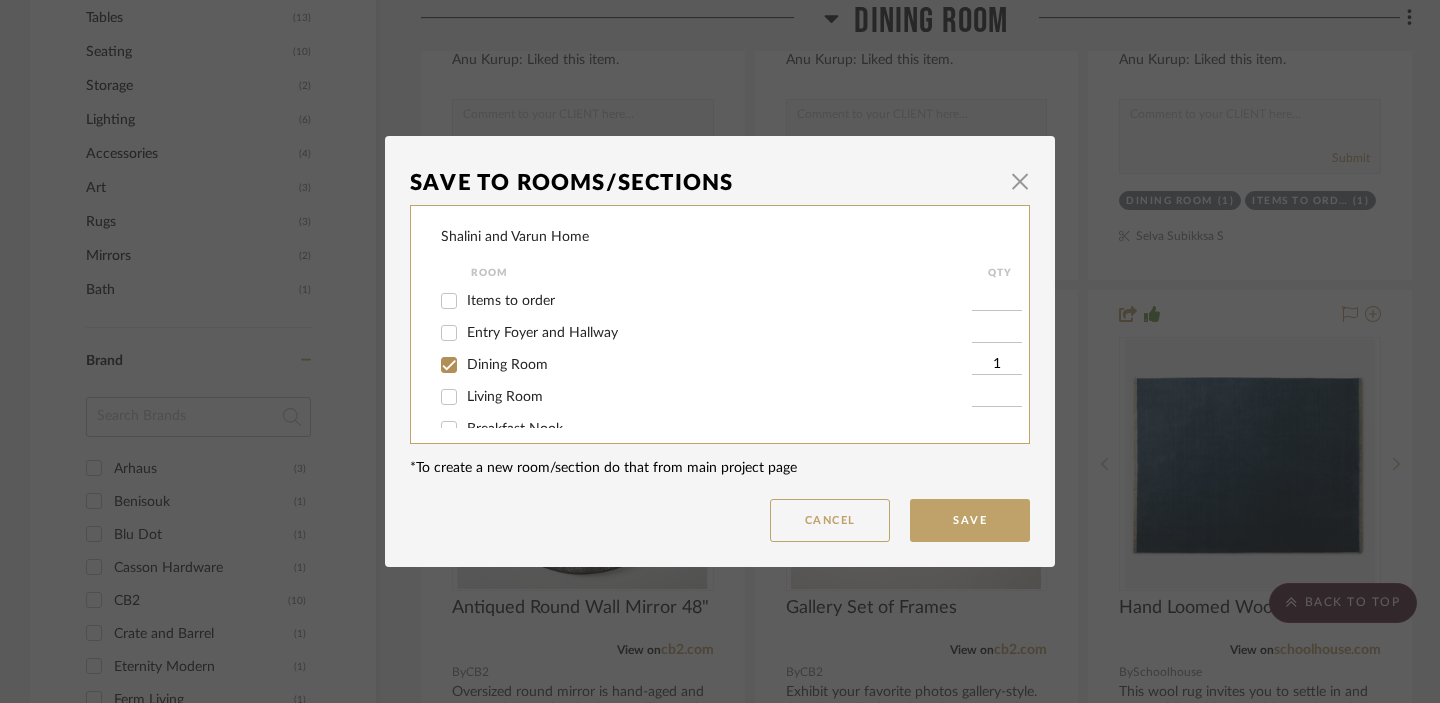 click on "Items to order" at bounding box center [511, 301] 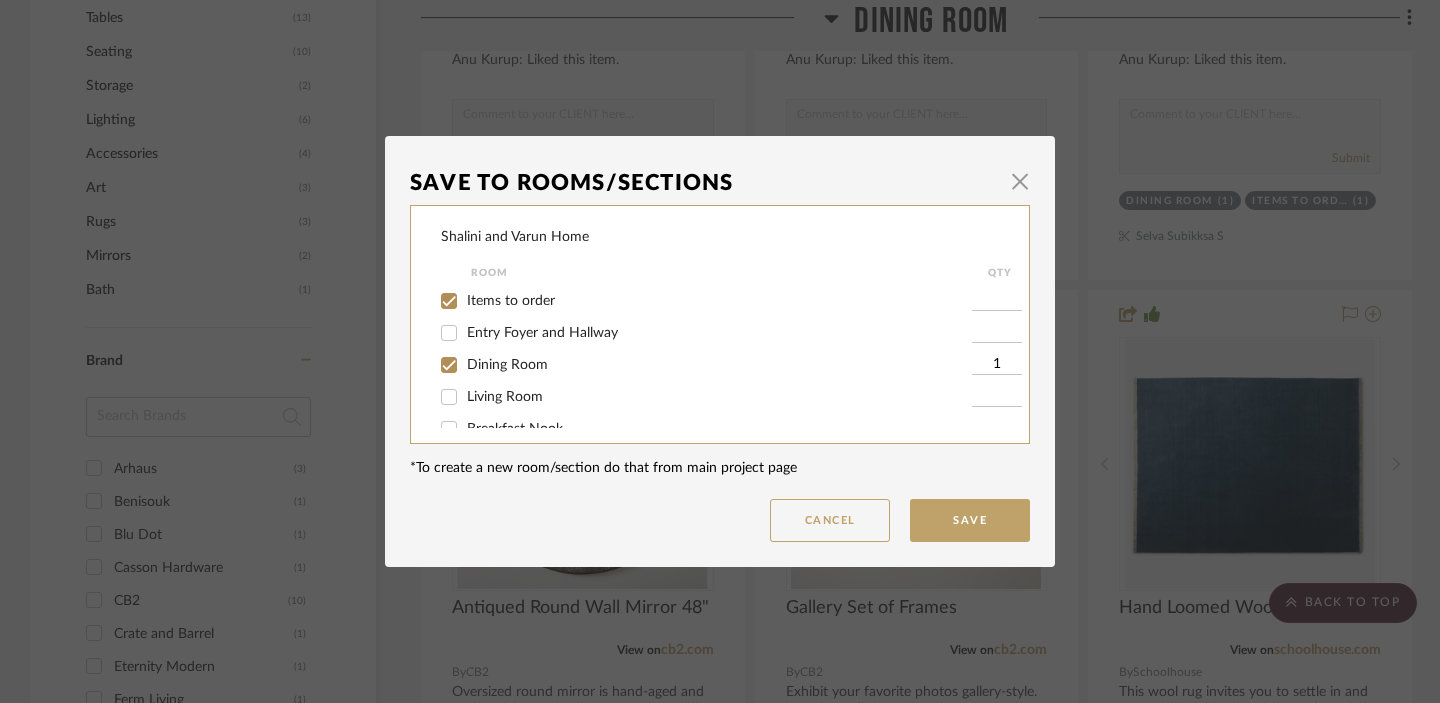 checkbox on "true" 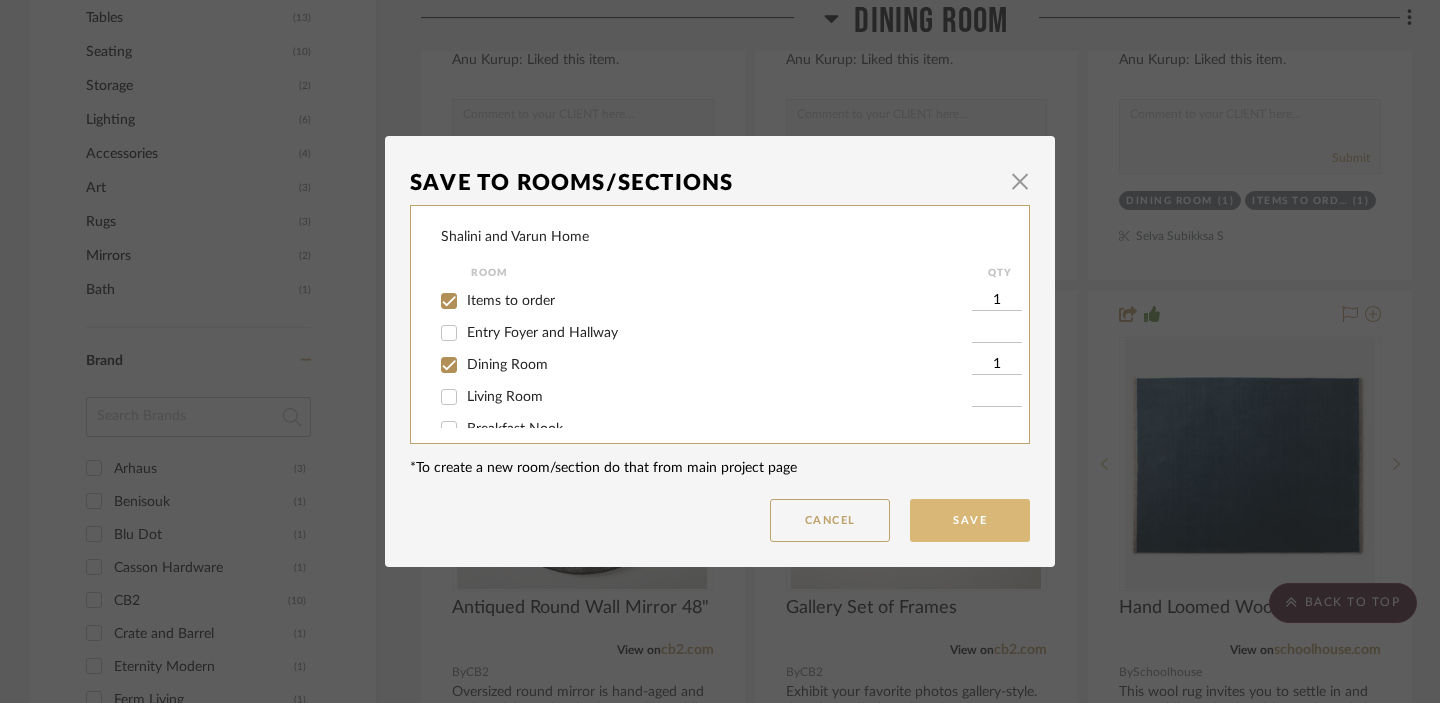 click on "Save" at bounding box center [970, 520] 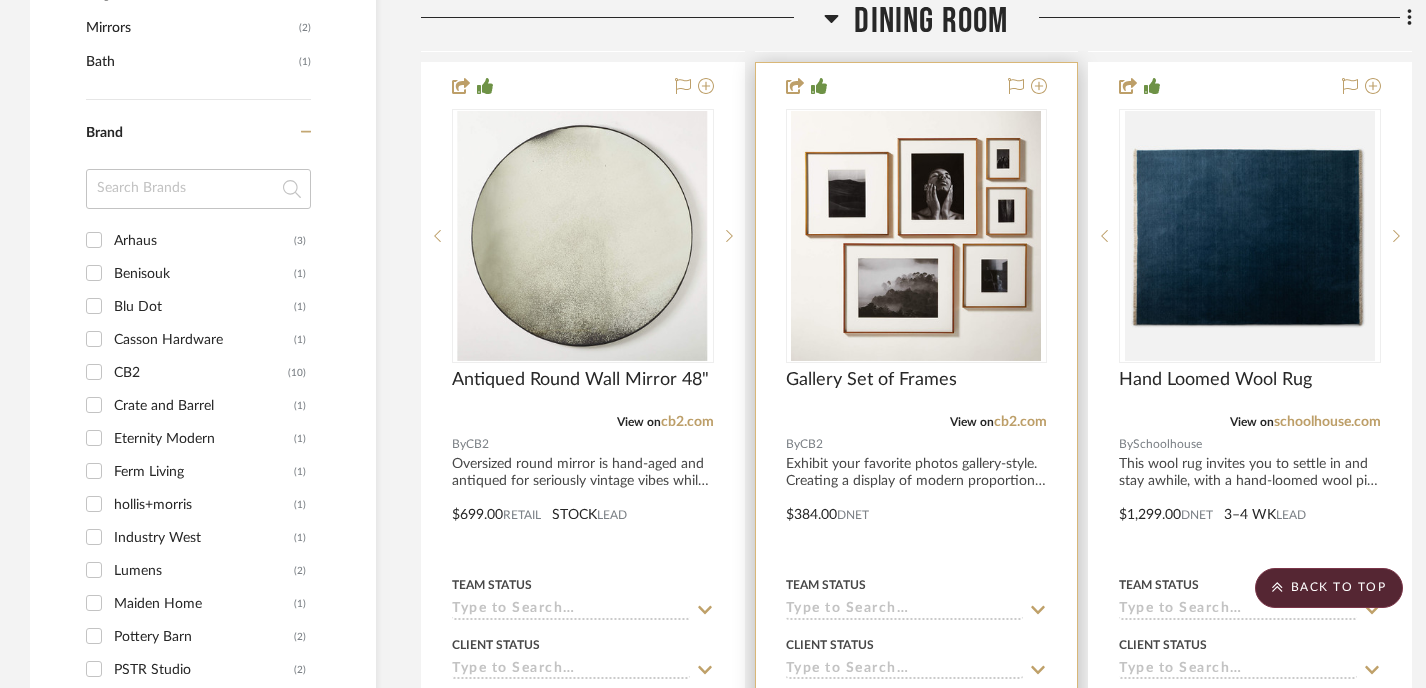 scroll, scrollTop: 1540, scrollLeft: 0, axis: vertical 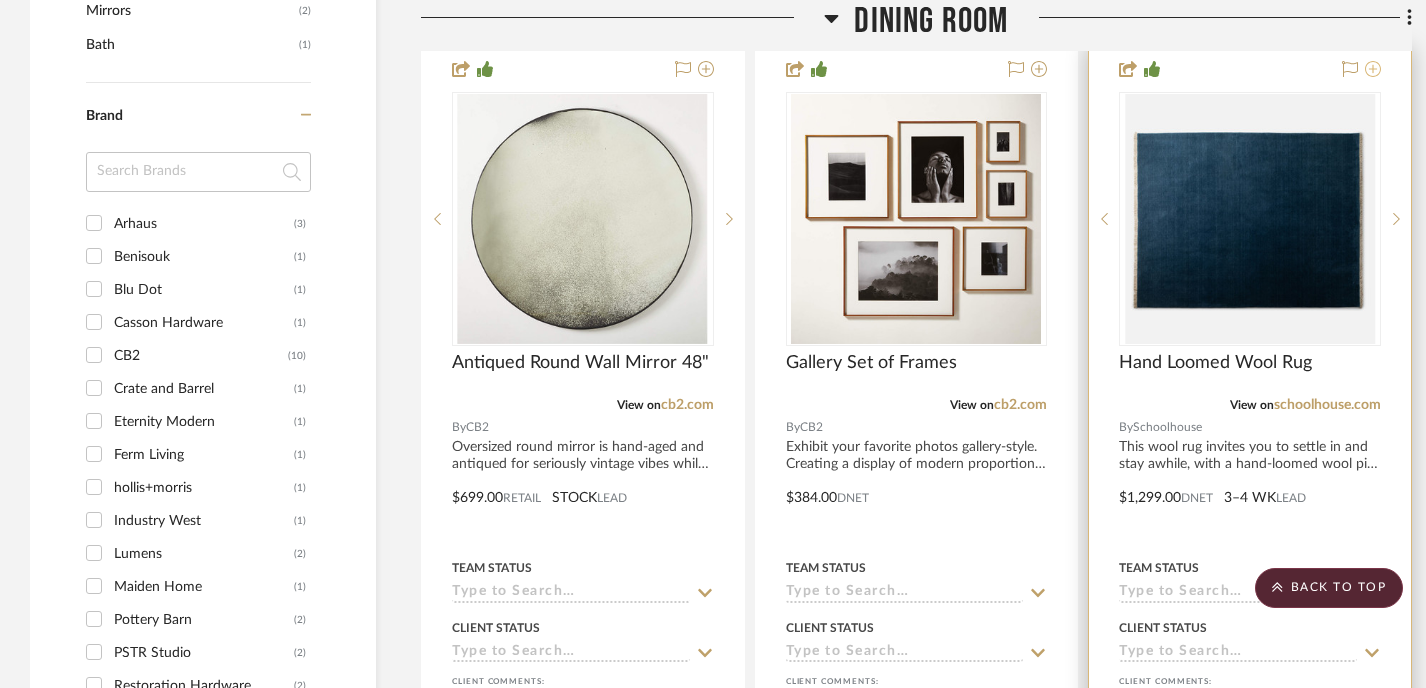 click 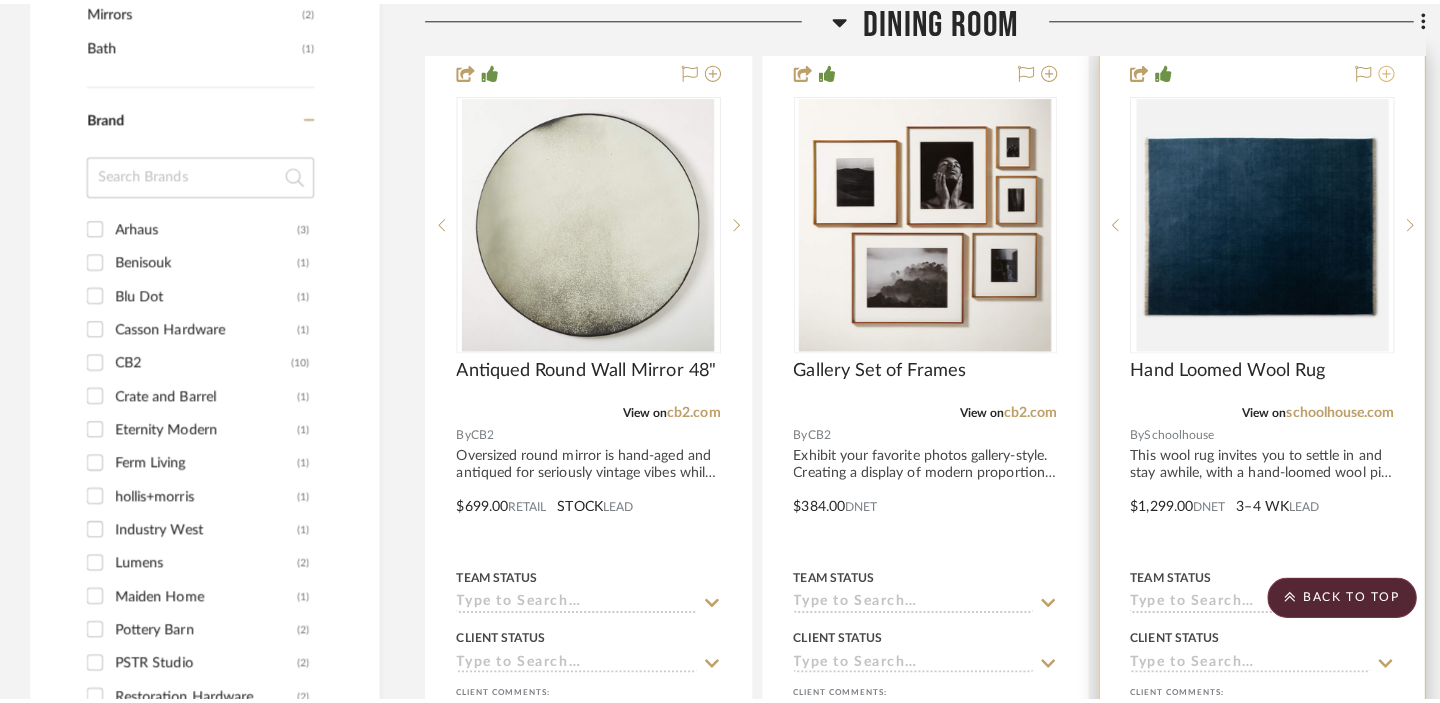 scroll, scrollTop: 0, scrollLeft: 0, axis: both 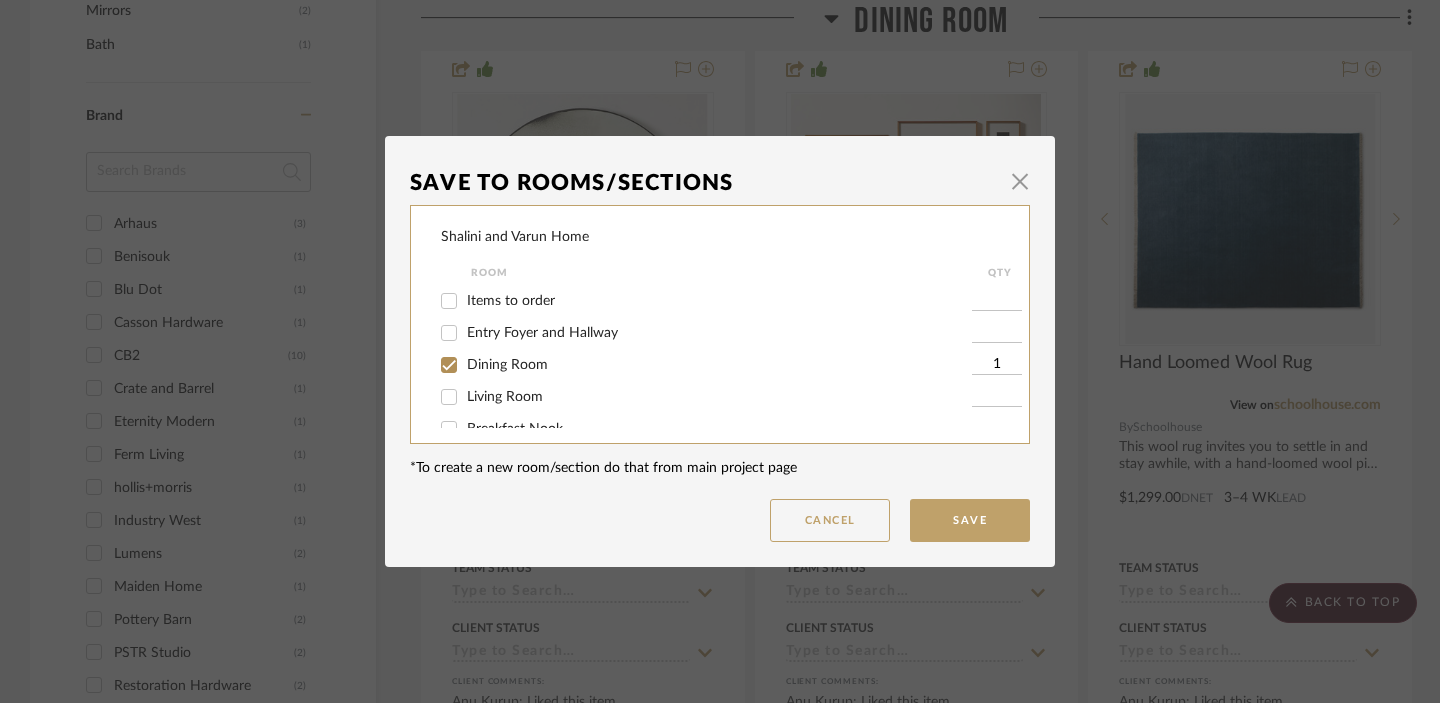click on "Items to order" at bounding box center (511, 301) 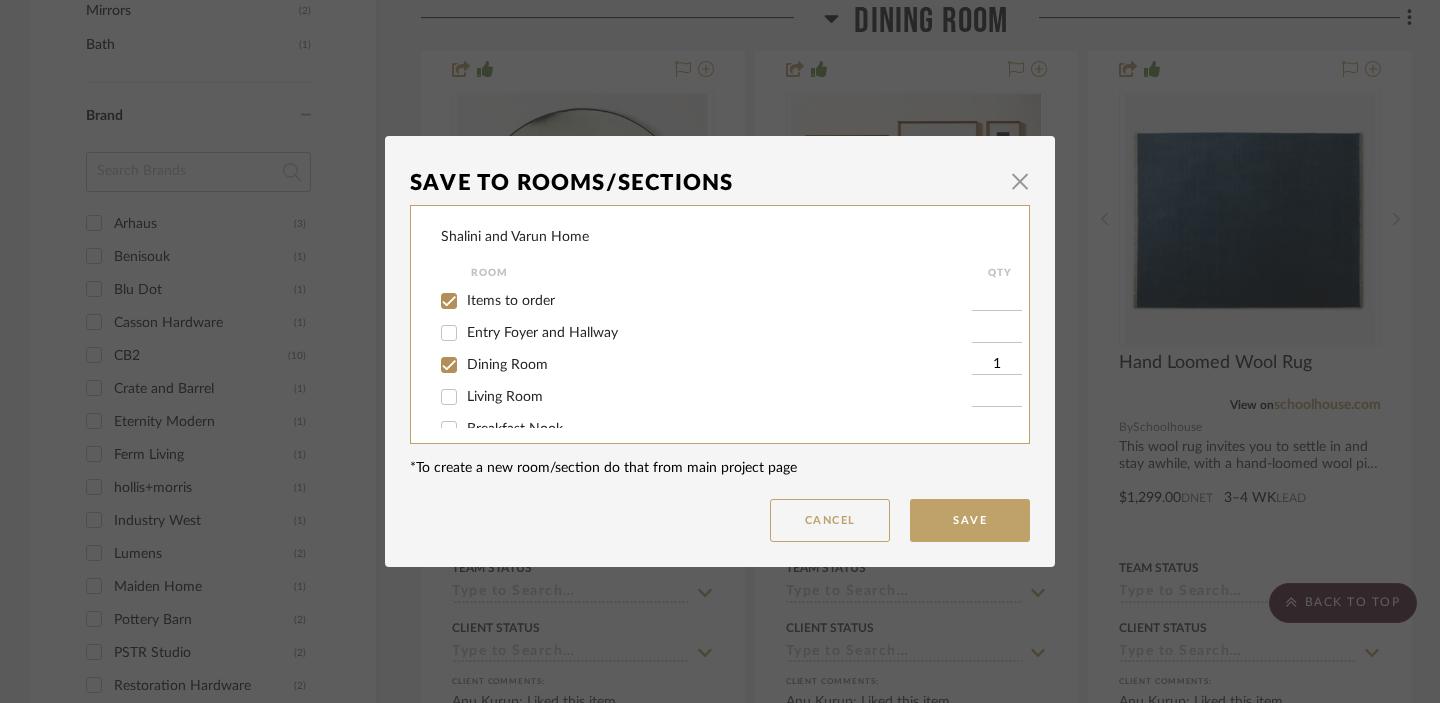 checkbox on "true" 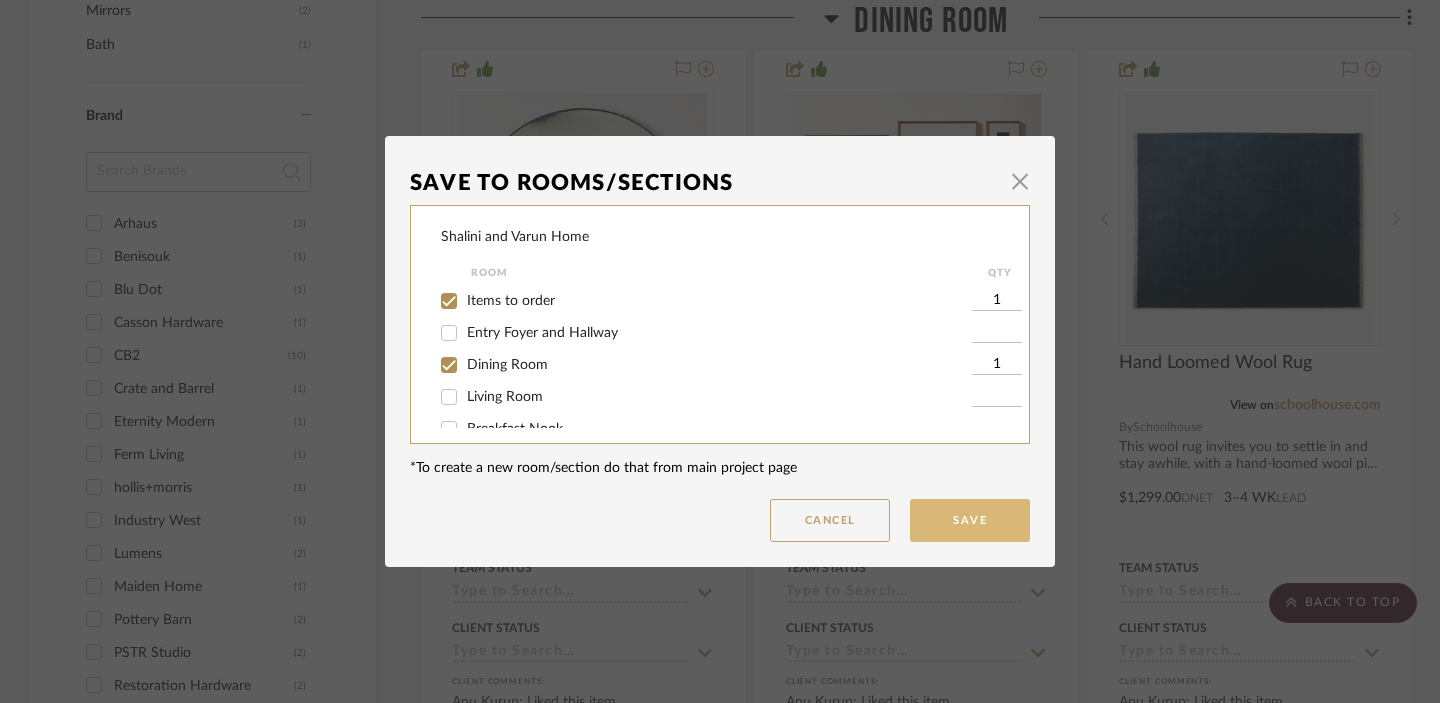 click on "Save" at bounding box center (970, 520) 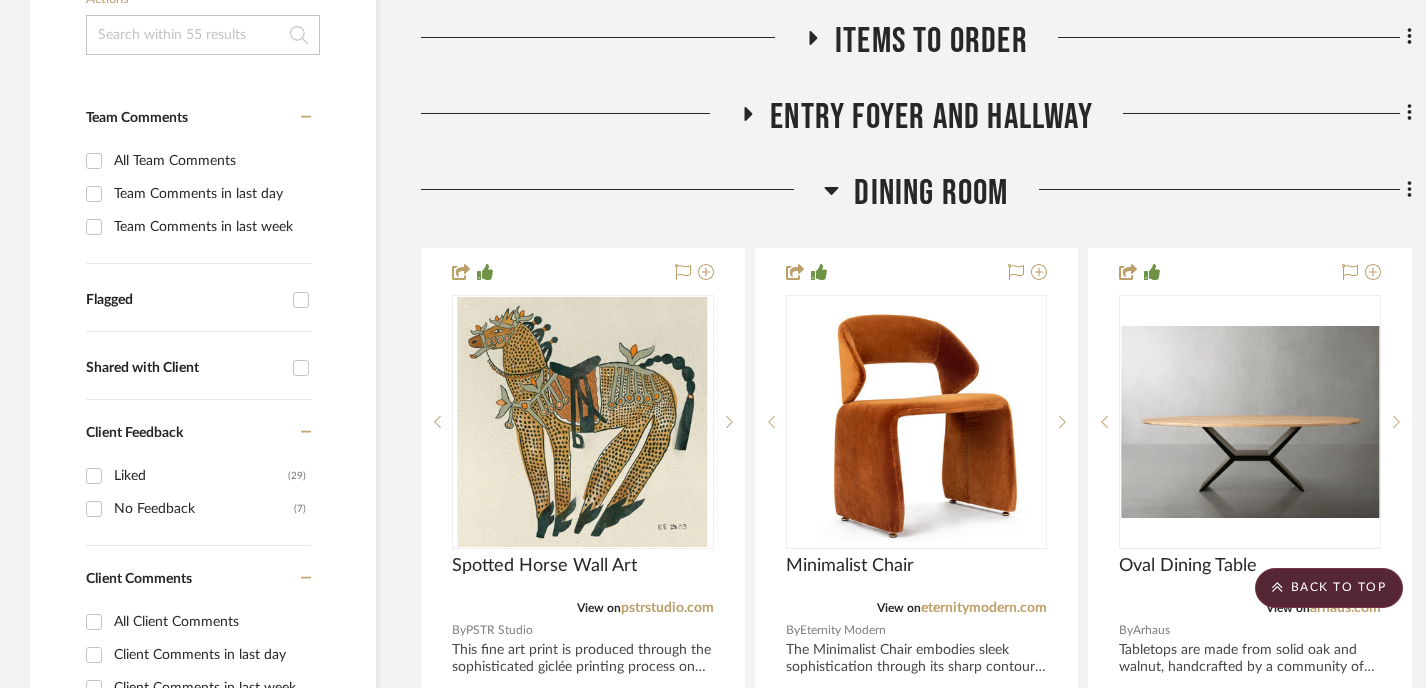scroll, scrollTop: 439, scrollLeft: 0, axis: vertical 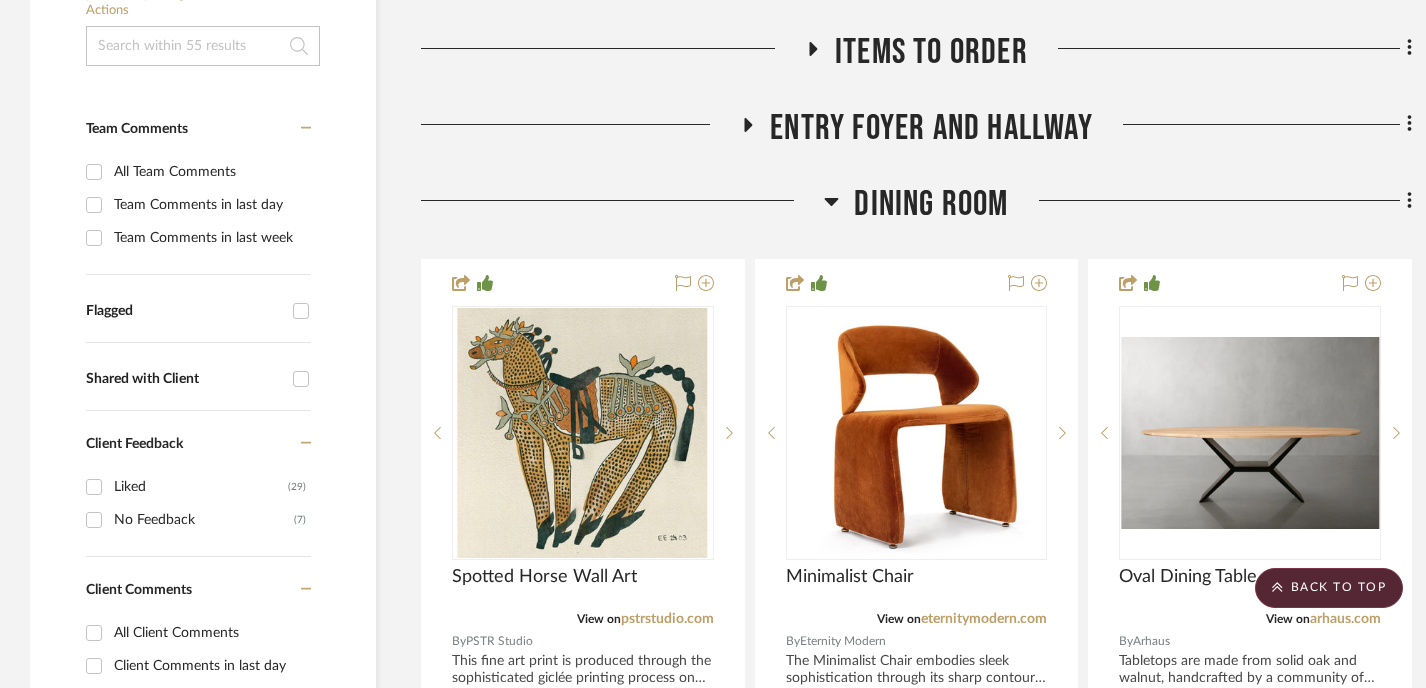 click 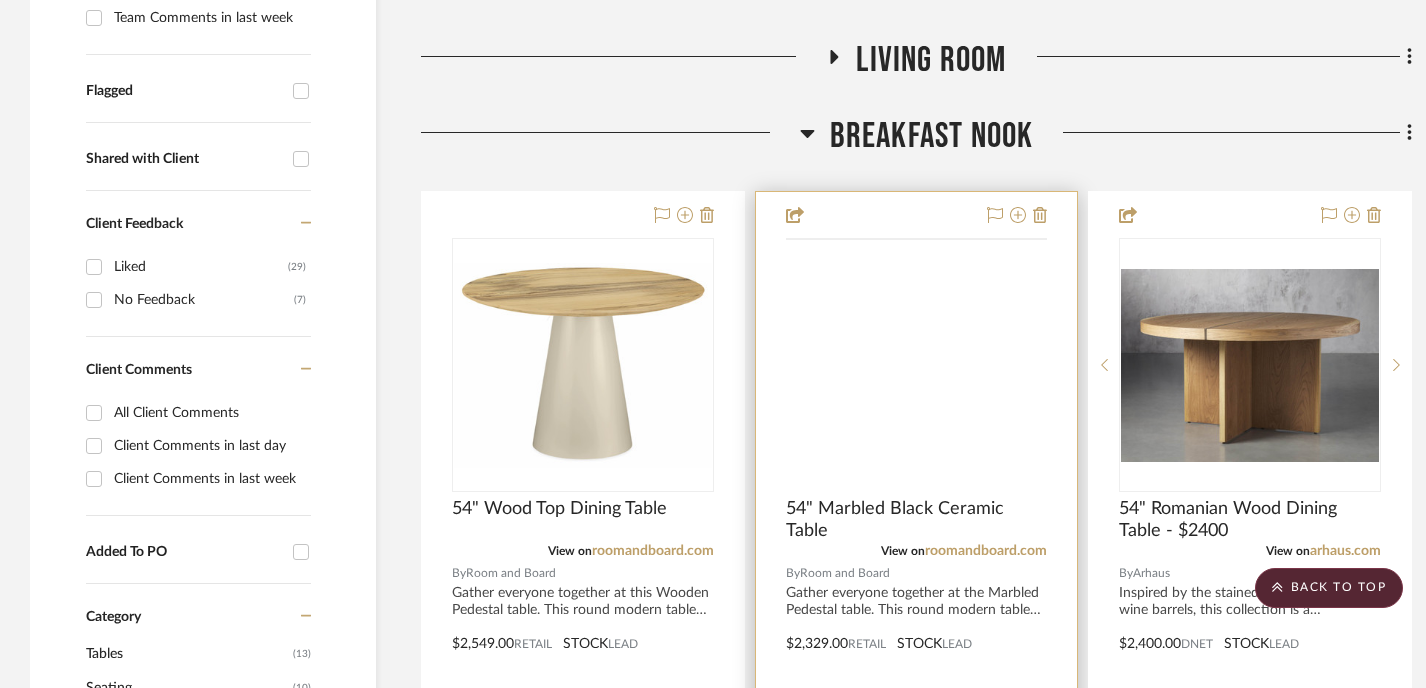 scroll, scrollTop: 661, scrollLeft: 0, axis: vertical 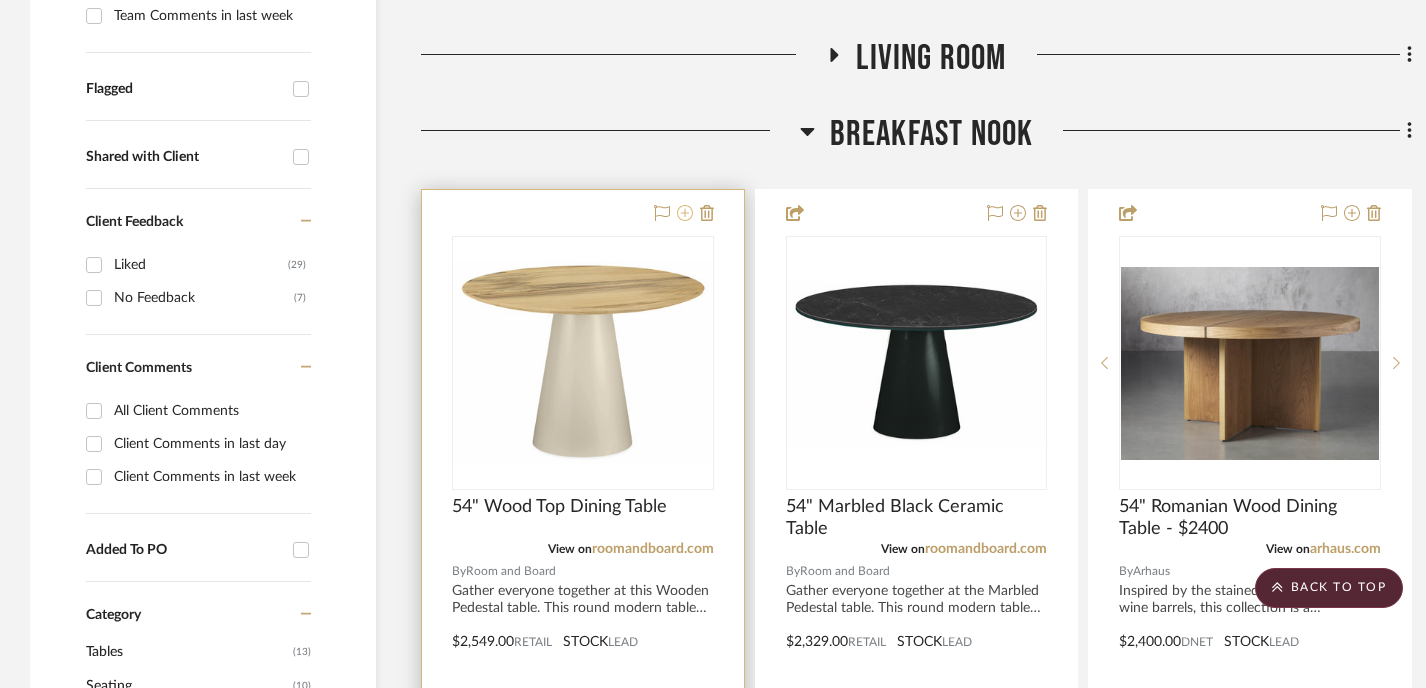 click 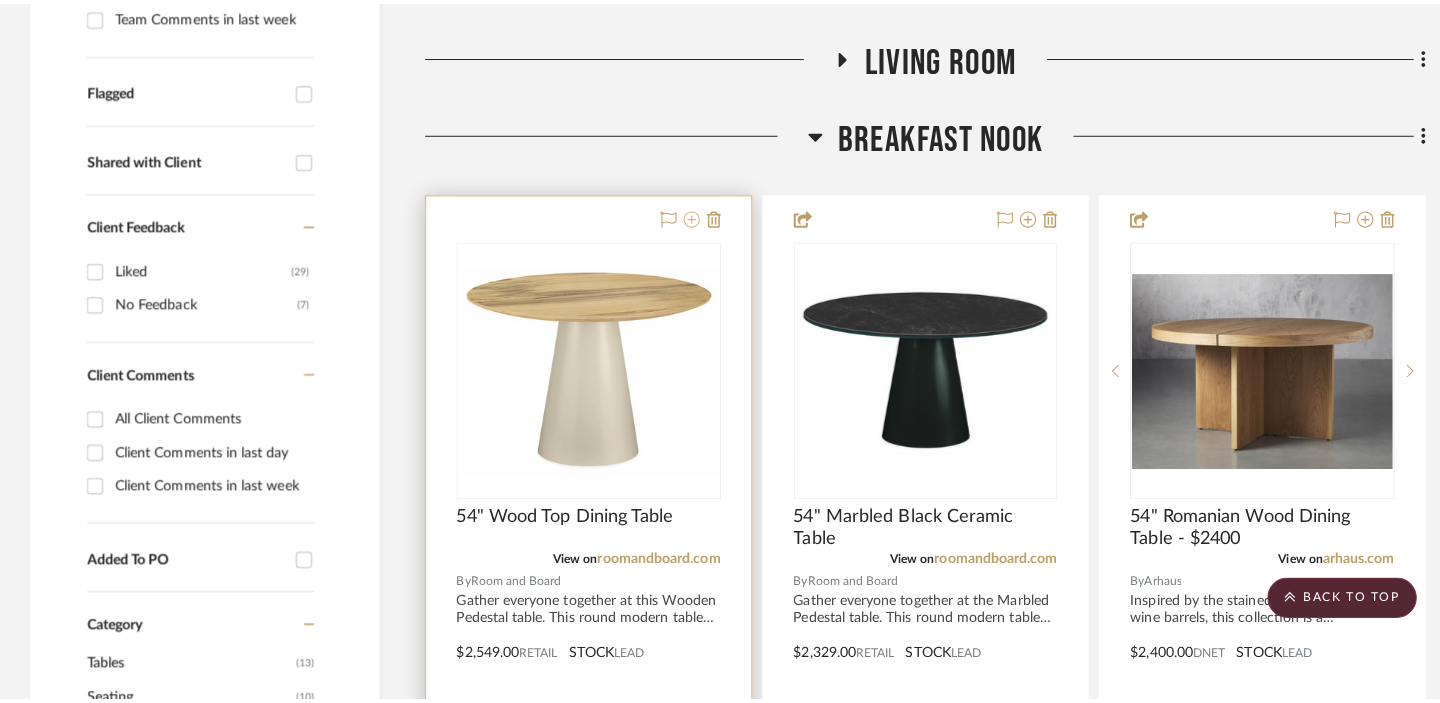 scroll, scrollTop: 0, scrollLeft: 0, axis: both 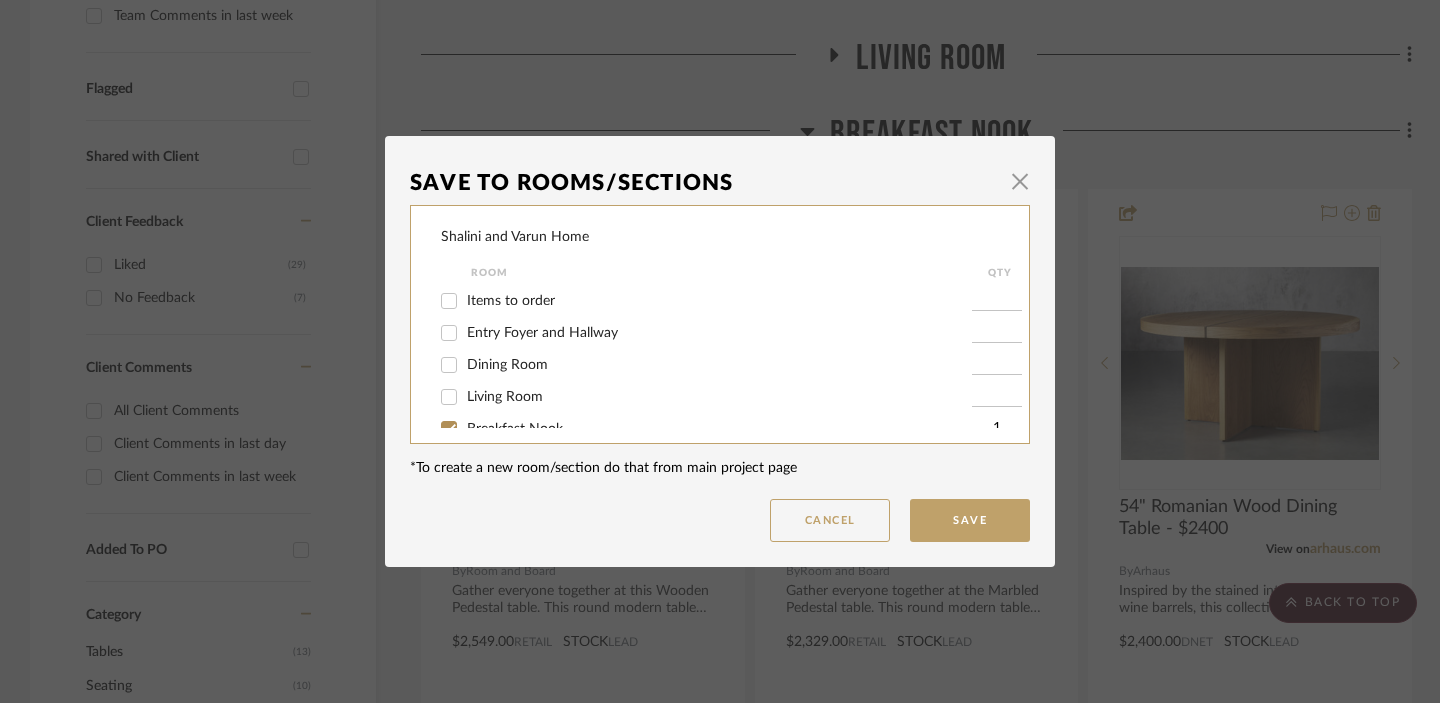 click on "Save To Rooms/Sections × Shalini and Varun Home Room QTY Items to order Entry Foyer and Hallway Dining Room Living Room Breakfast Nook 1 Kitchen Views *To create a new room/section do that from main project page  Cancel  Save" at bounding box center [720, 351] 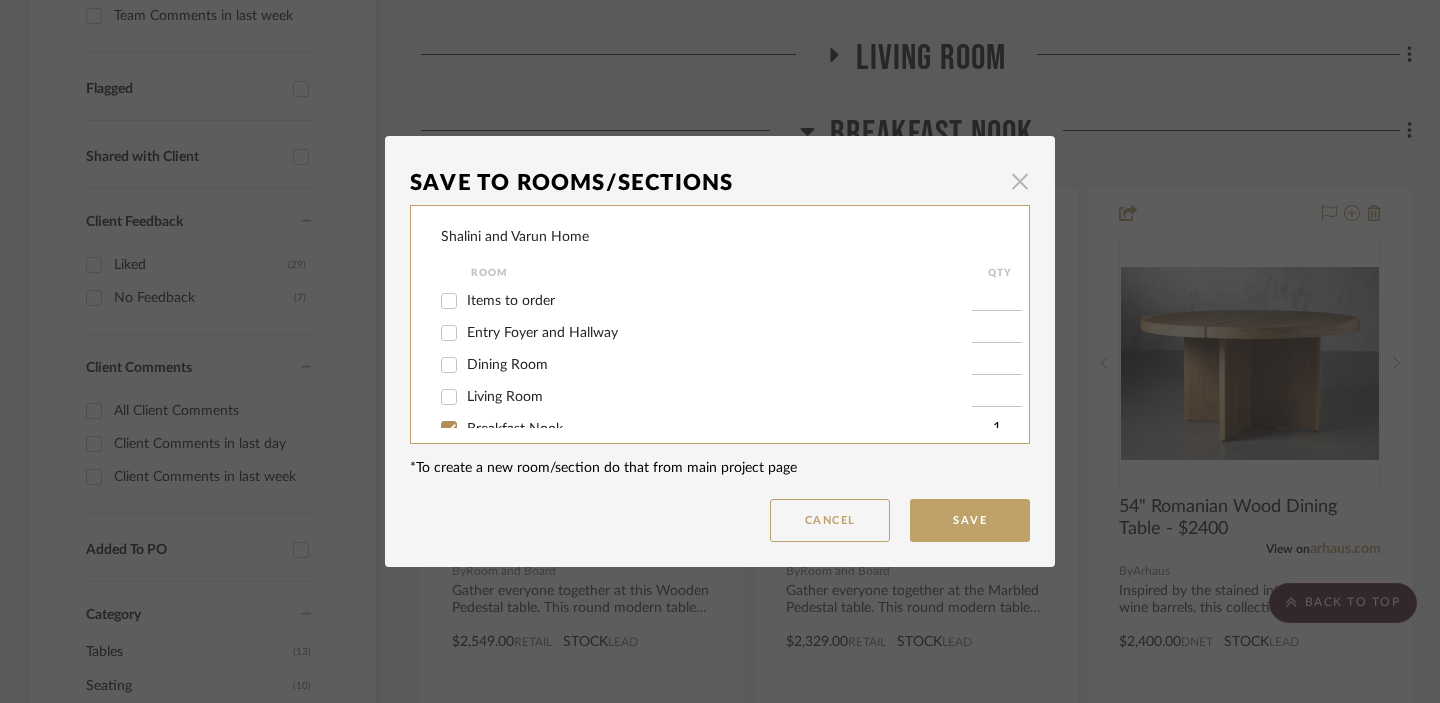click at bounding box center [1020, 181] 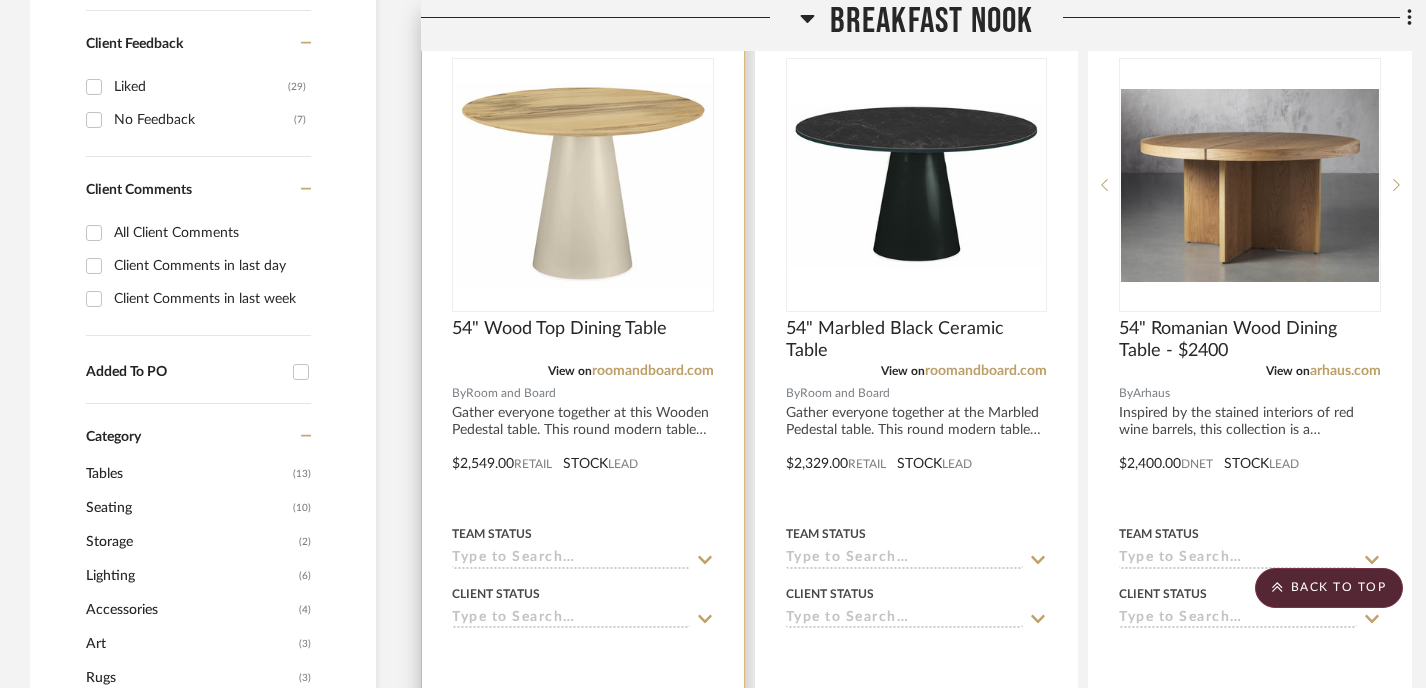 scroll, scrollTop: 788, scrollLeft: 0, axis: vertical 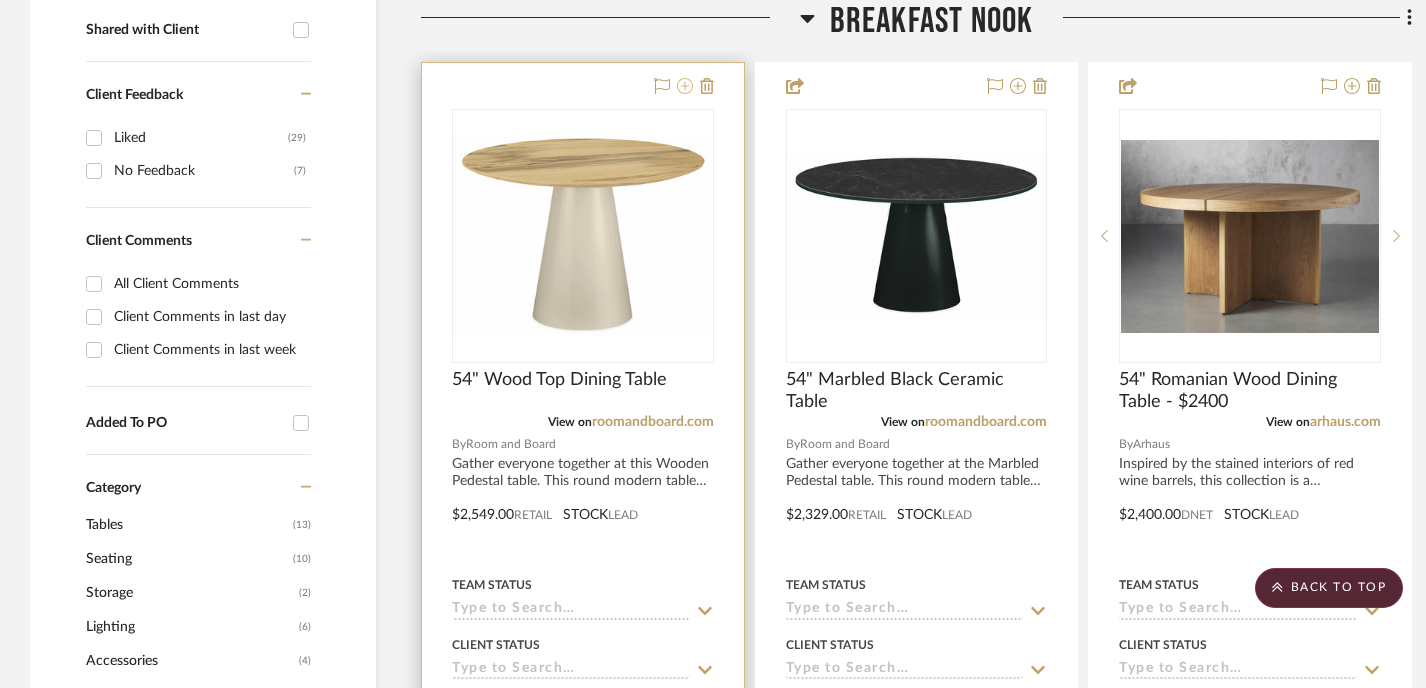 click 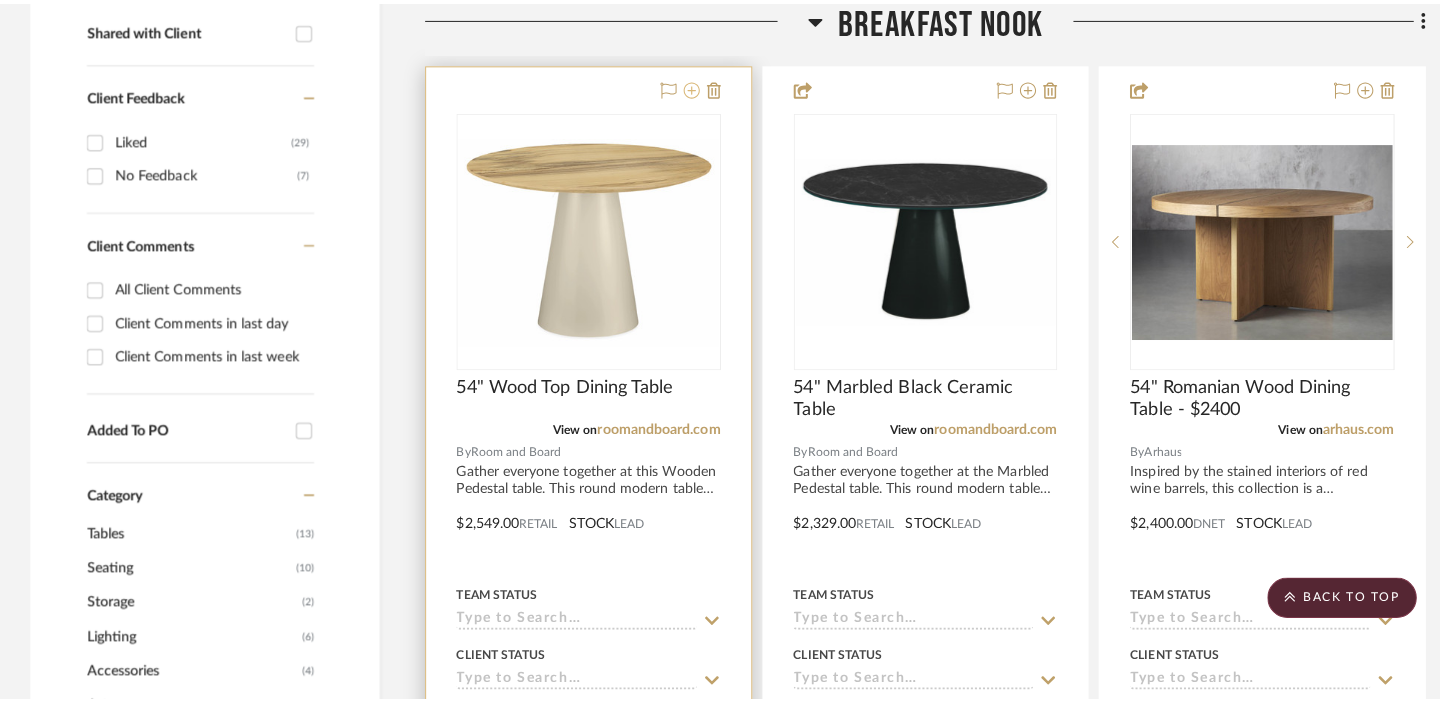 scroll, scrollTop: 0, scrollLeft: 0, axis: both 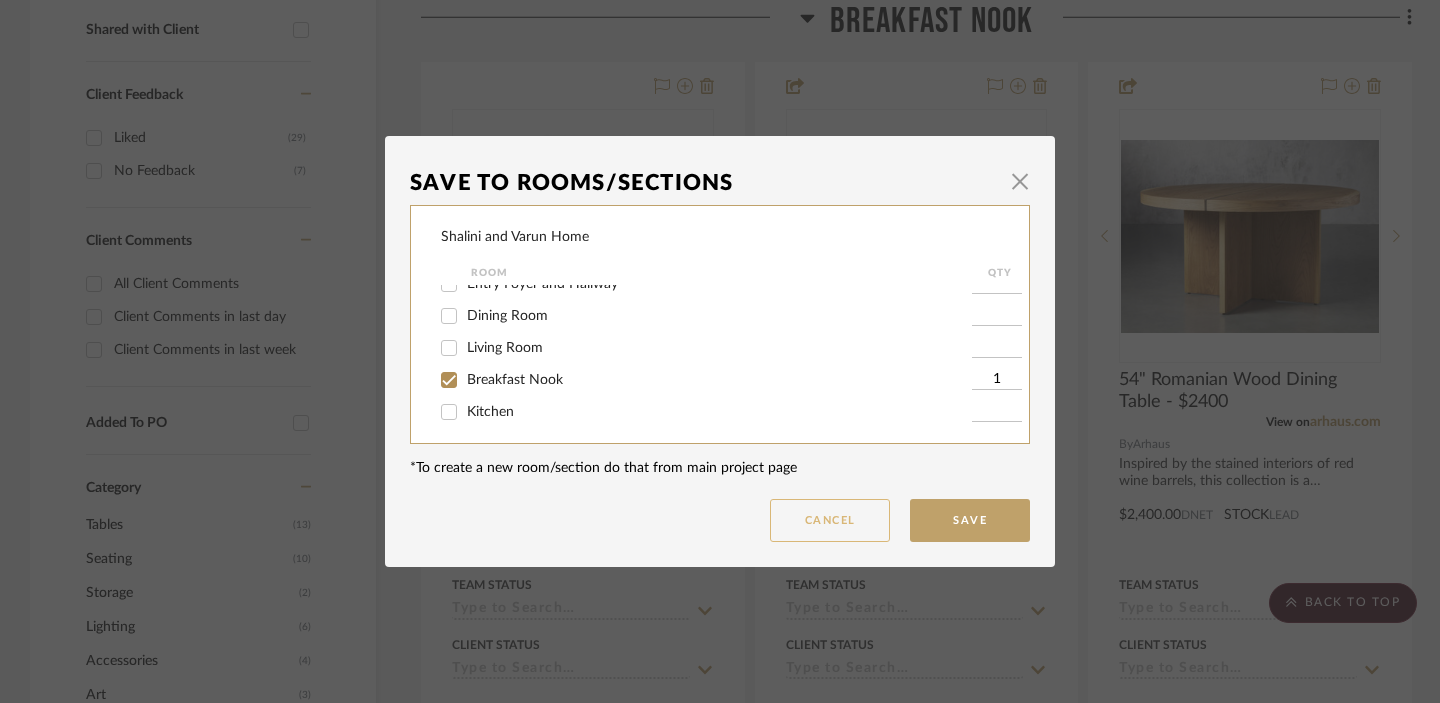 click on "Cancel" at bounding box center [830, 520] 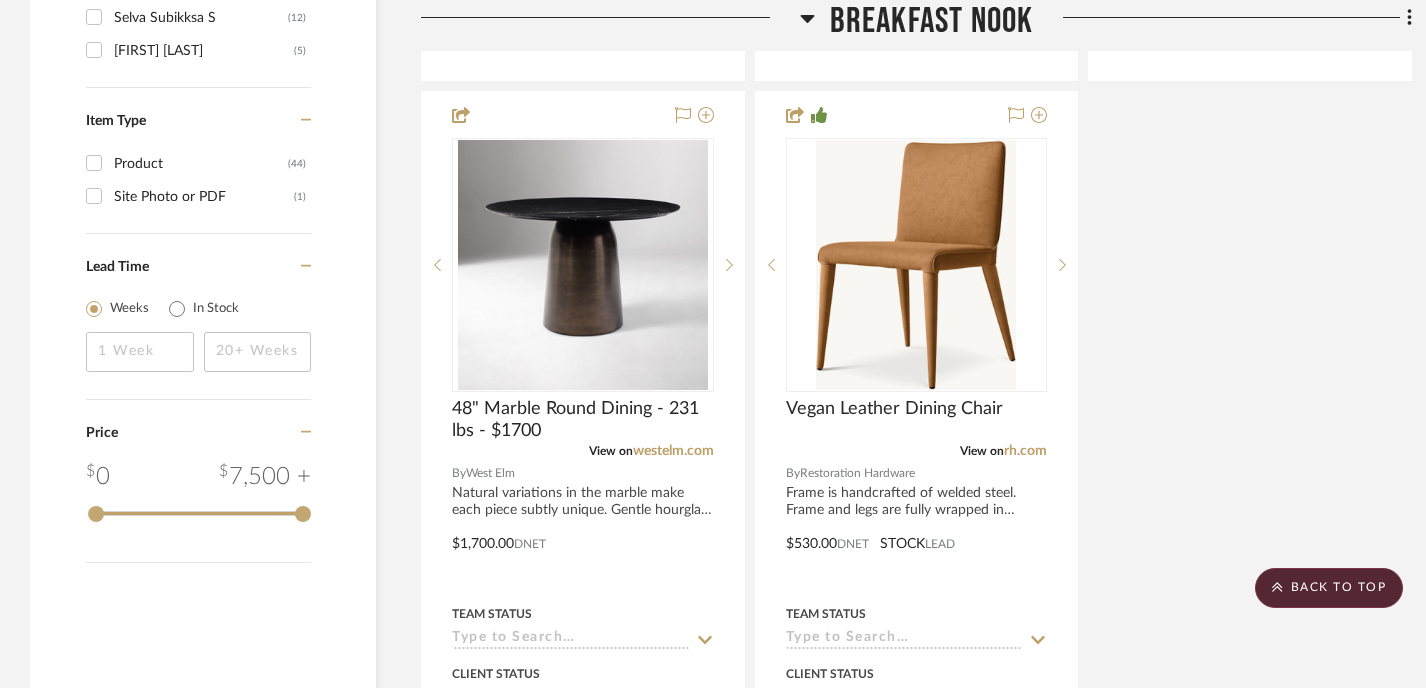 scroll, scrollTop: 2530, scrollLeft: 0, axis: vertical 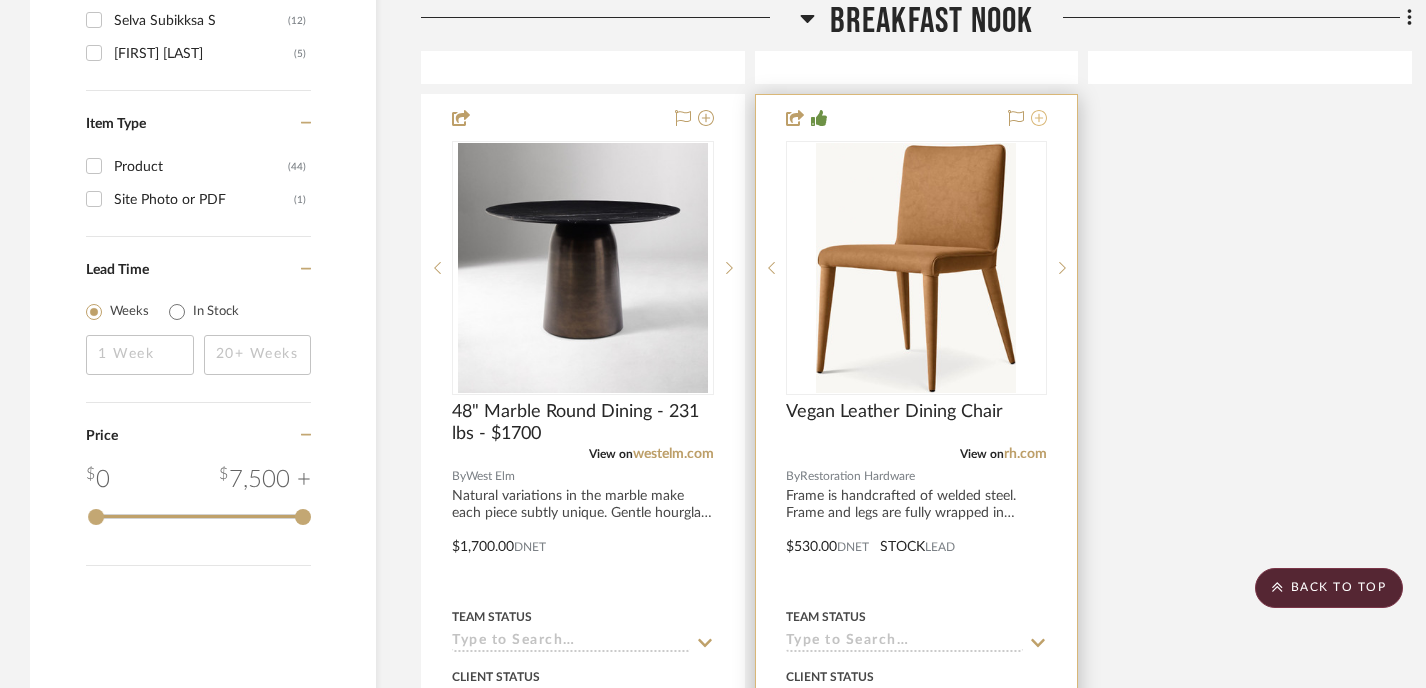 click 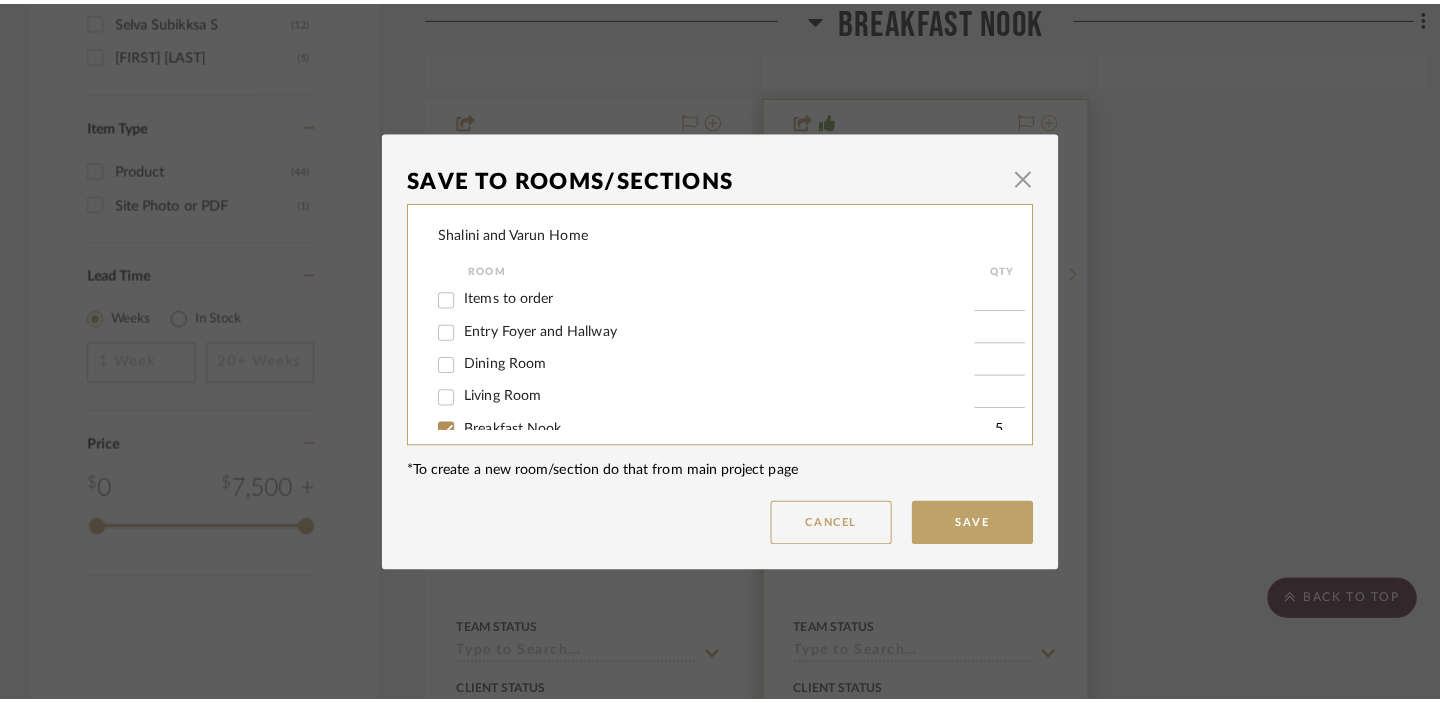 scroll, scrollTop: 0, scrollLeft: 0, axis: both 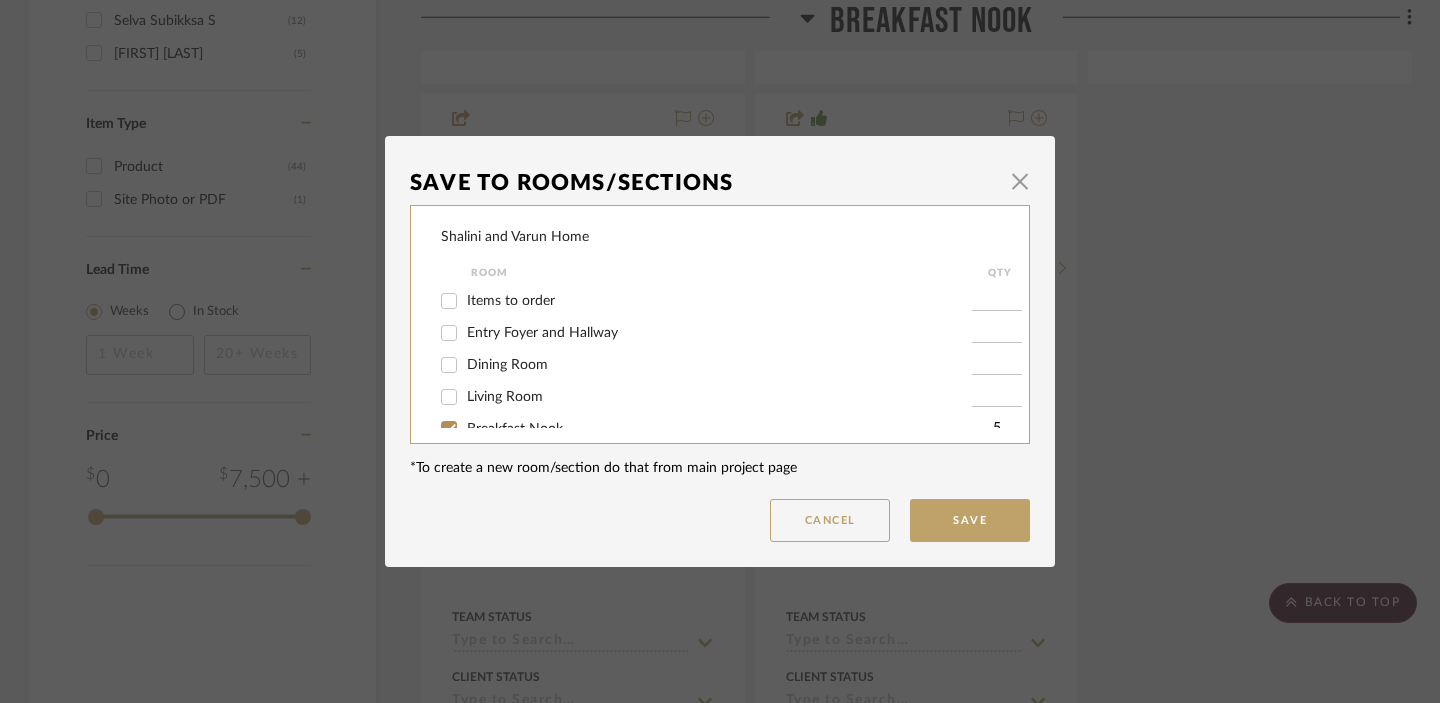 click on "Items to order" at bounding box center [511, 301] 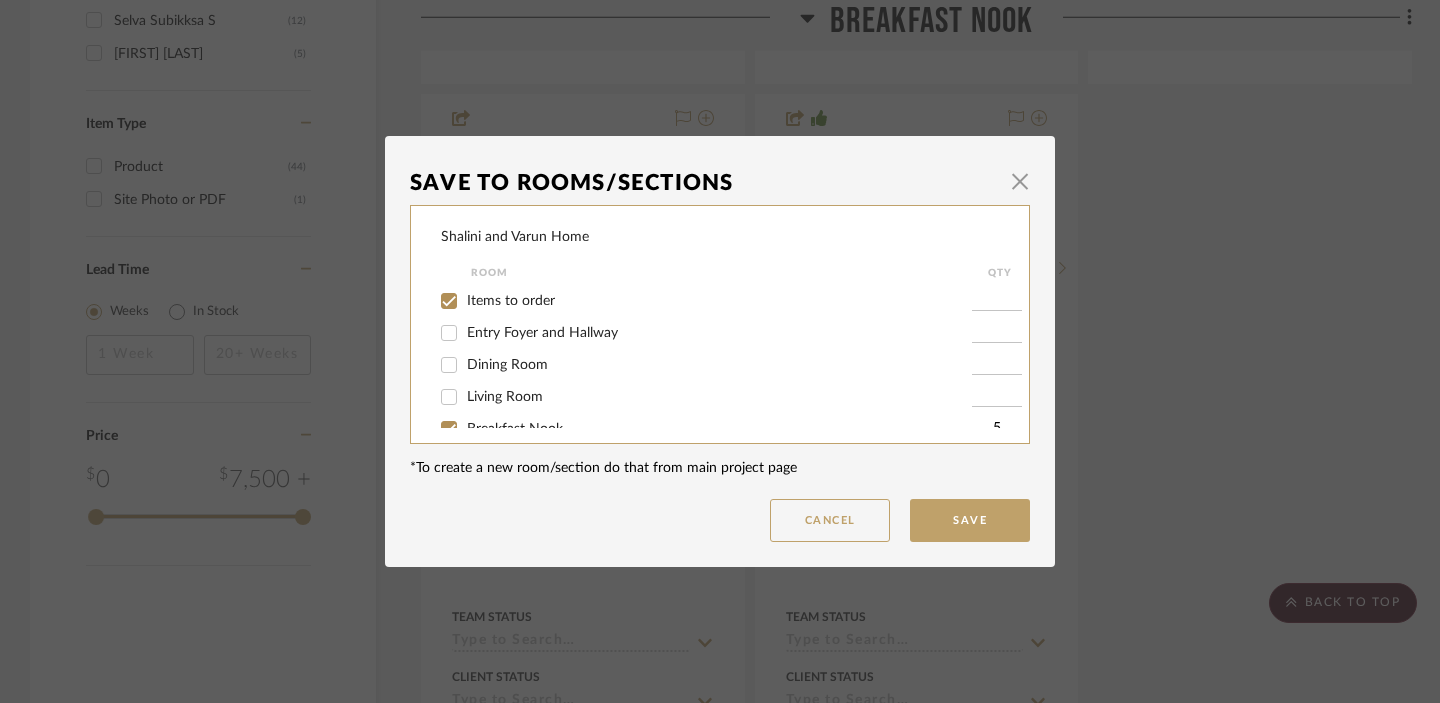 checkbox on "true" 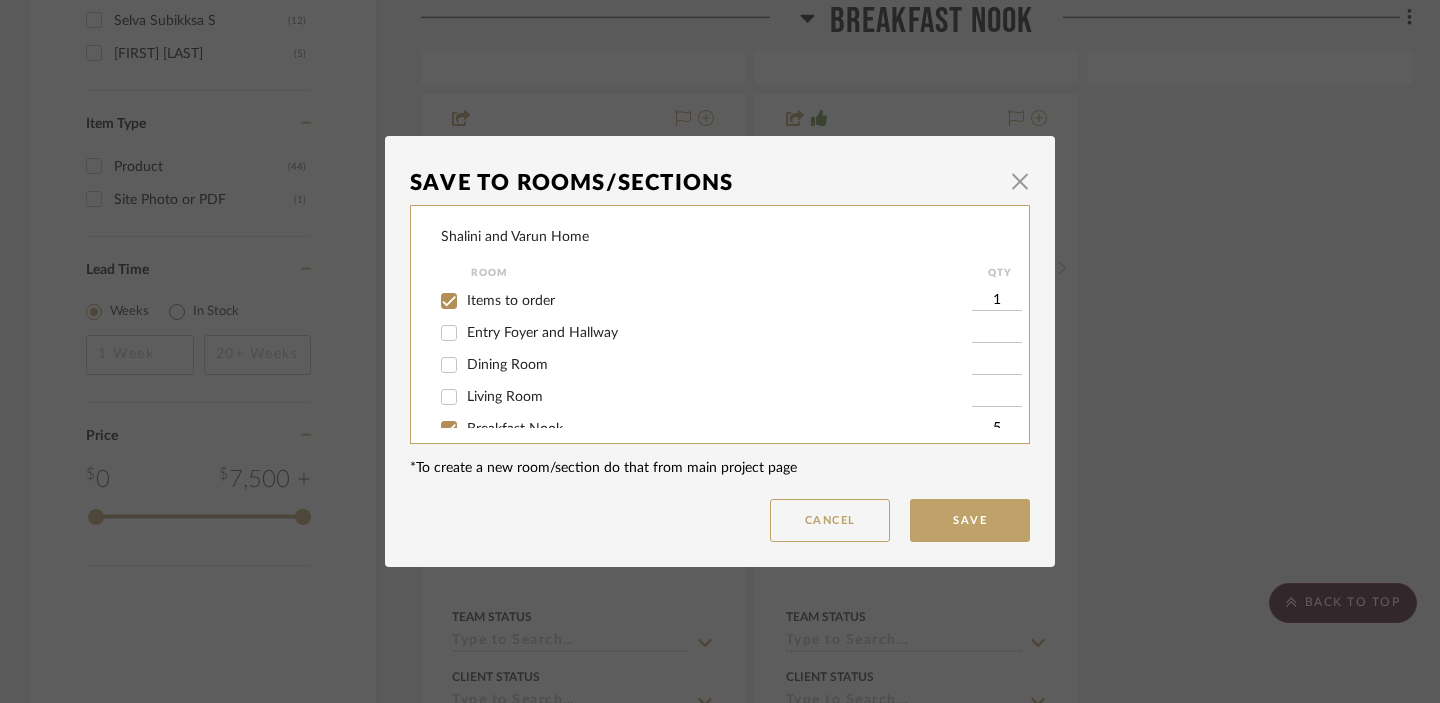 drag, startPoint x: 1007, startPoint y: 296, endPoint x: 972, endPoint y: 296, distance: 35 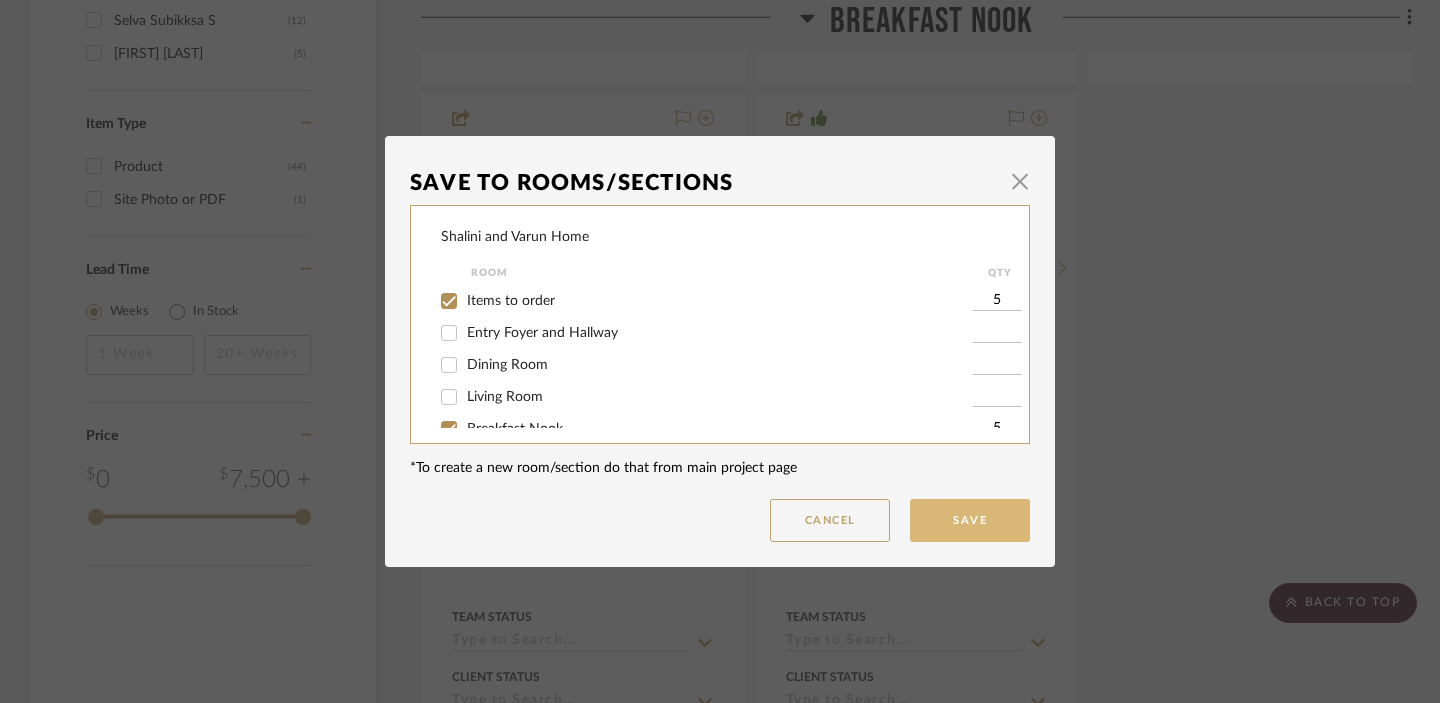 type on "5" 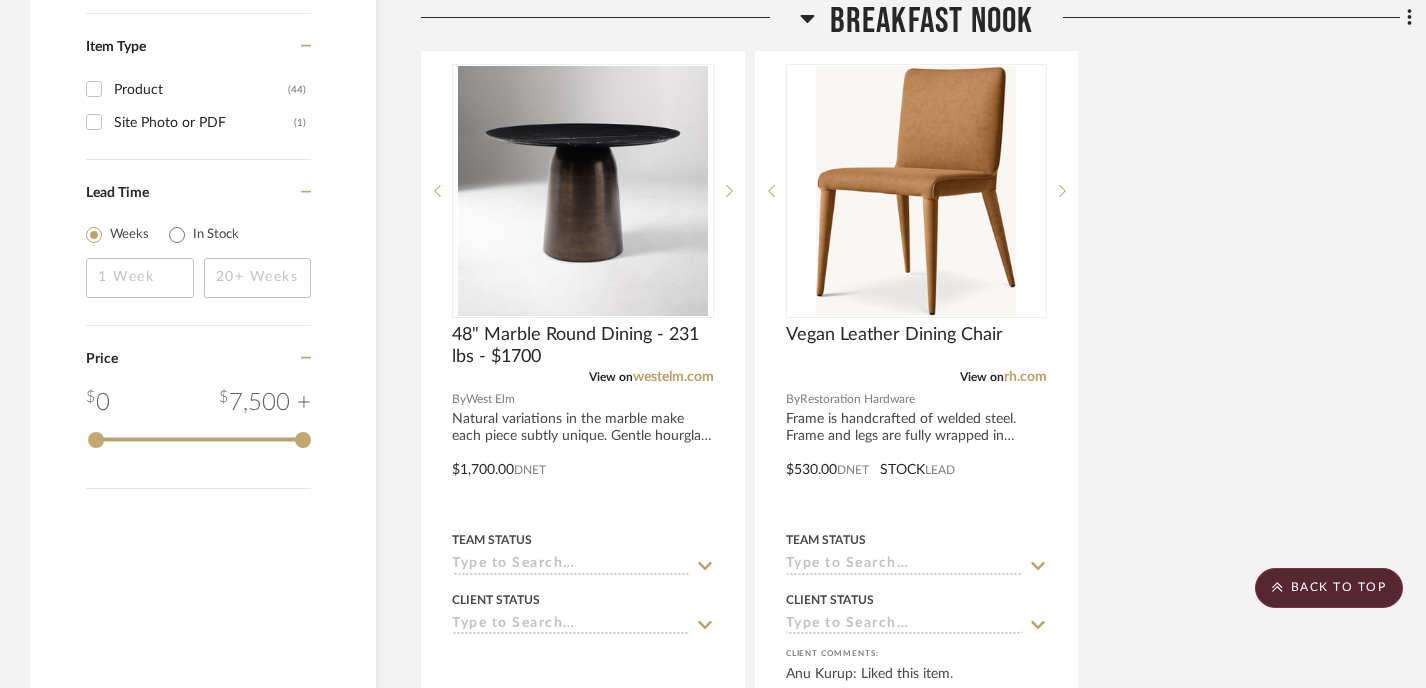 scroll, scrollTop: 2566, scrollLeft: 0, axis: vertical 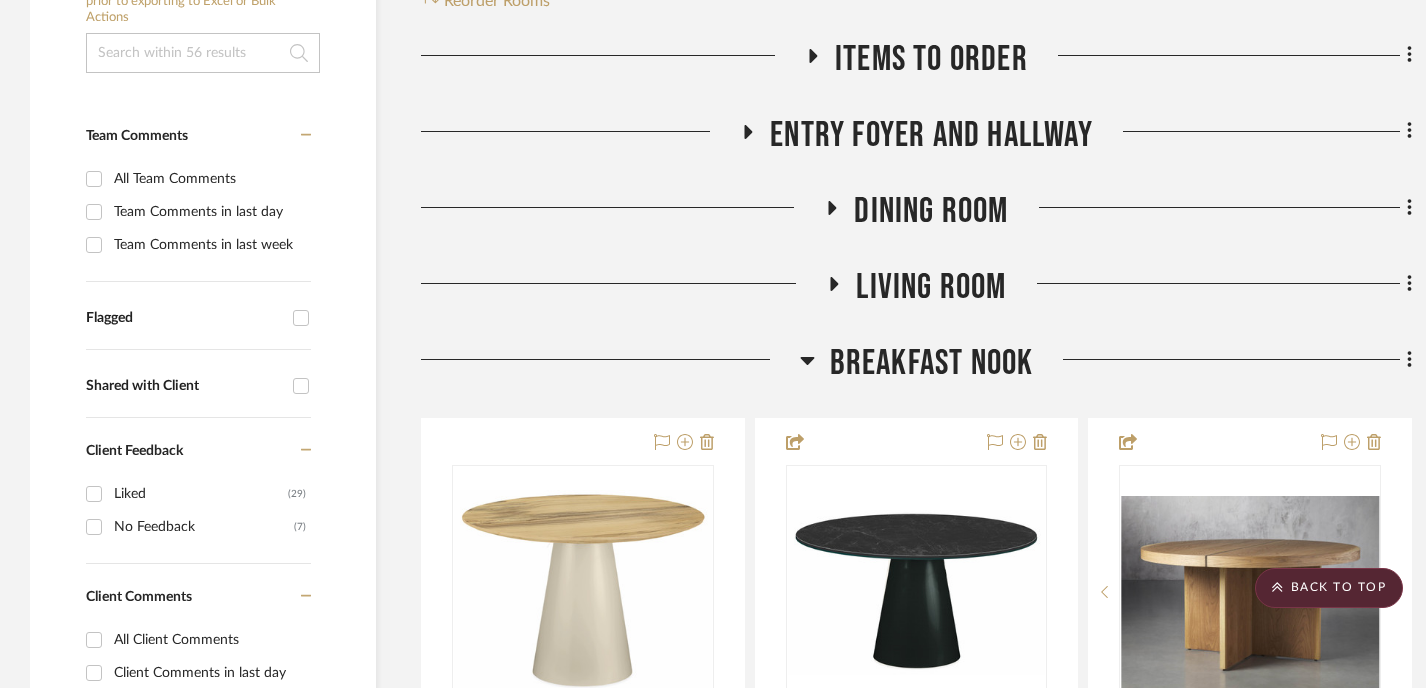 click 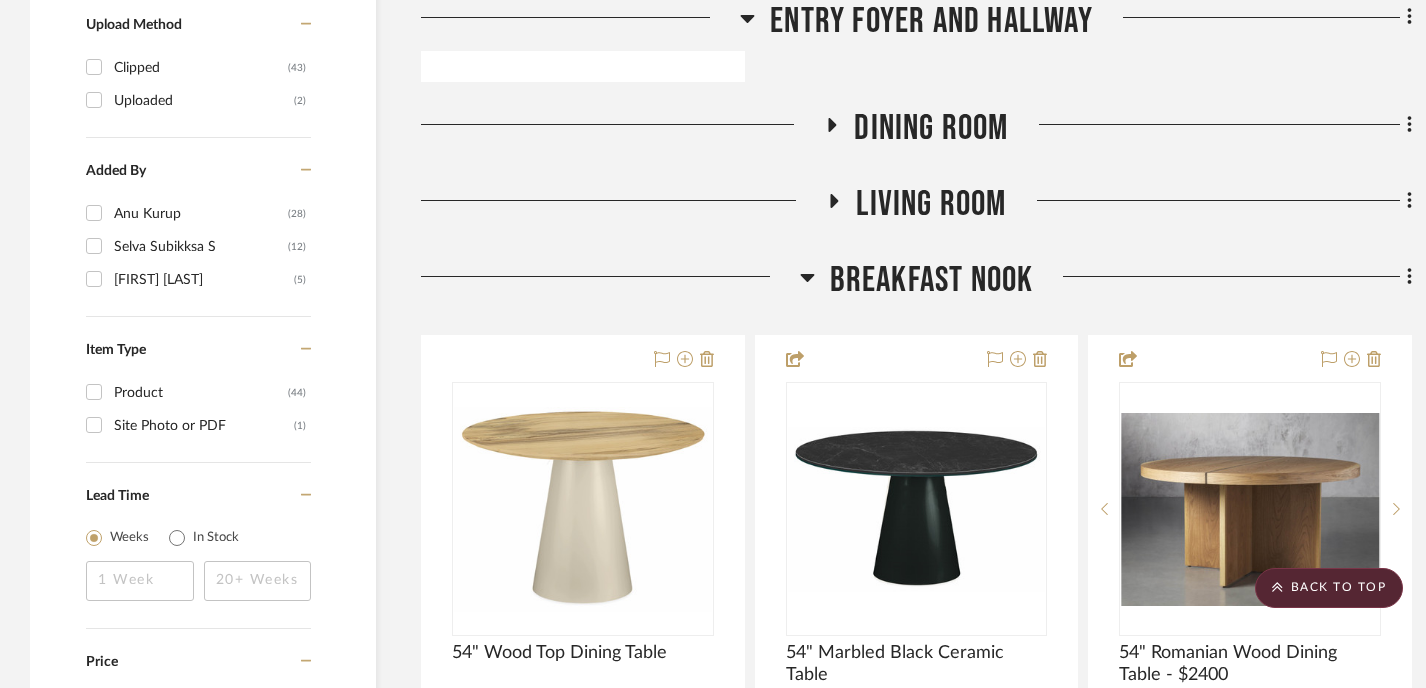 scroll, scrollTop: 2309, scrollLeft: 0, axis: vertical 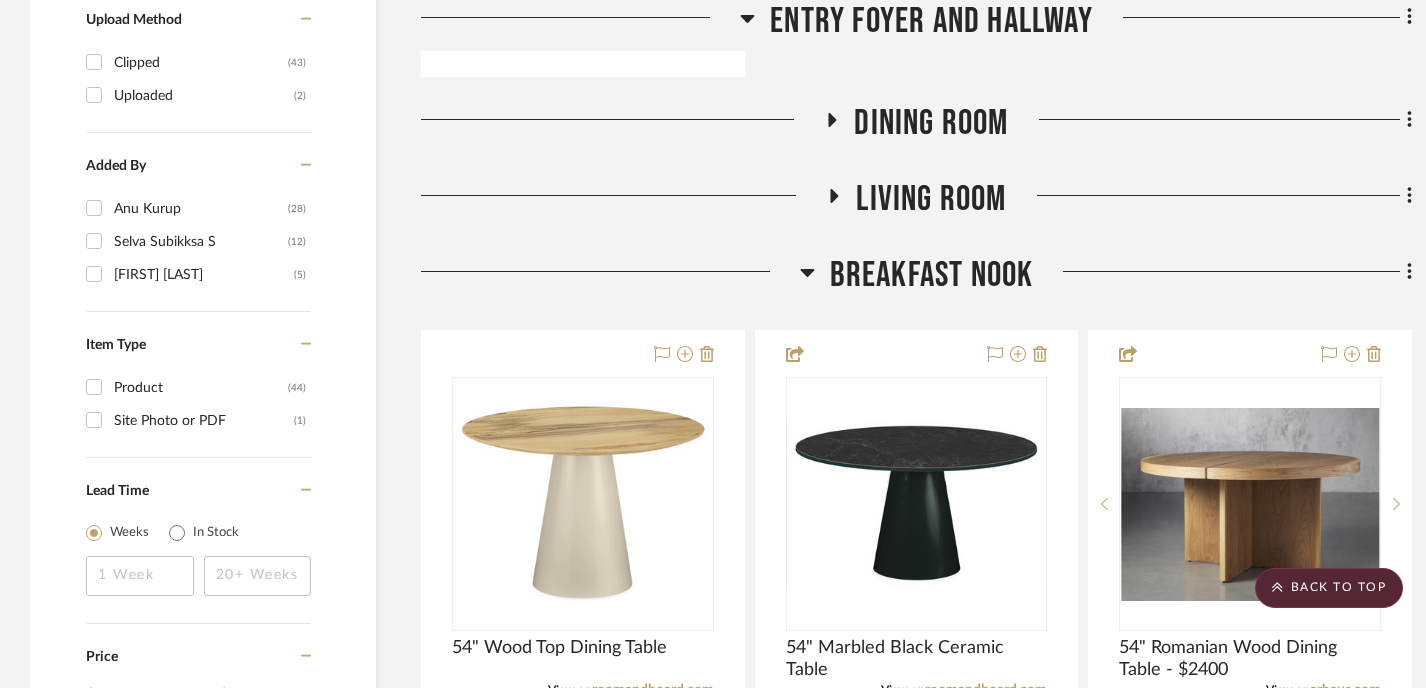 click 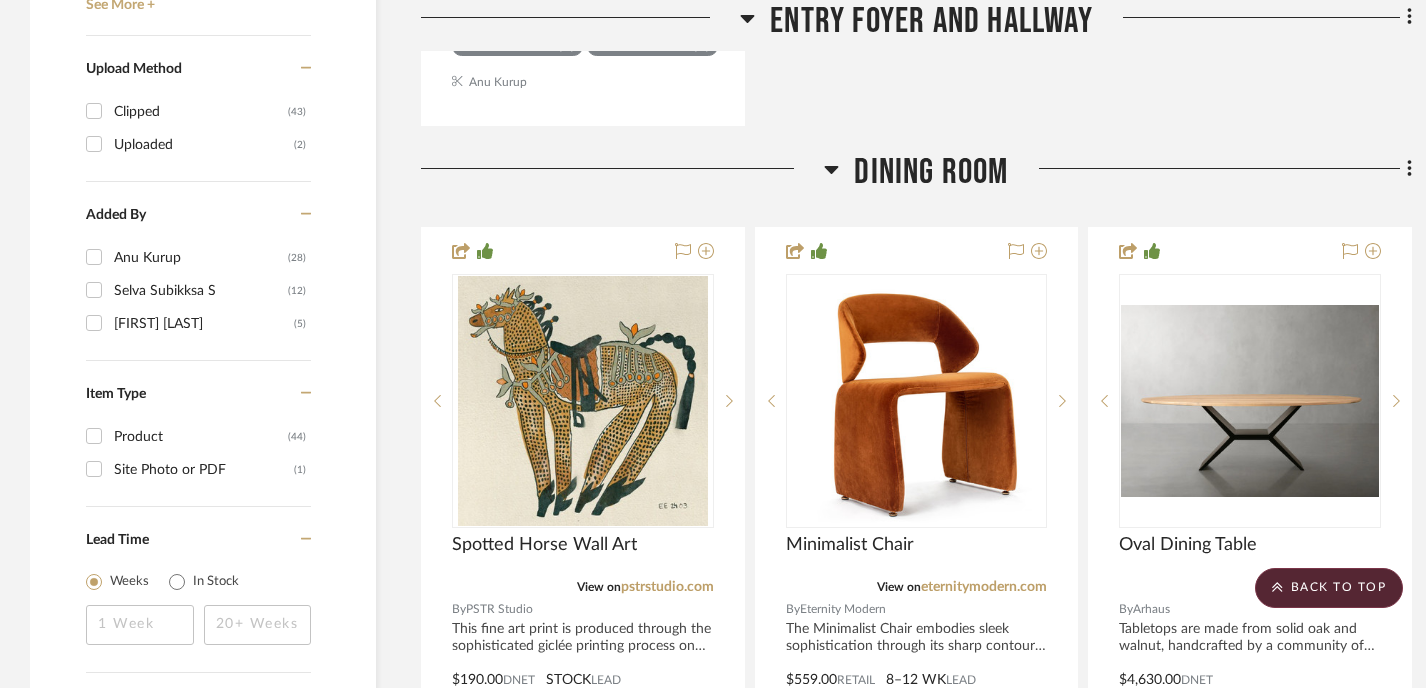 scroll, scrollTop: 2291, scrollLeft: 0, axis: vertical 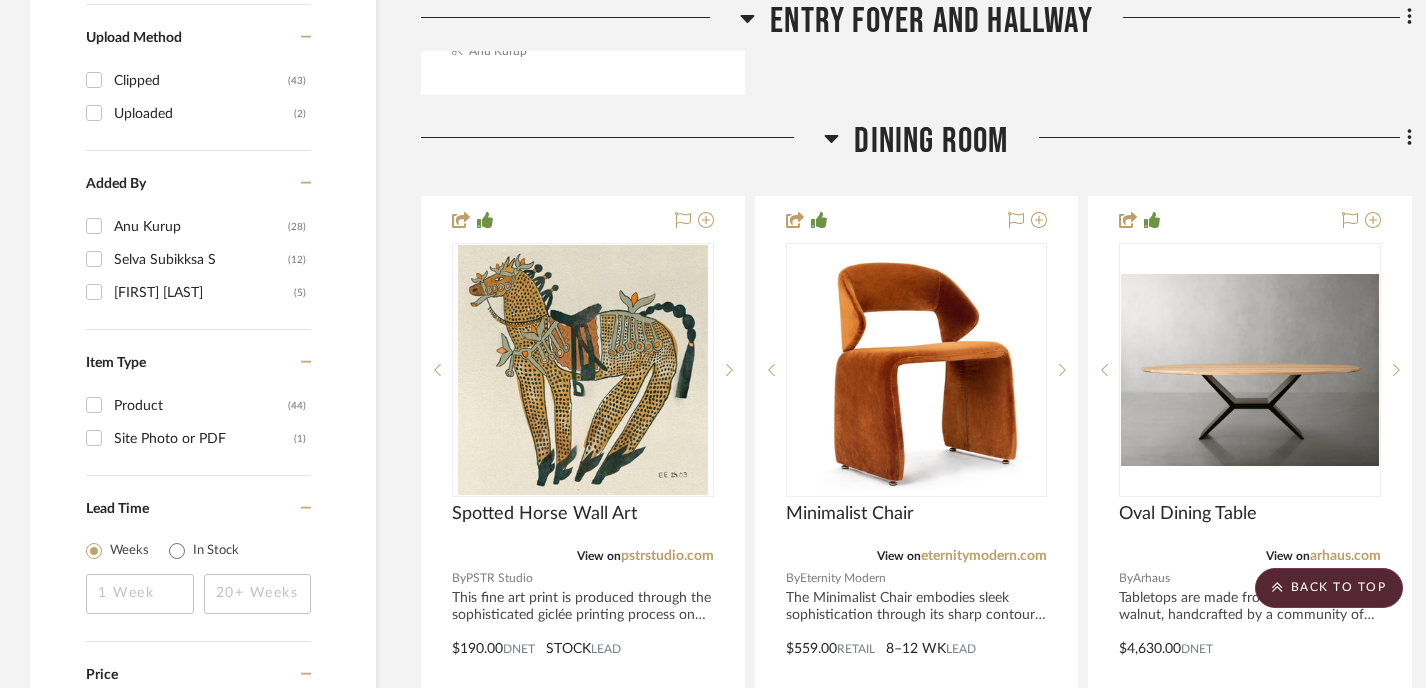 click 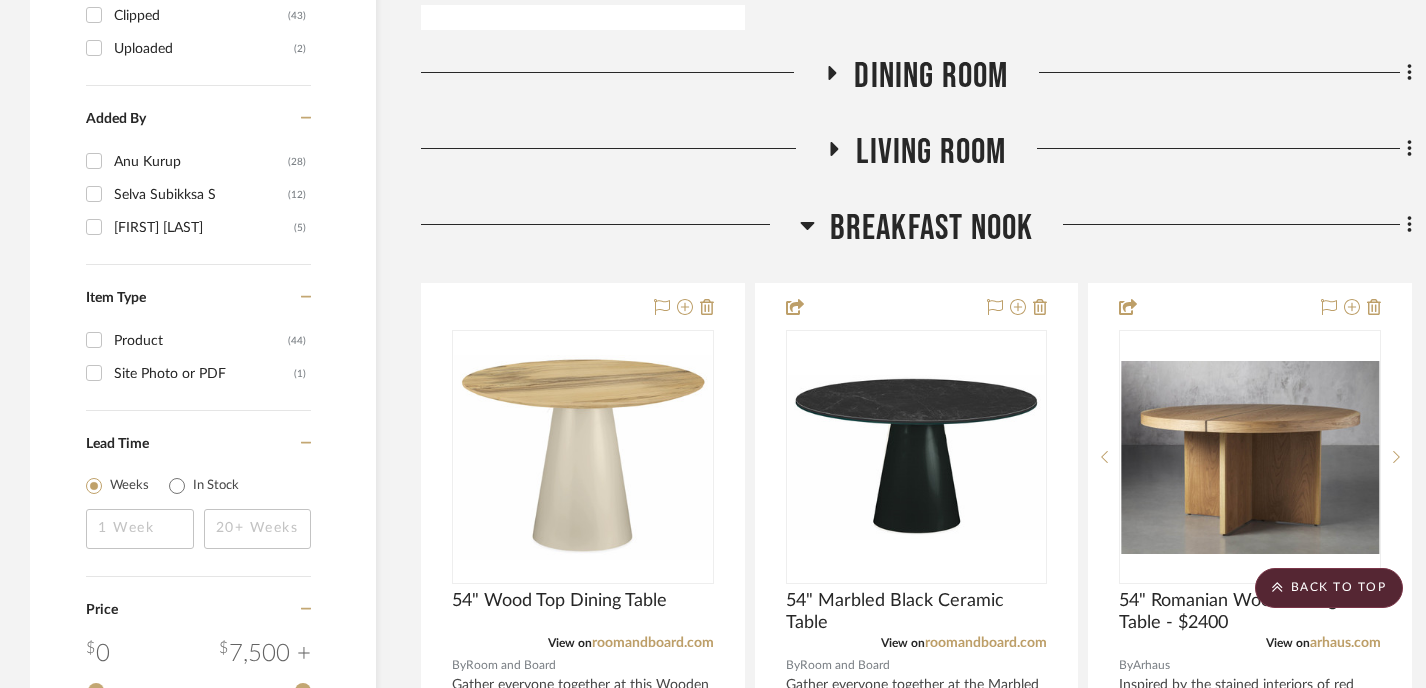 scroll, scrollTop: 2373, scrollLeft: 0, axis: vertical 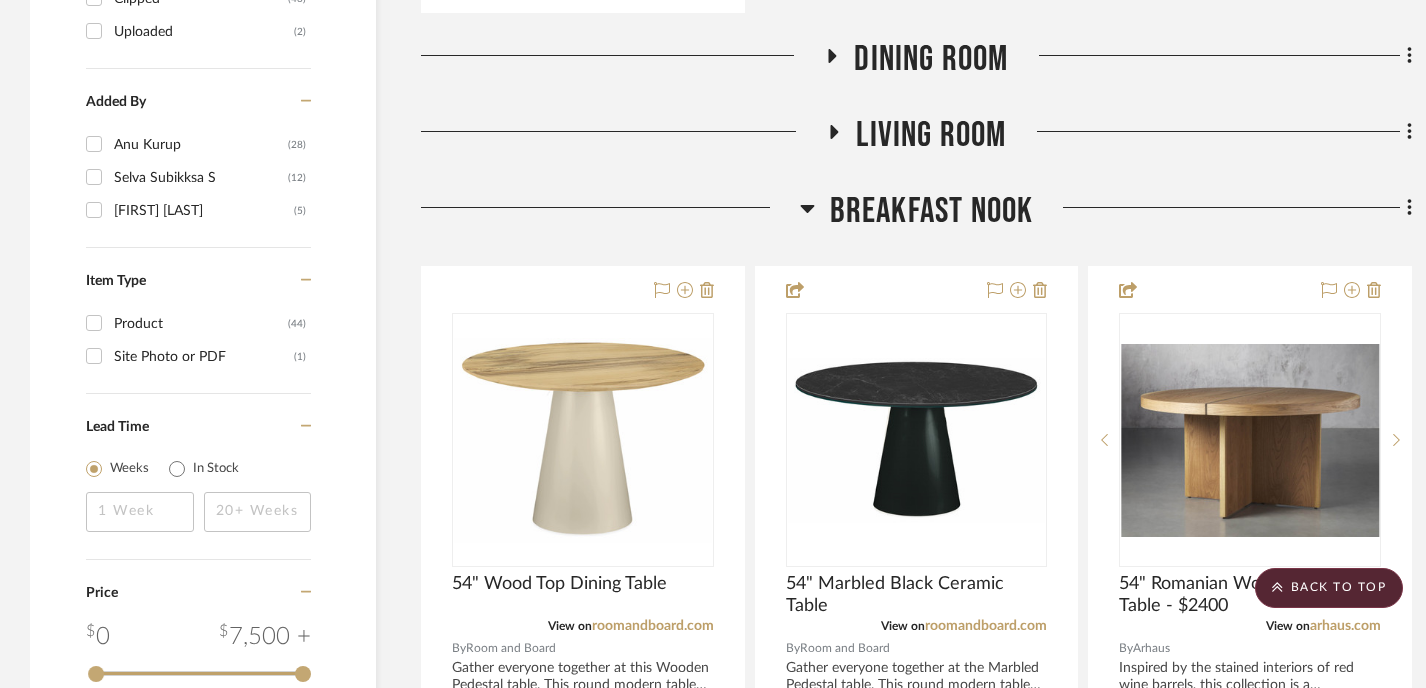 click 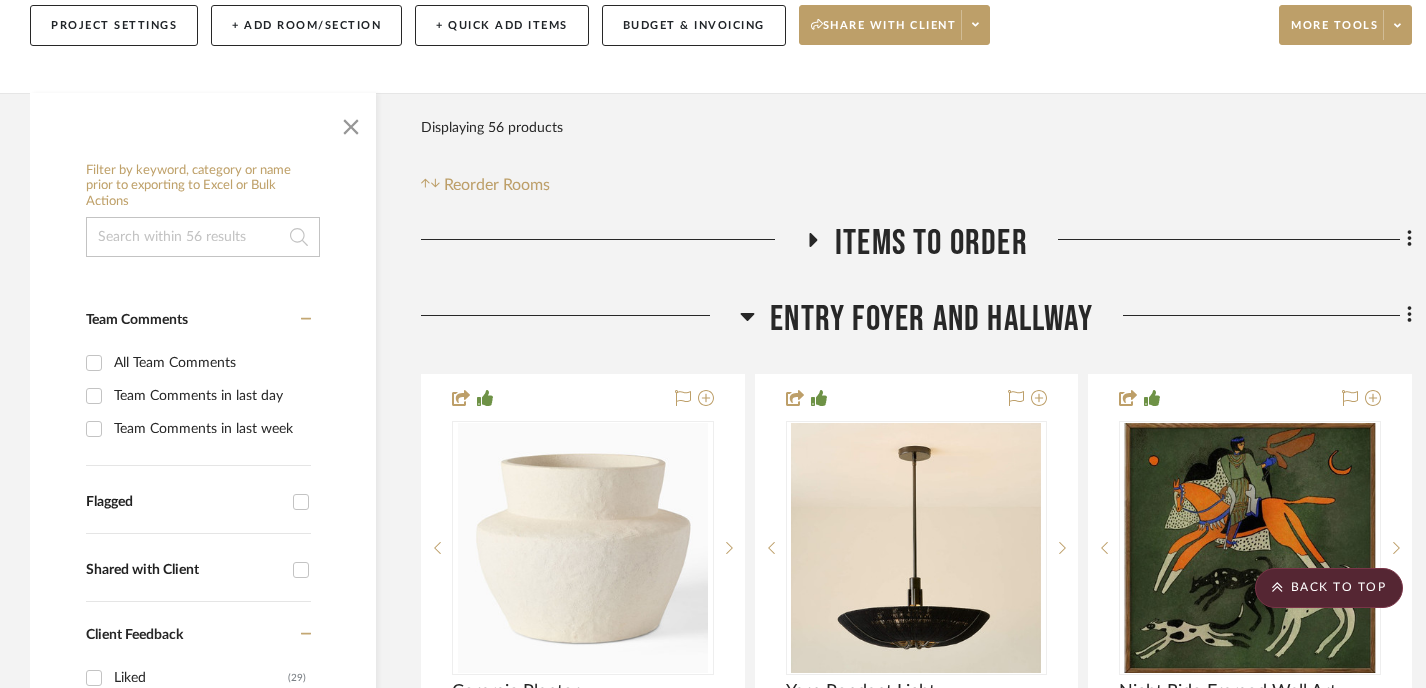 scroll, scrollTop: 375, scrollLeft: 0, axis: vertical 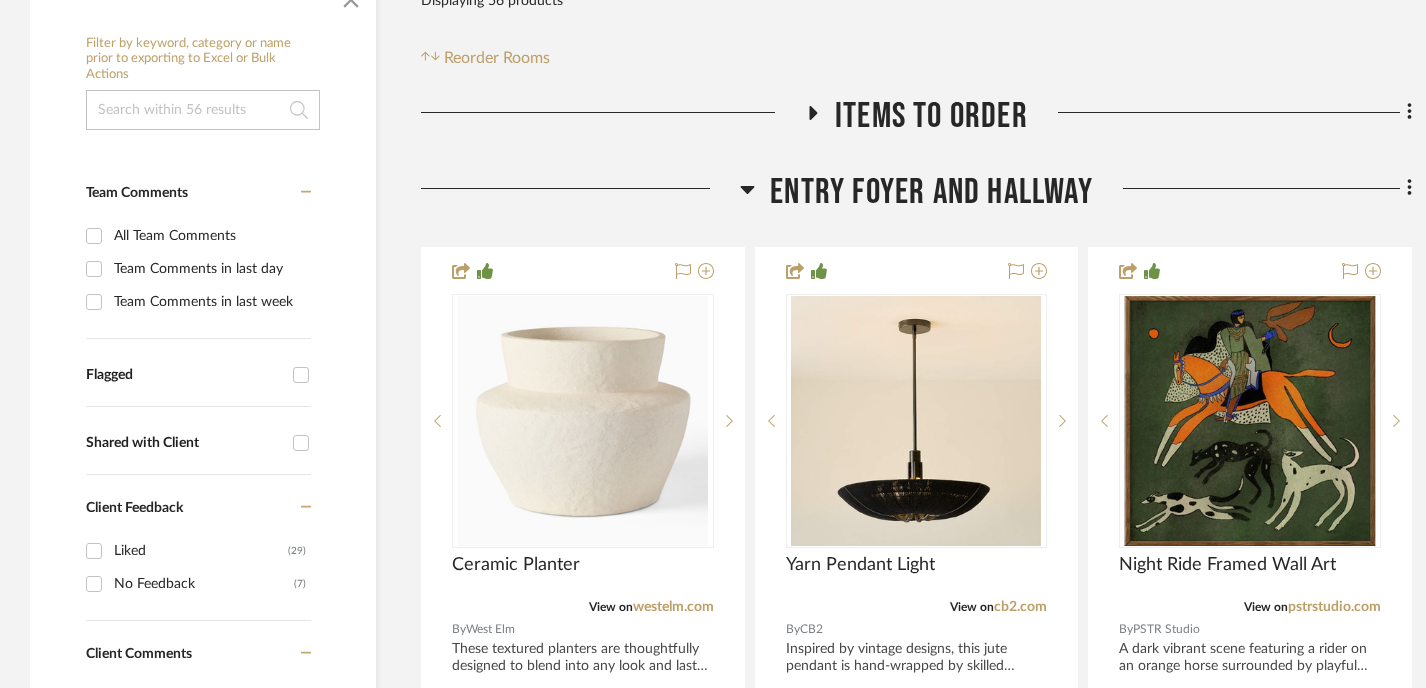 click 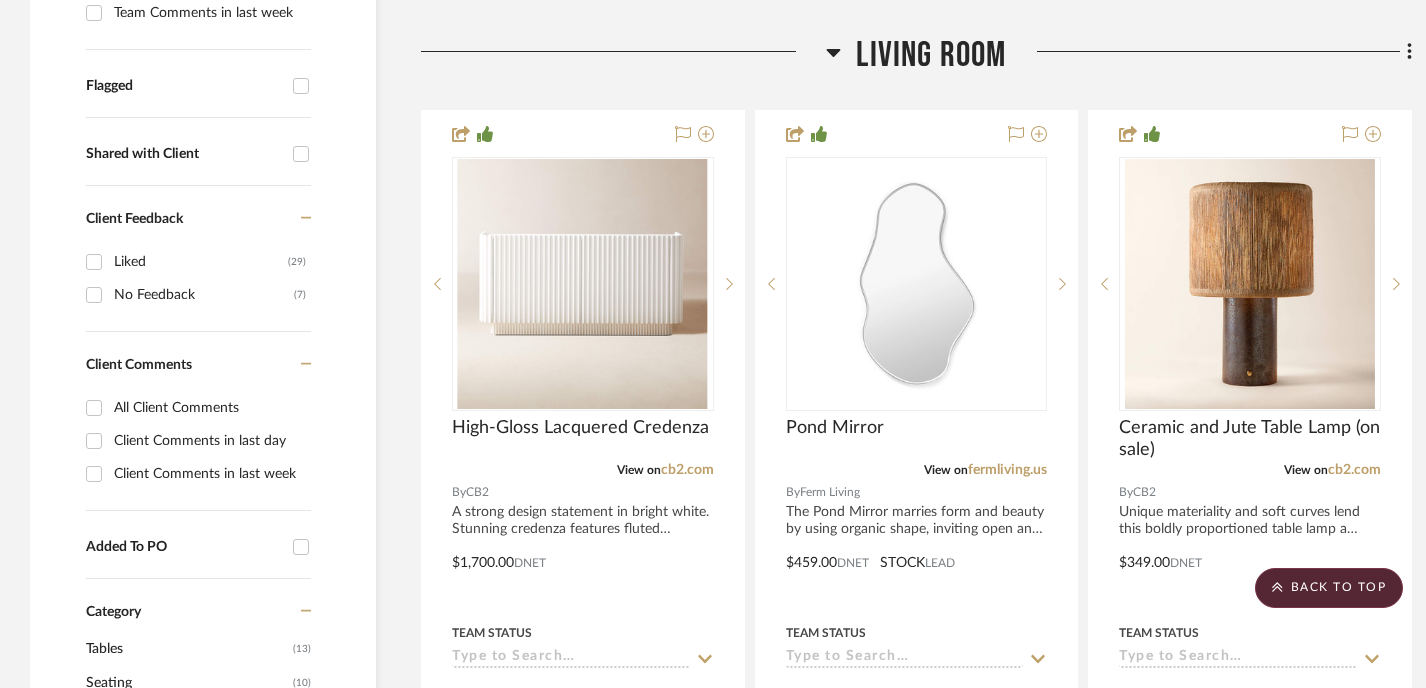 scroll, scrollTop: 657, scrollLeft: 0, axis: vertical 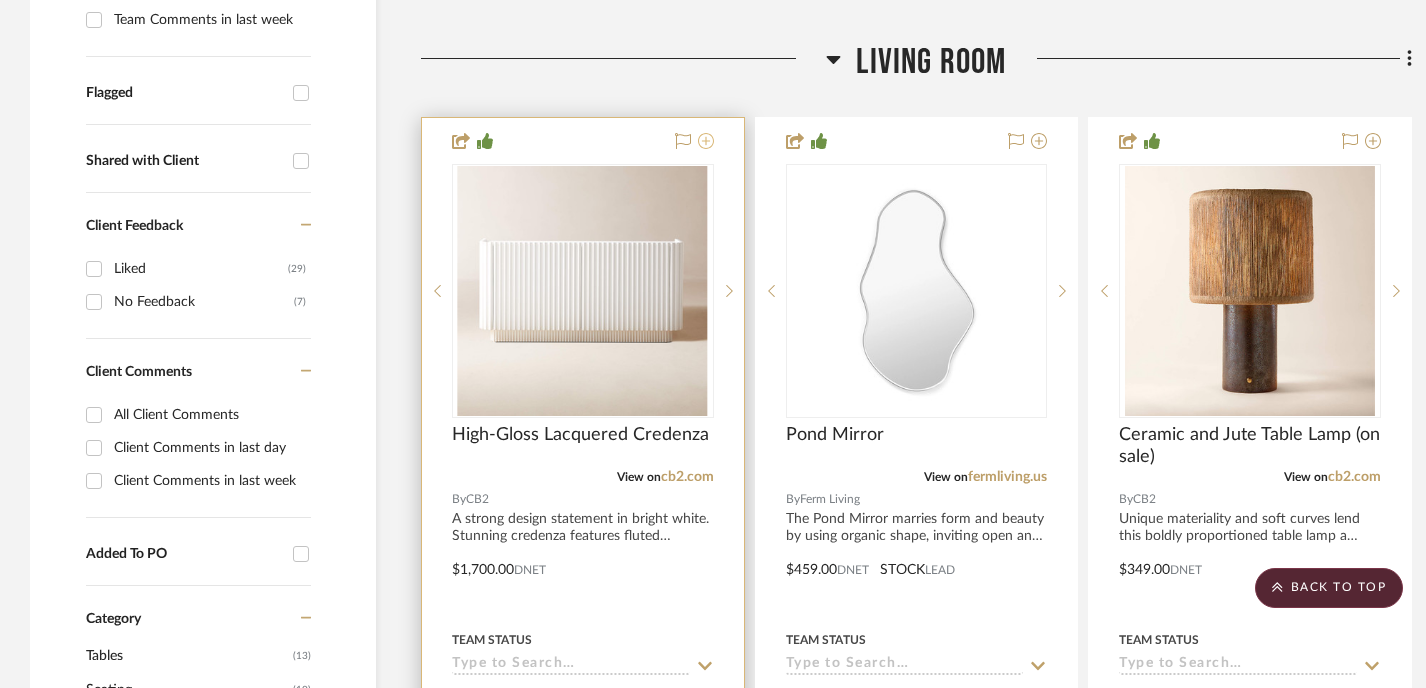 click 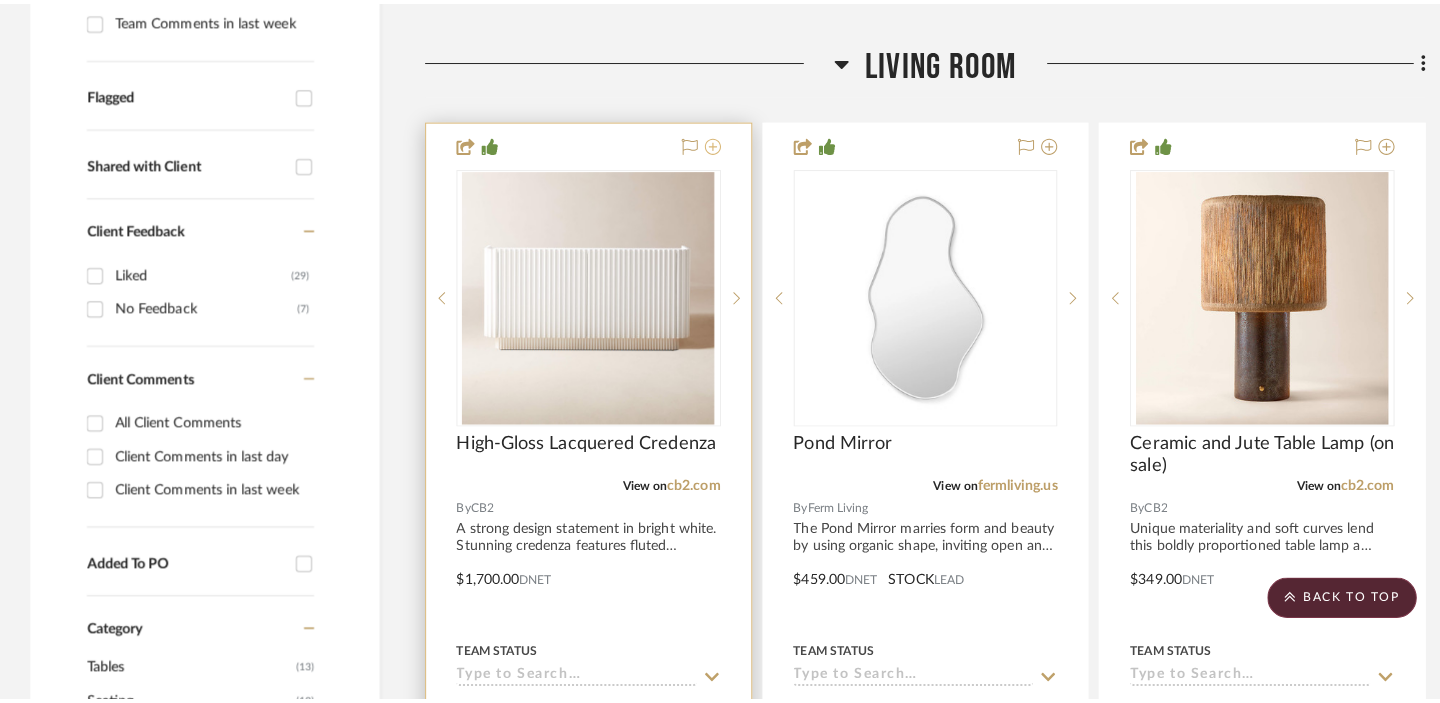 scroll, scrollTop: 0, scrollLeft: 0, axis: both 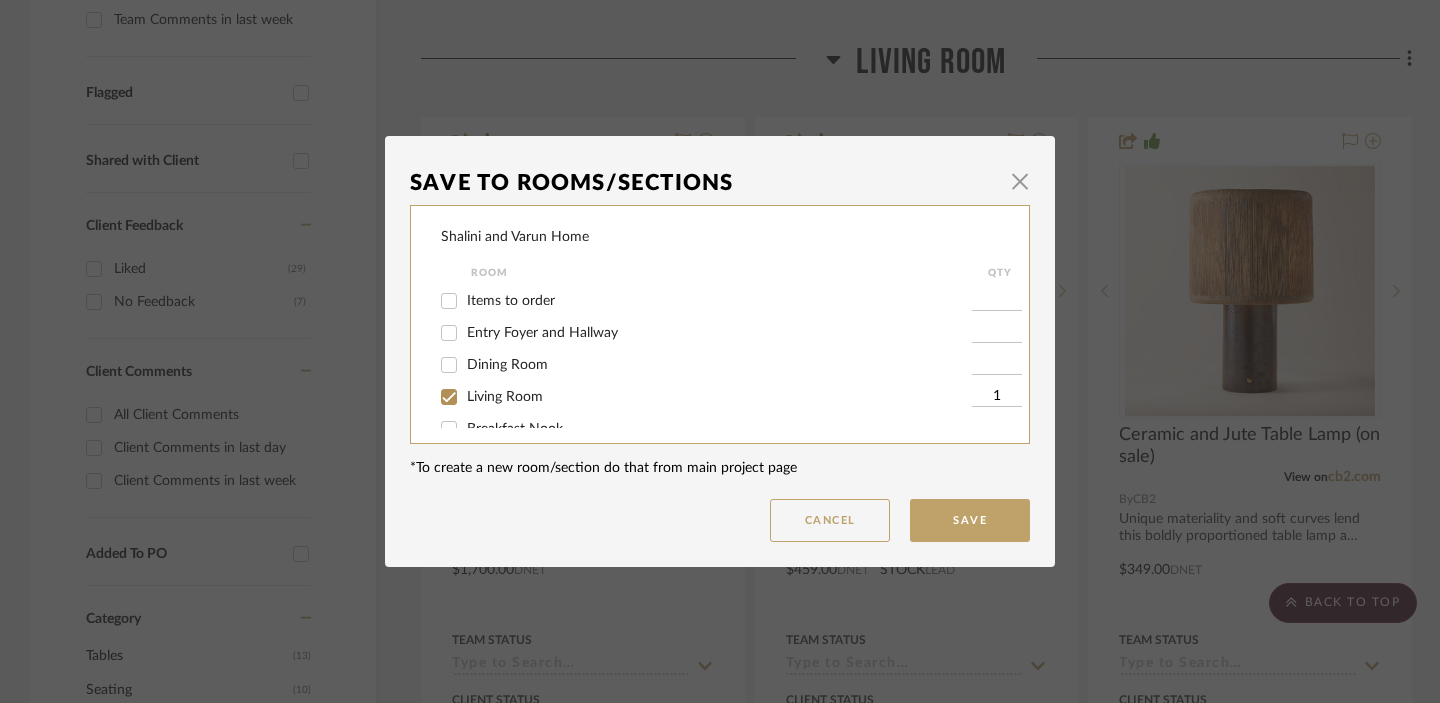 click on "Items to order" at bounding box center [511, 301] 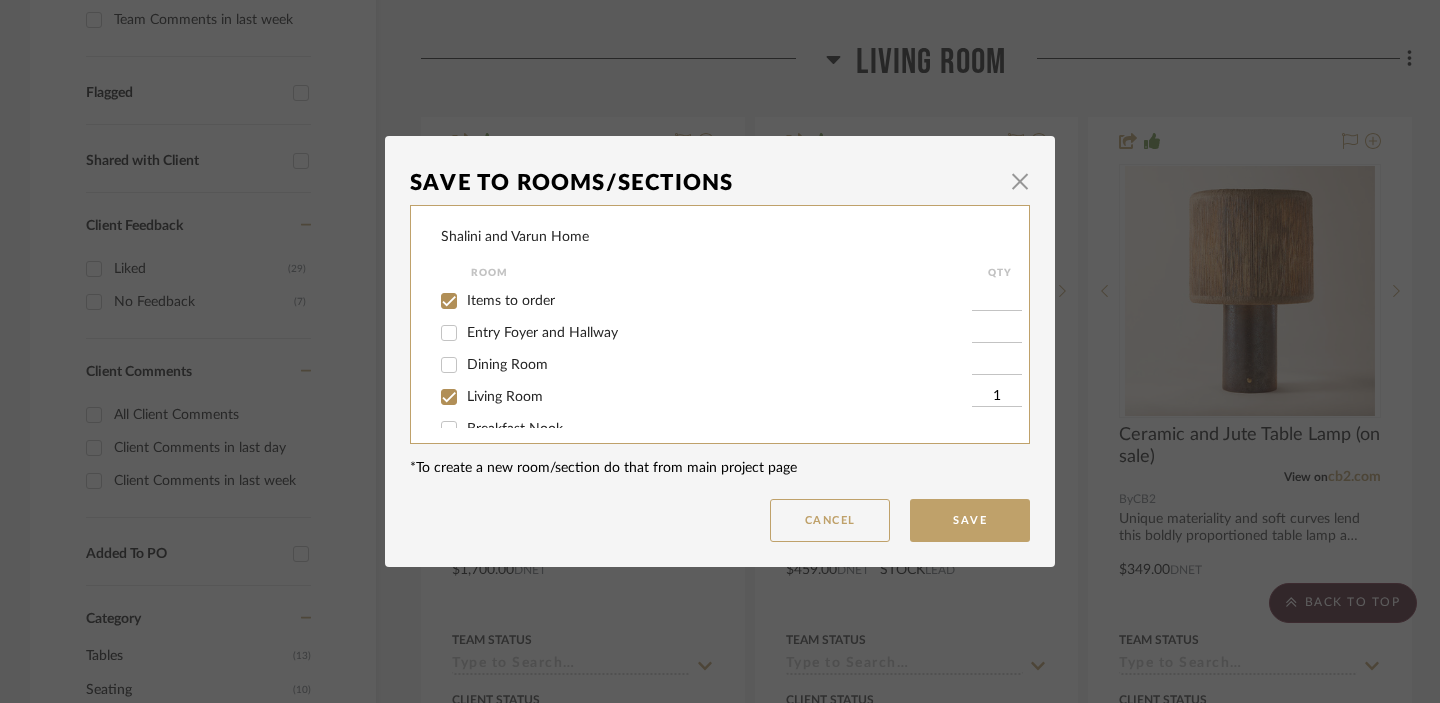 checkbox on "true" 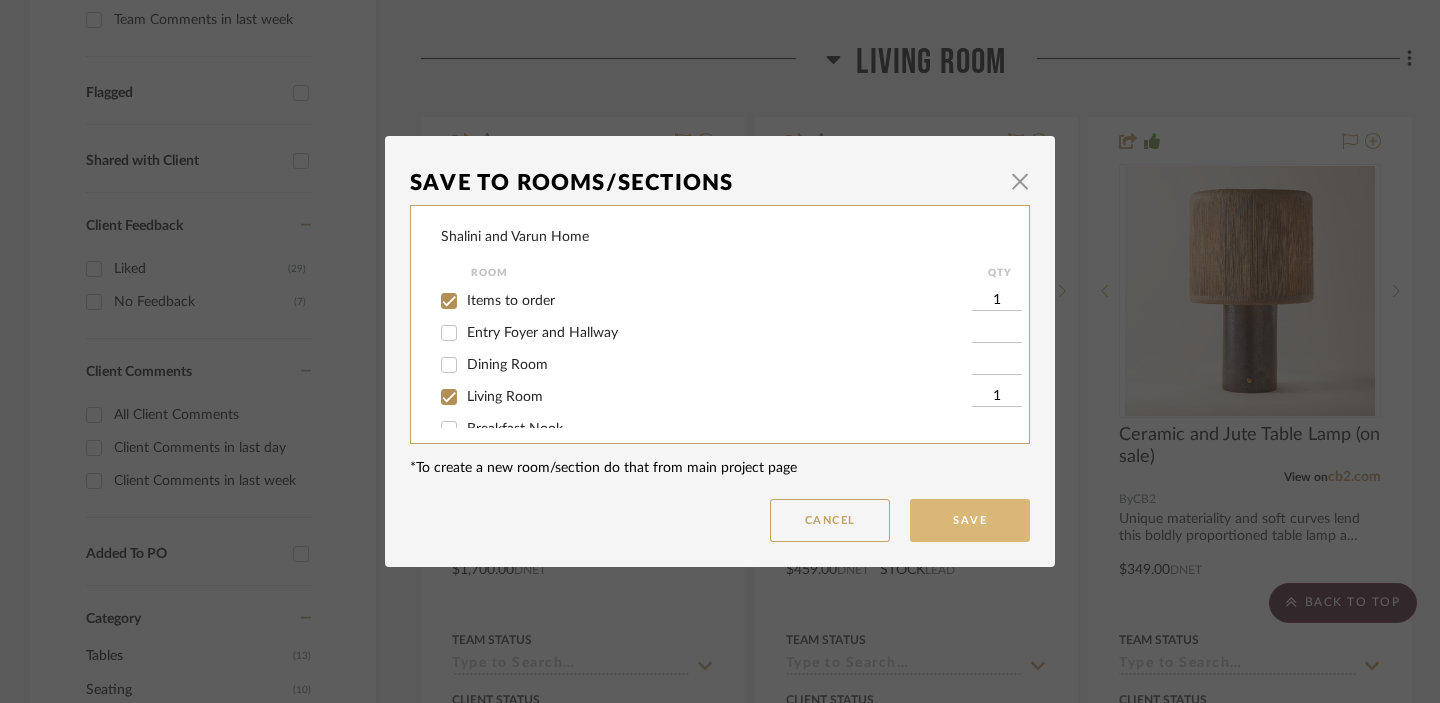 click on "Save" at bounding box center (970, 520) 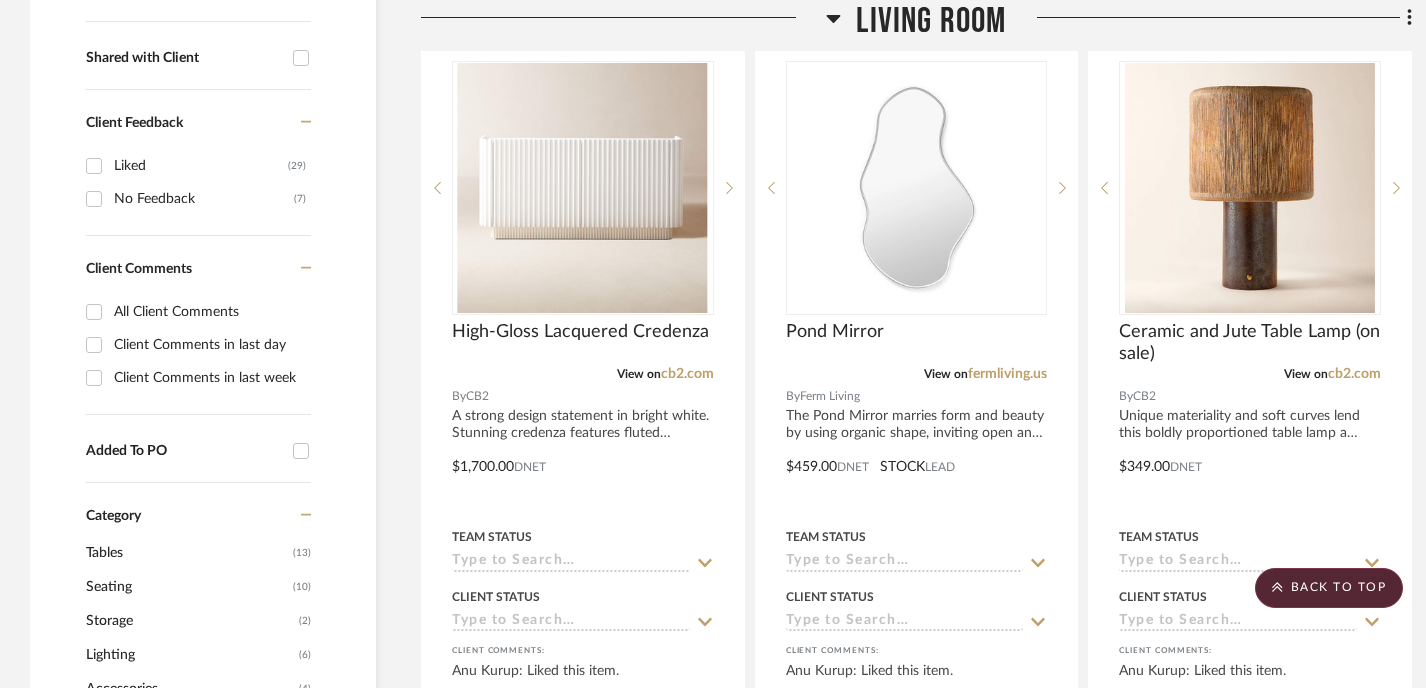 scroll, scrollTop: 752, scrollLeft: 0, axis: vertical 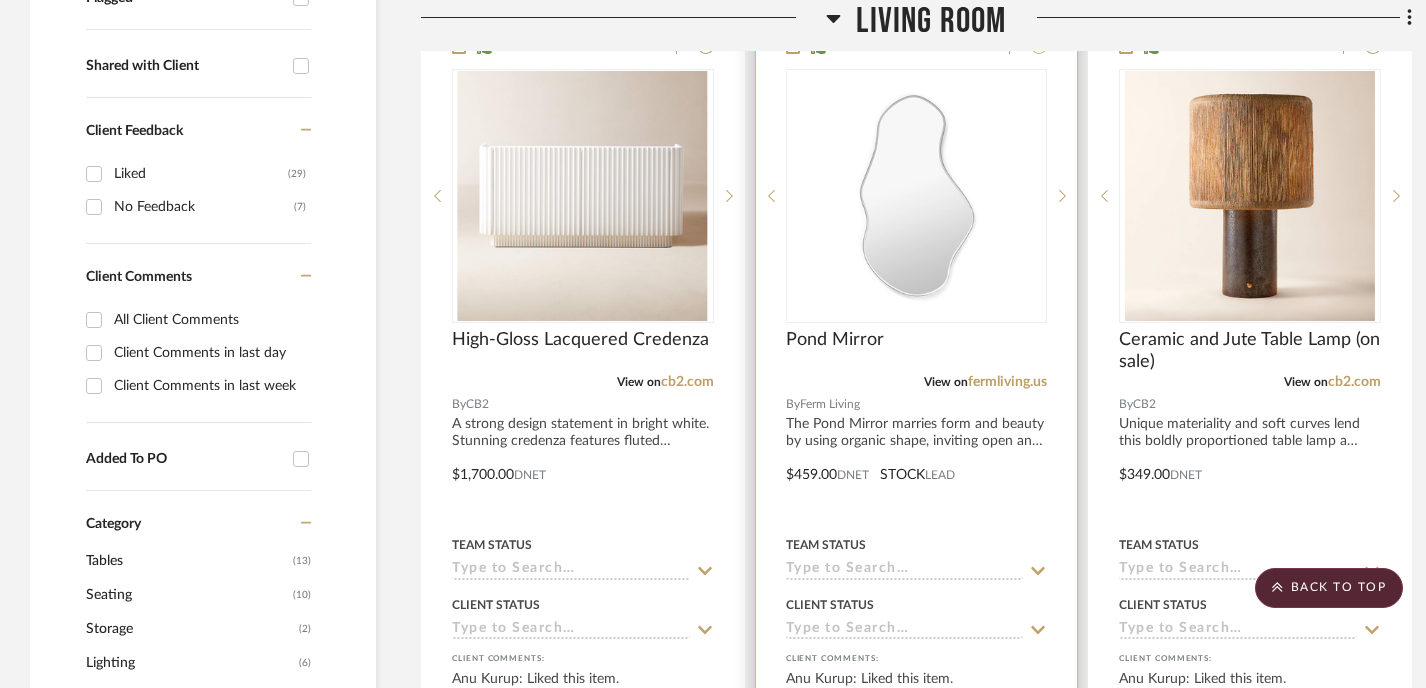 click 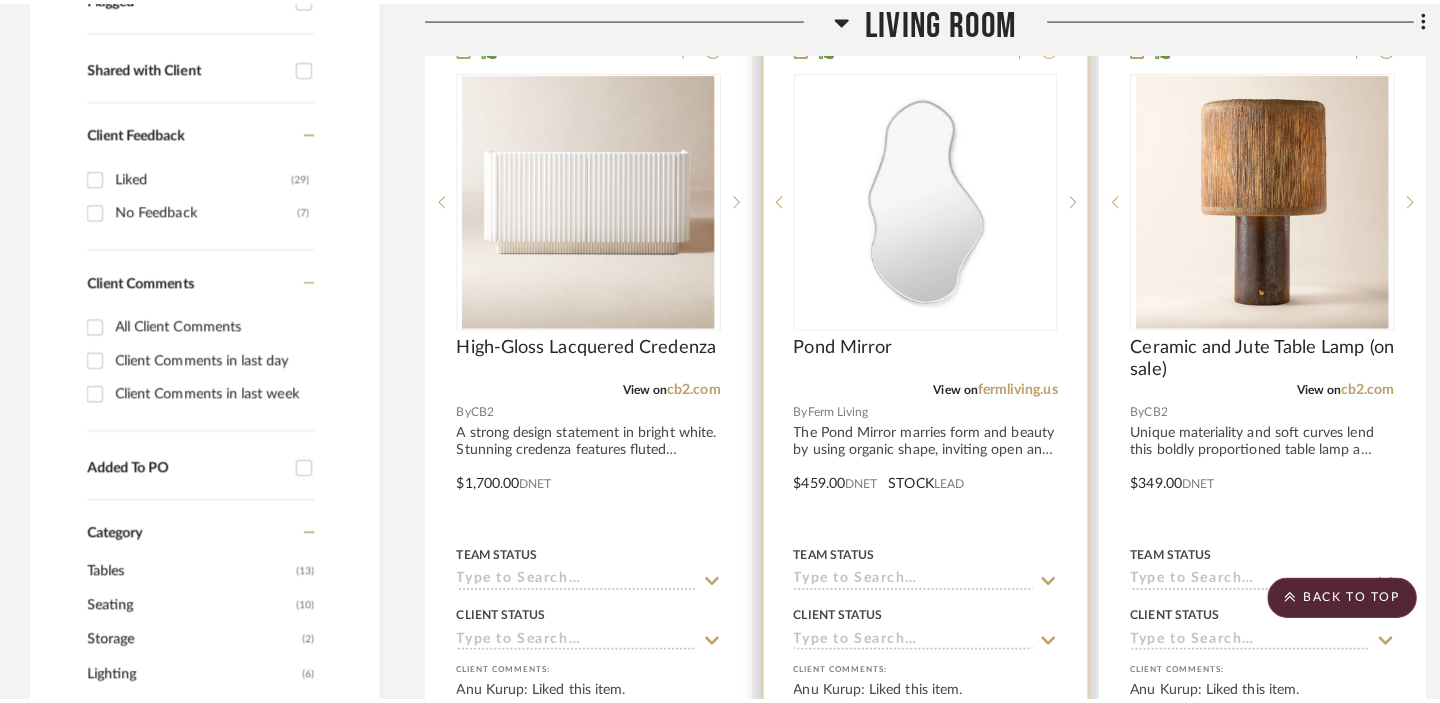 scroll, scrollTop: 0, scrollLeft: 0, axis: both 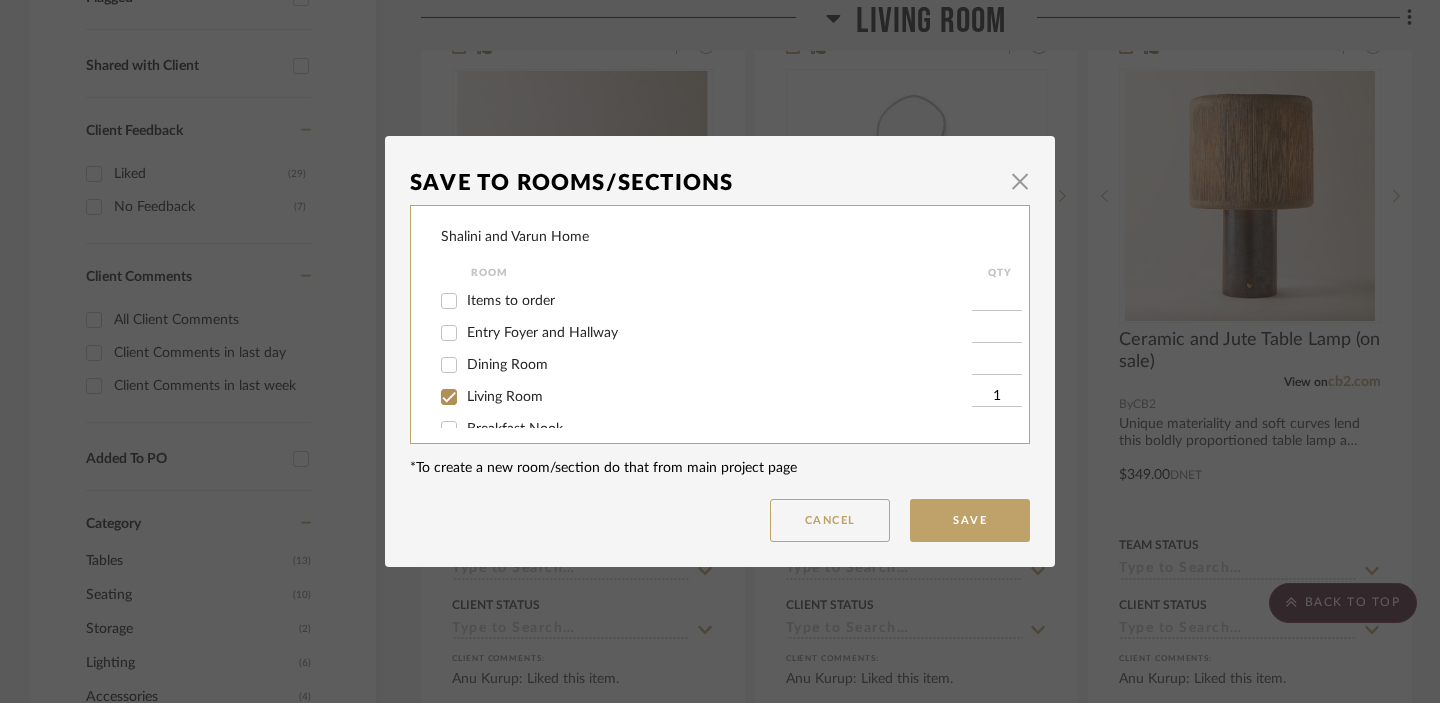 click on "Items to order" at bounding box center [511, 301] 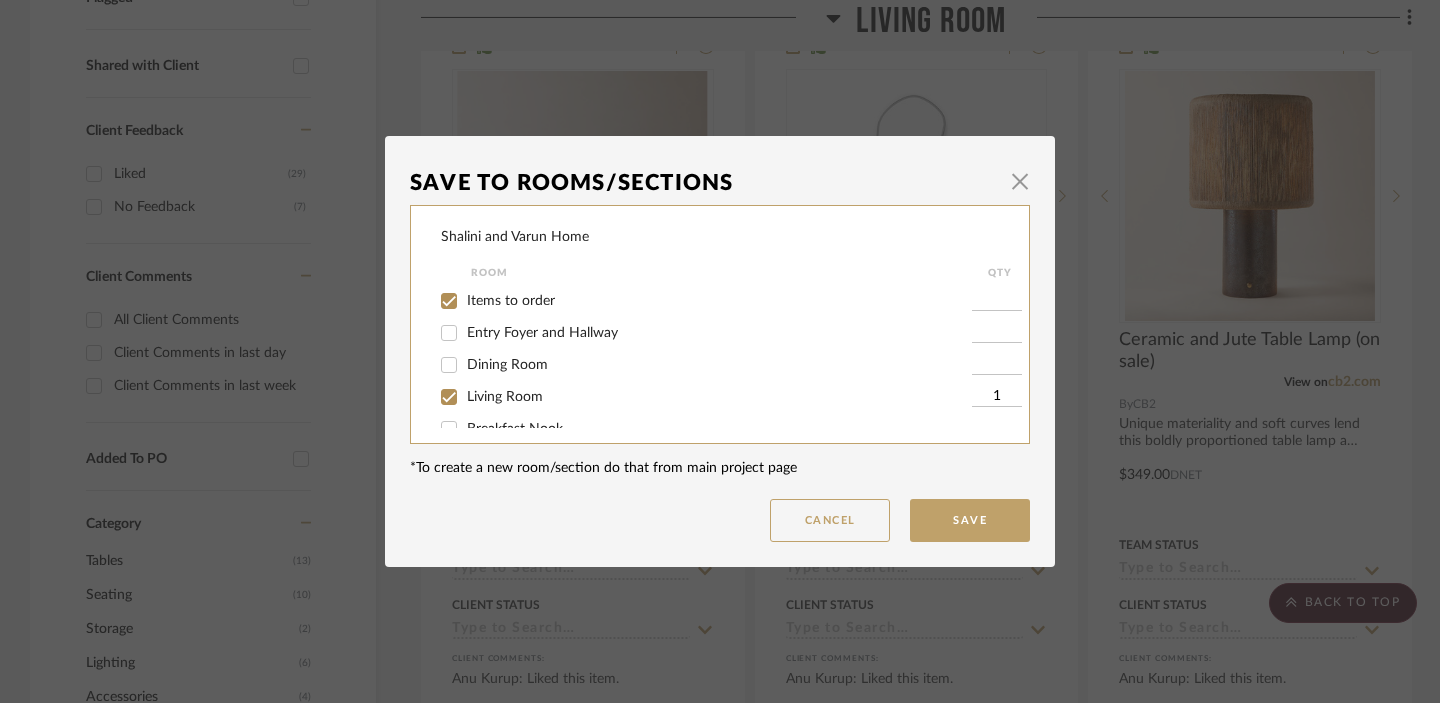 checkbox on "true" 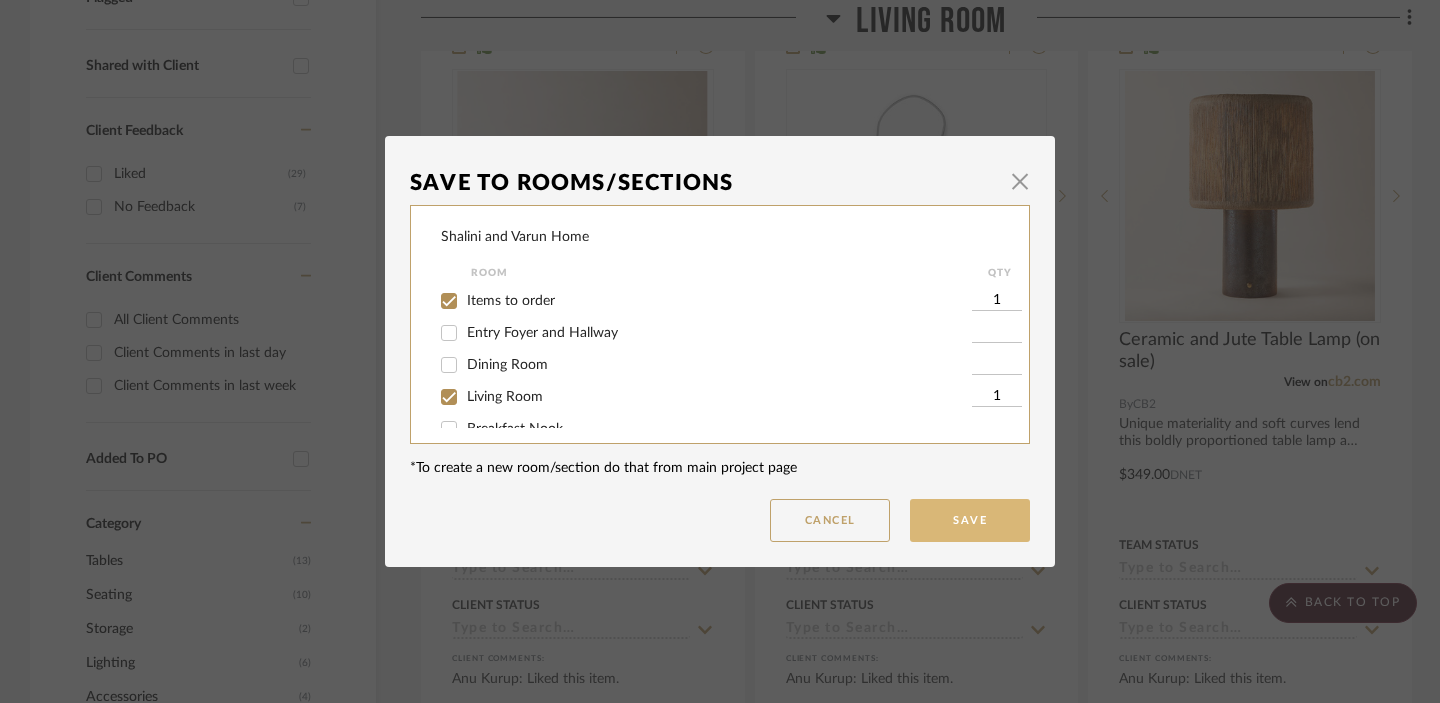 click on "Save" at bounding box center [970, 520] 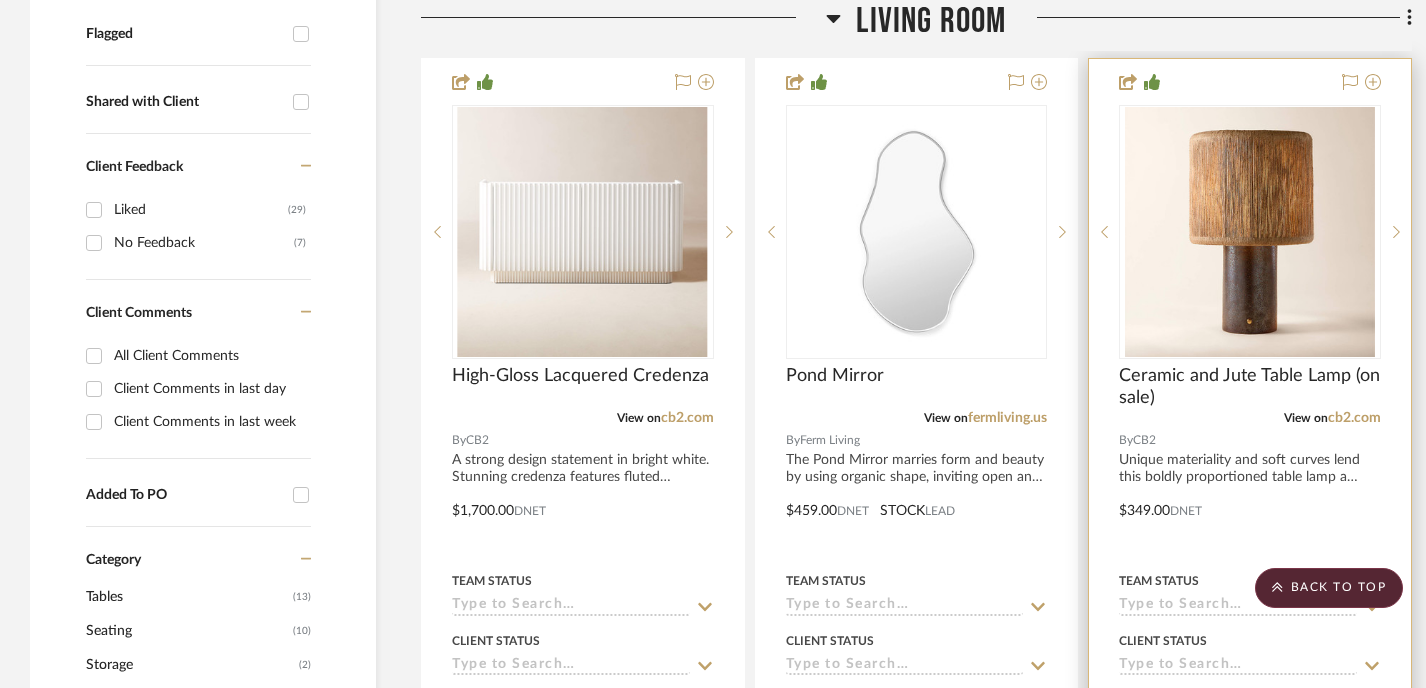 scroll, scrollTop: 713, scrollLeft: 0, axis: vertical 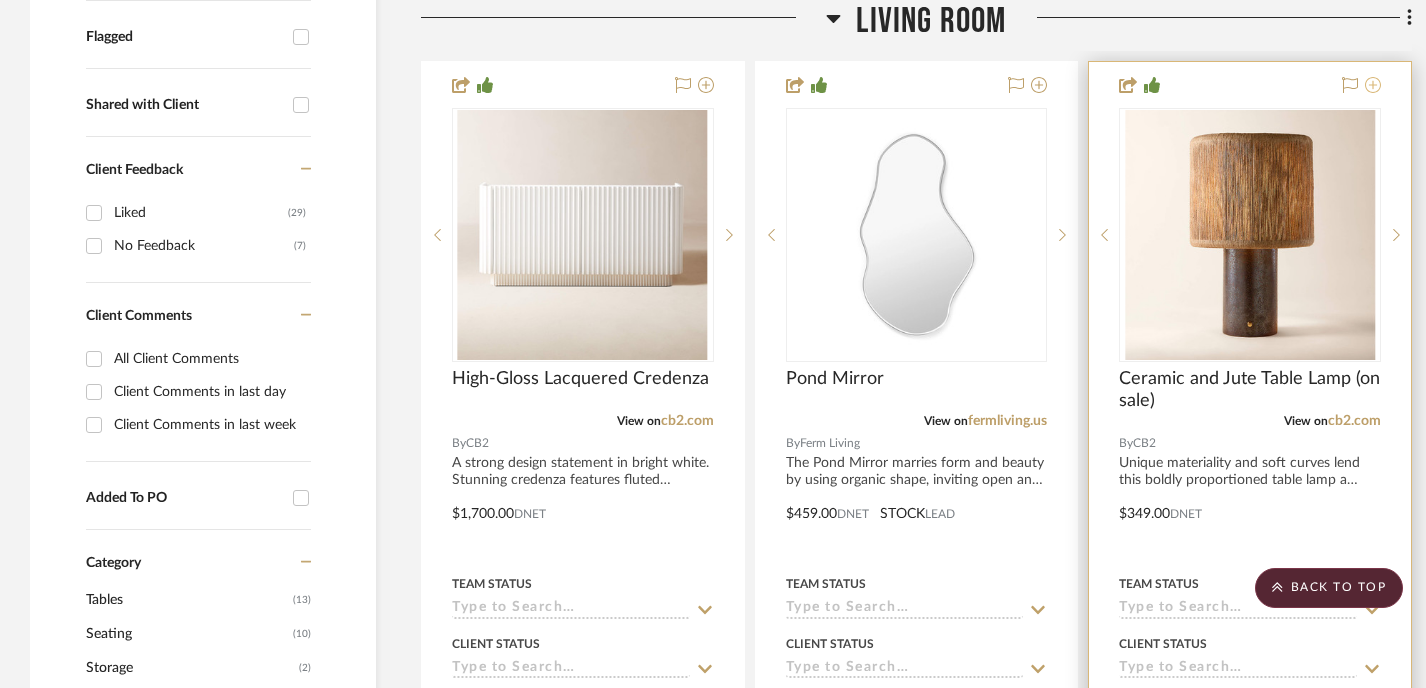 click 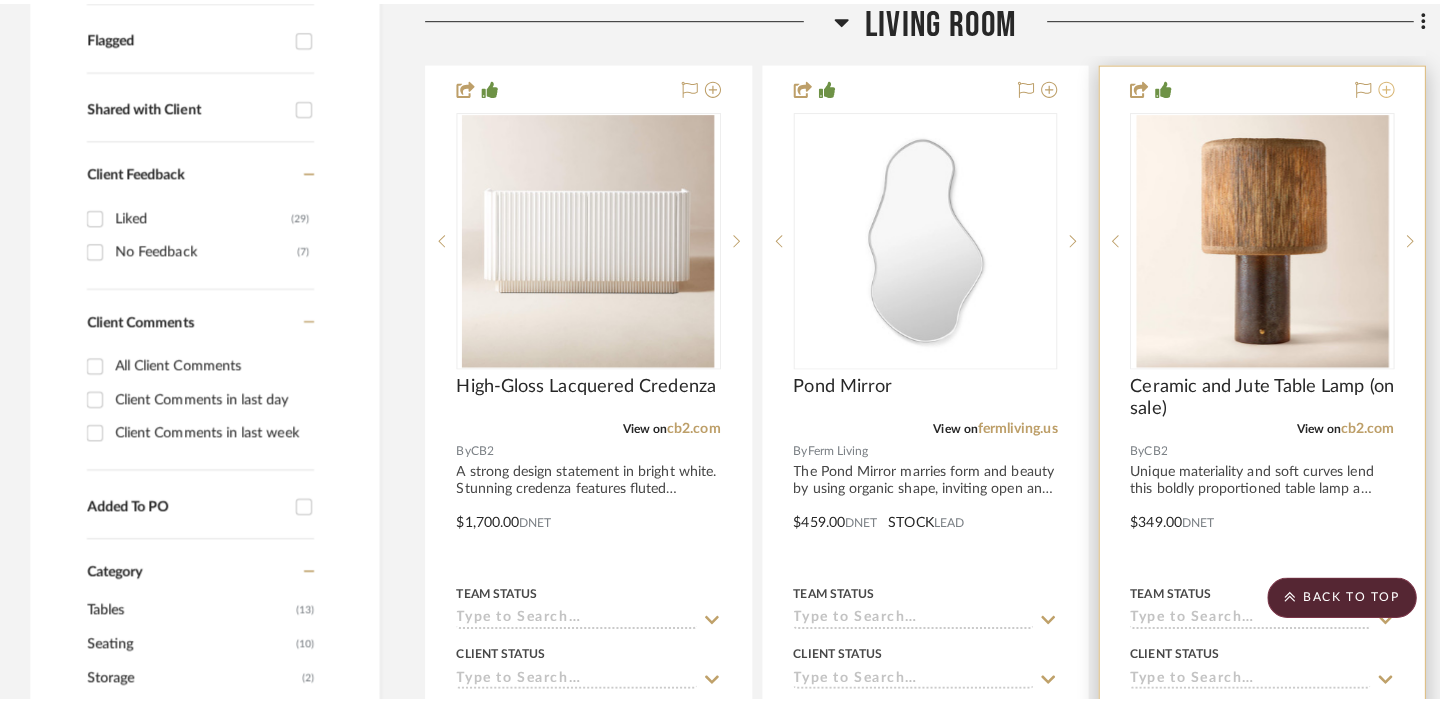 scroll, scrollTop: 0, scrollLeft: 0, axis: both 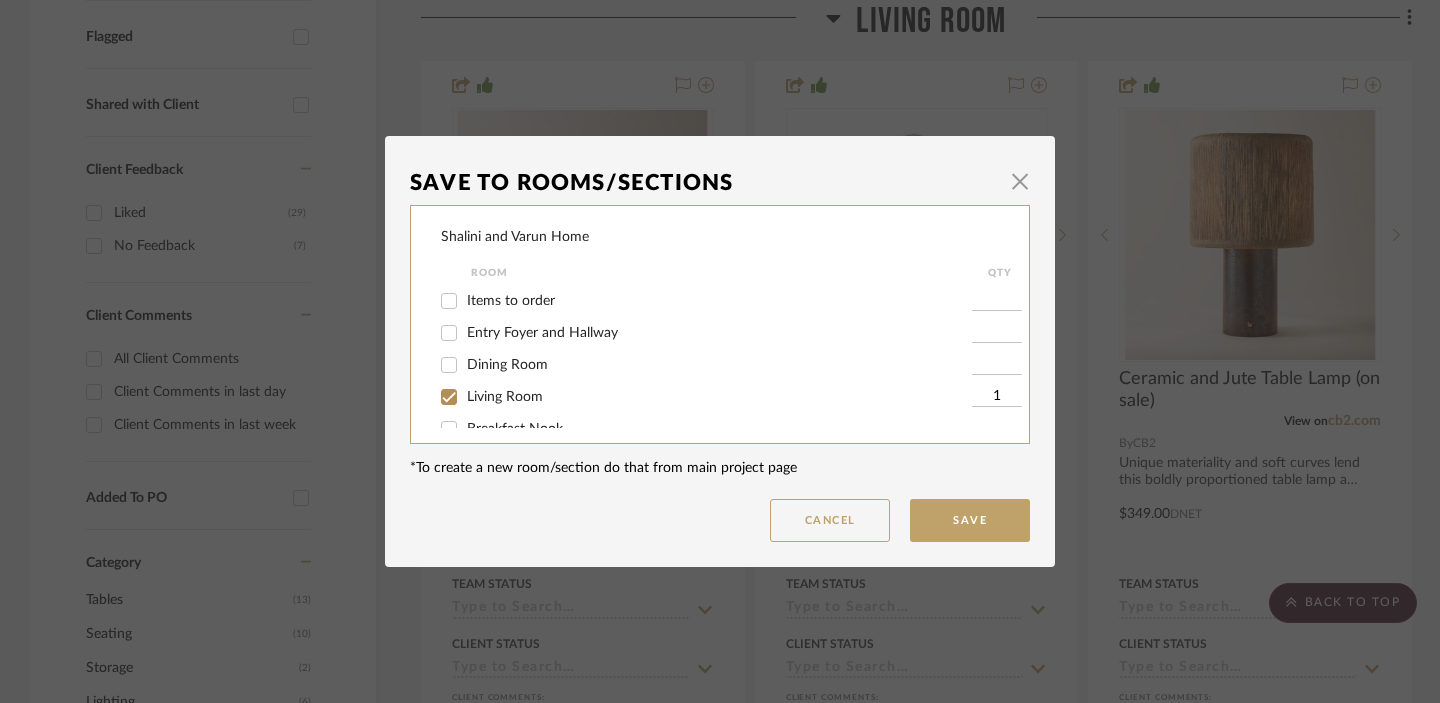 click at bounding box center [999, 301] 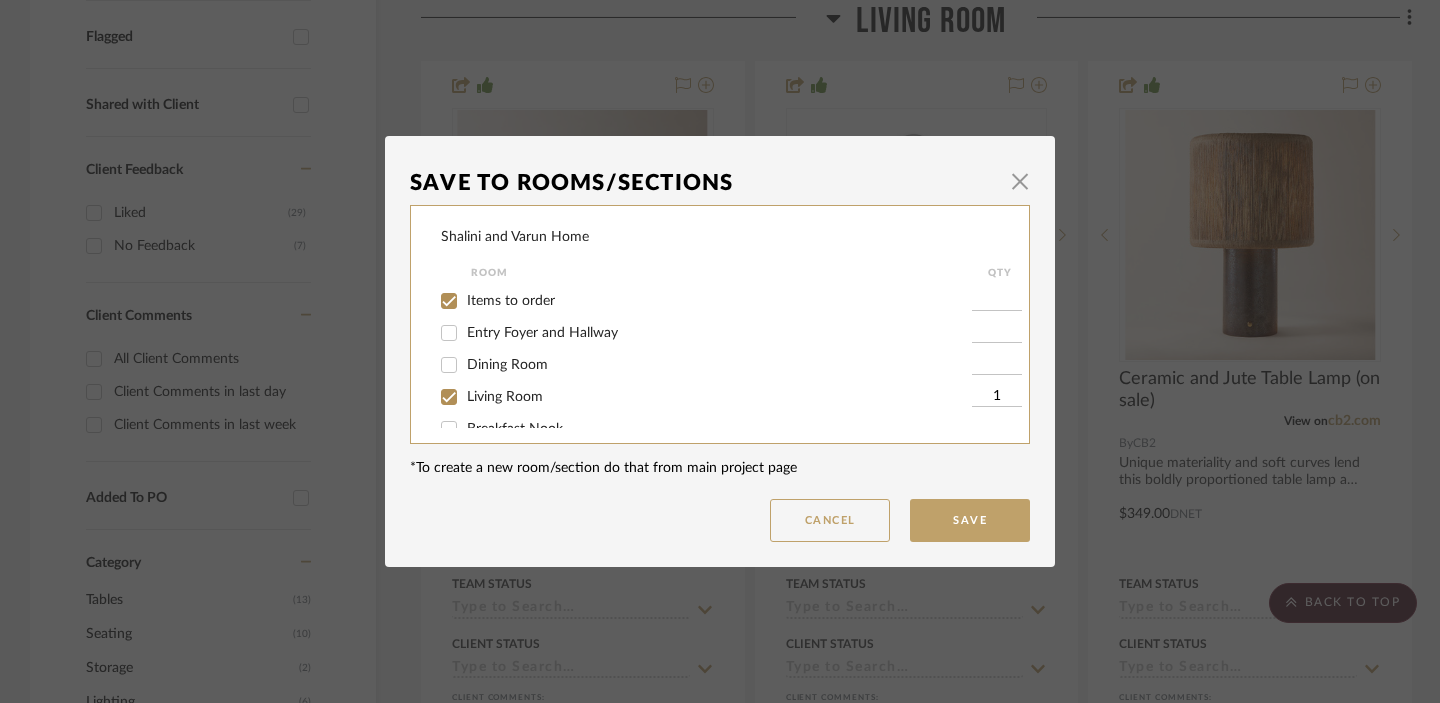checkbox on "true" 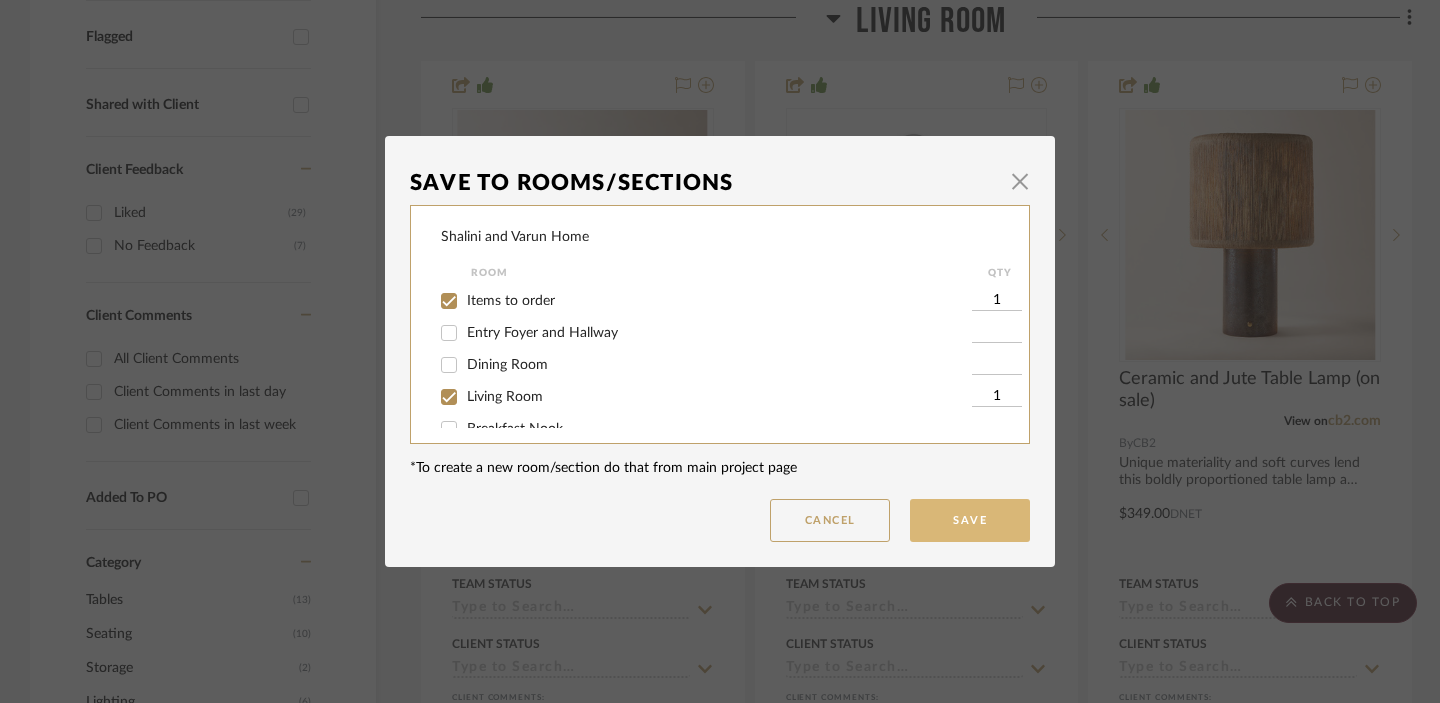 click on "Save" at bounding box center (970, 520) 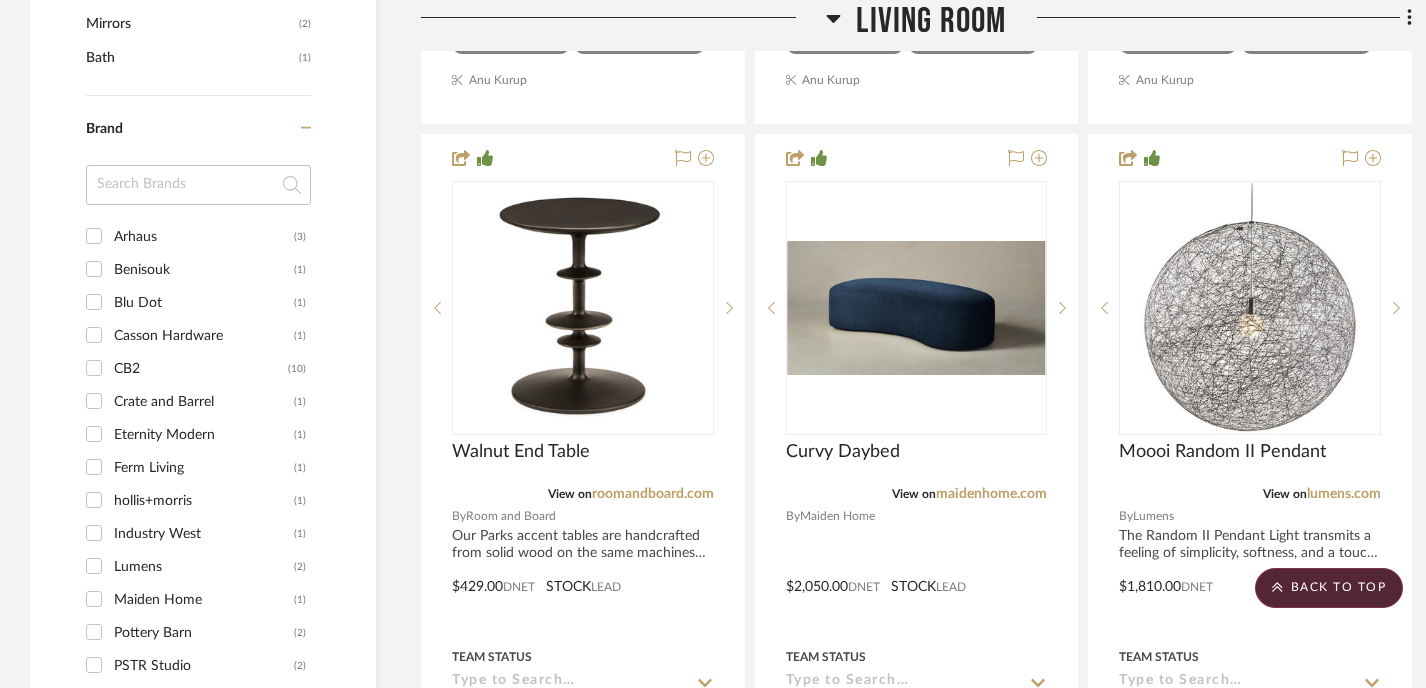 scroll, scrollTop: 1519, scrollLeft: 0, axis: vertical 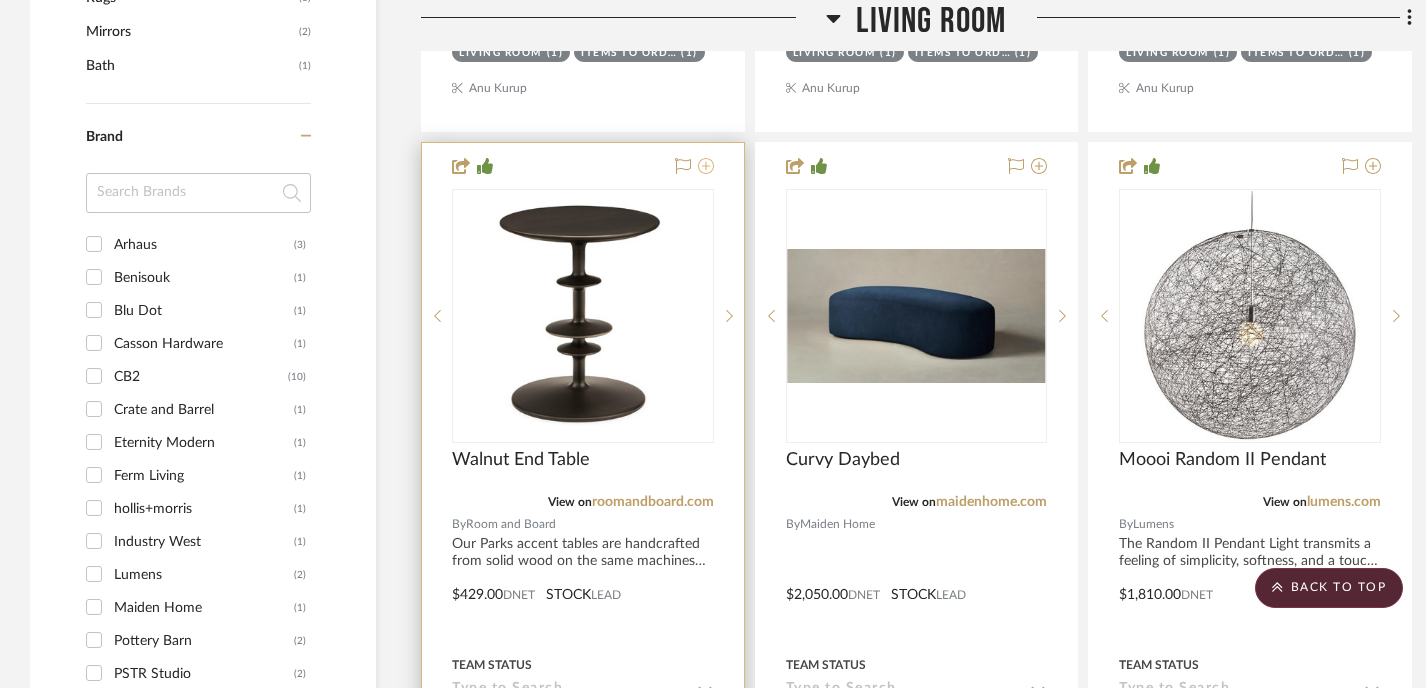 click 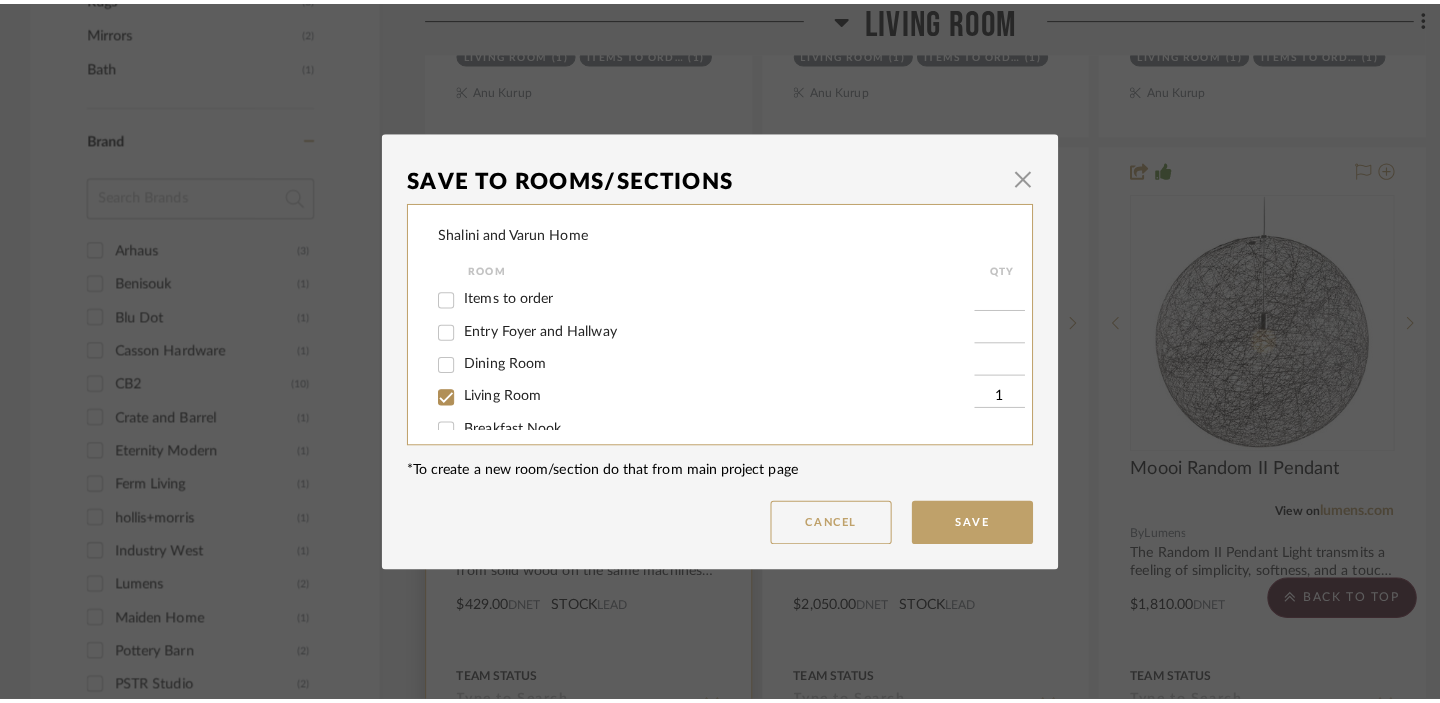 scroll, scrollTop: 0, scrollLeft: 0, axis: both 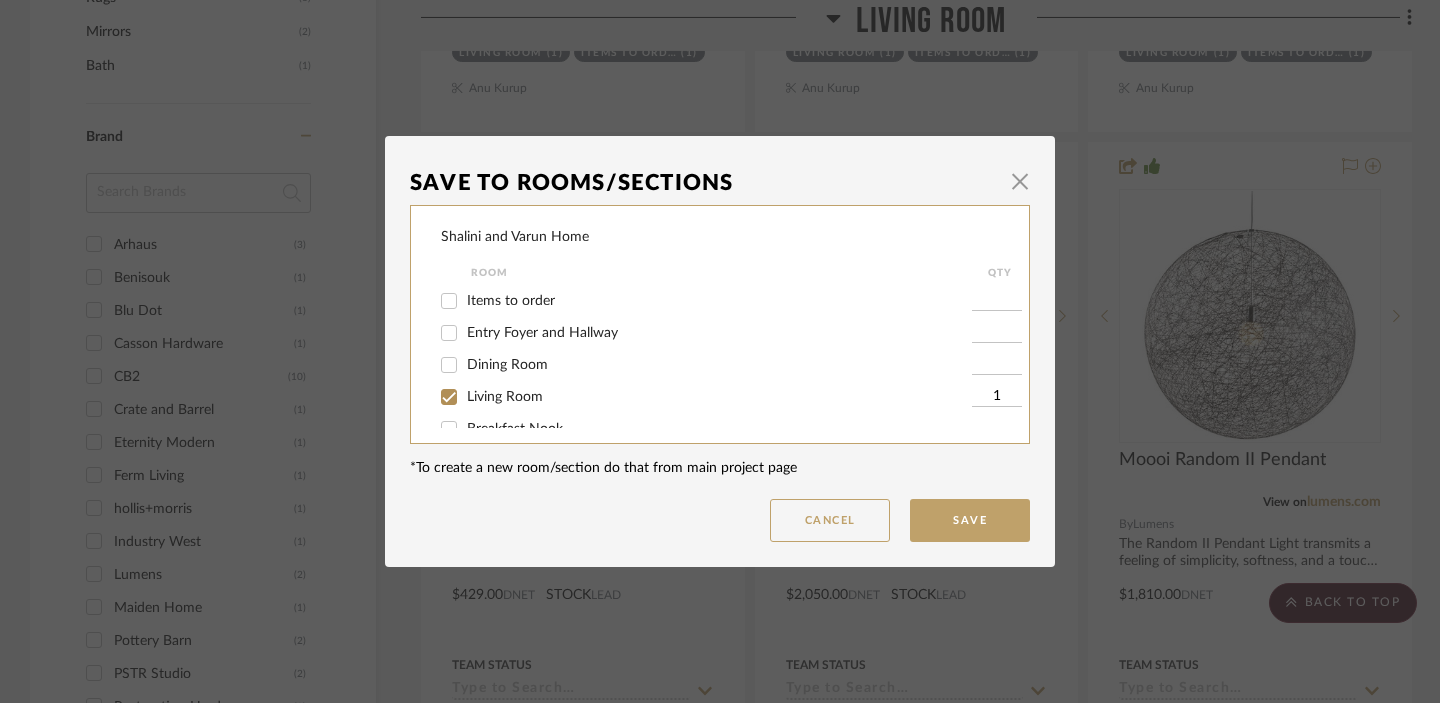 click on "Items to order" at bounding box center (511, 301) 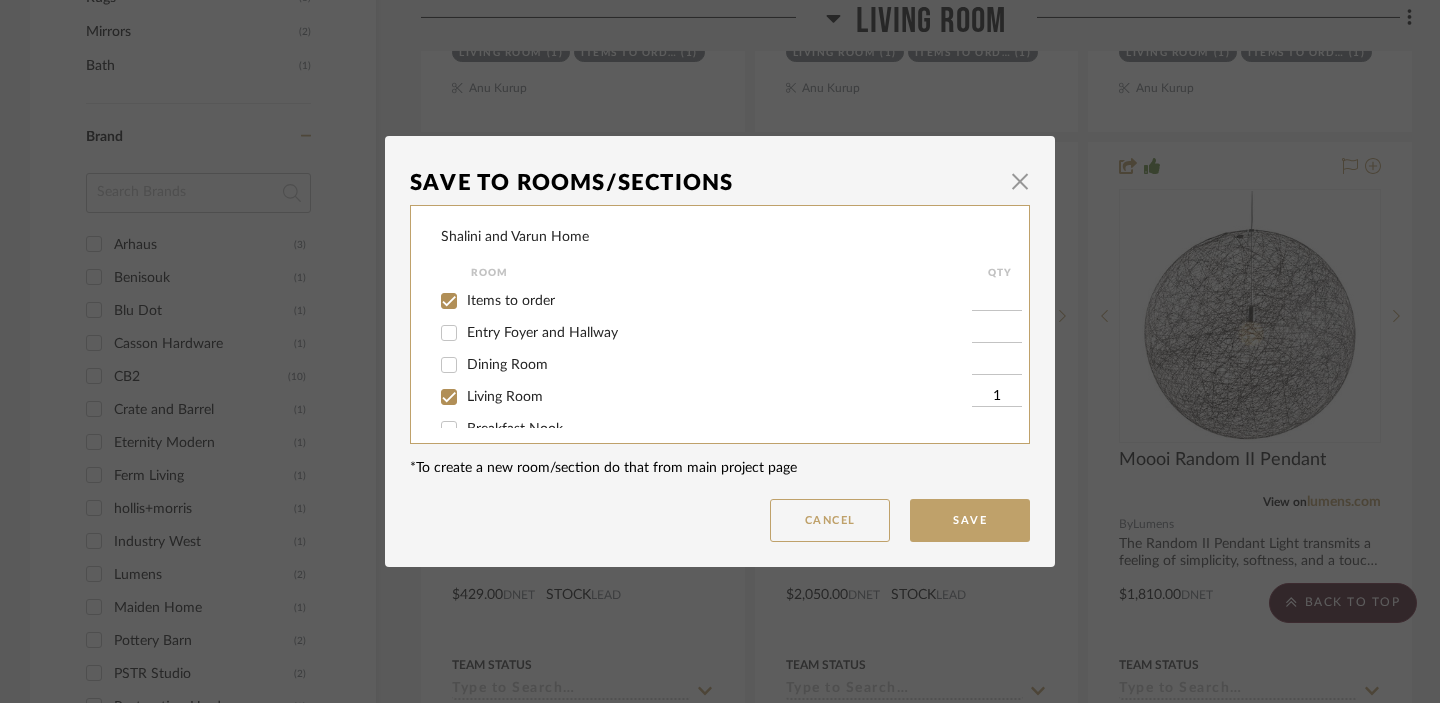 checkbox on "true" 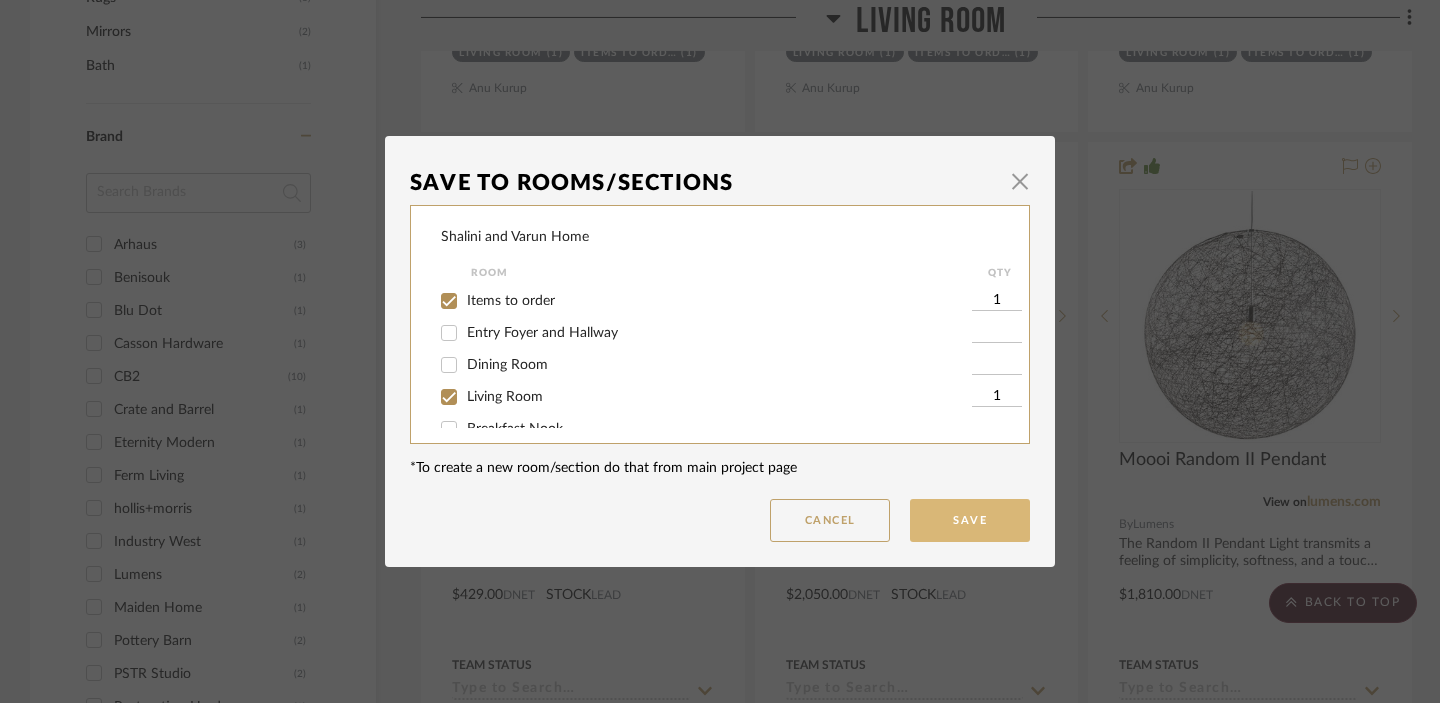 click on "Save" at bounding box center [970, 520] 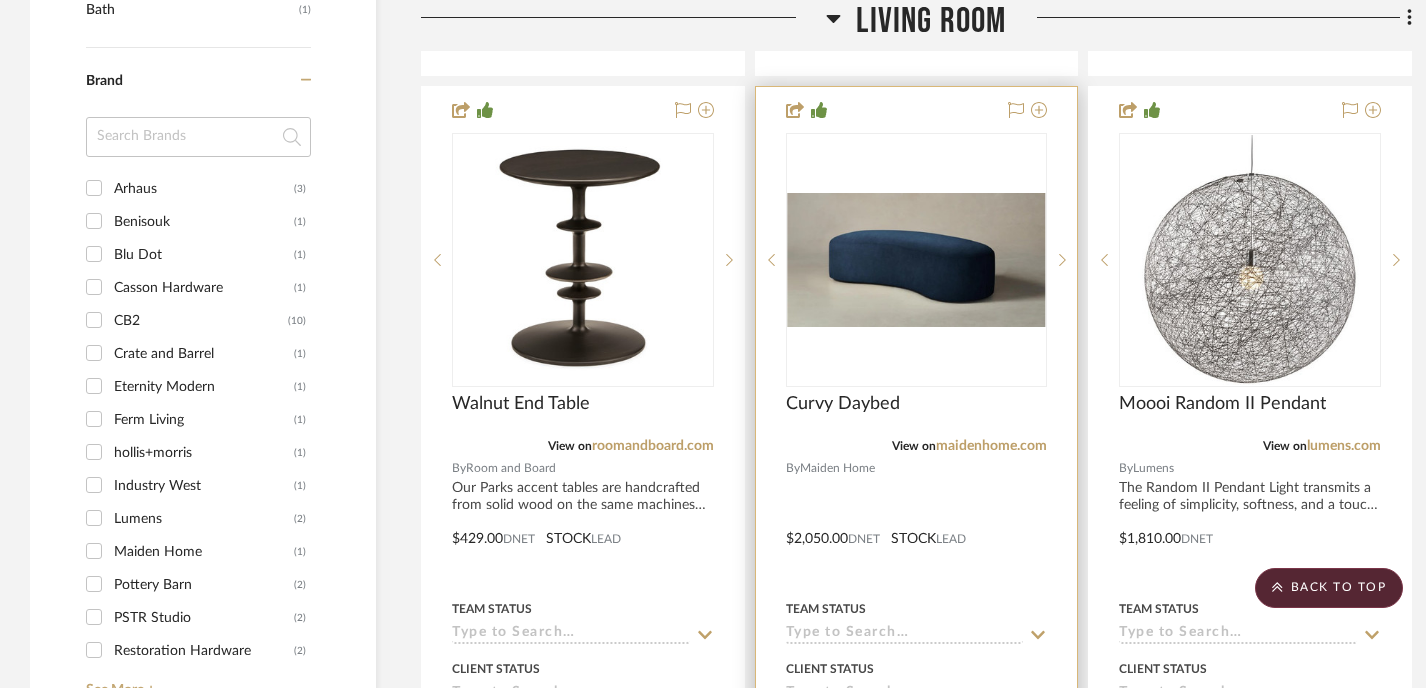 scroll, scrollTop: 1563, scrollLeft: 0, axis: vertical 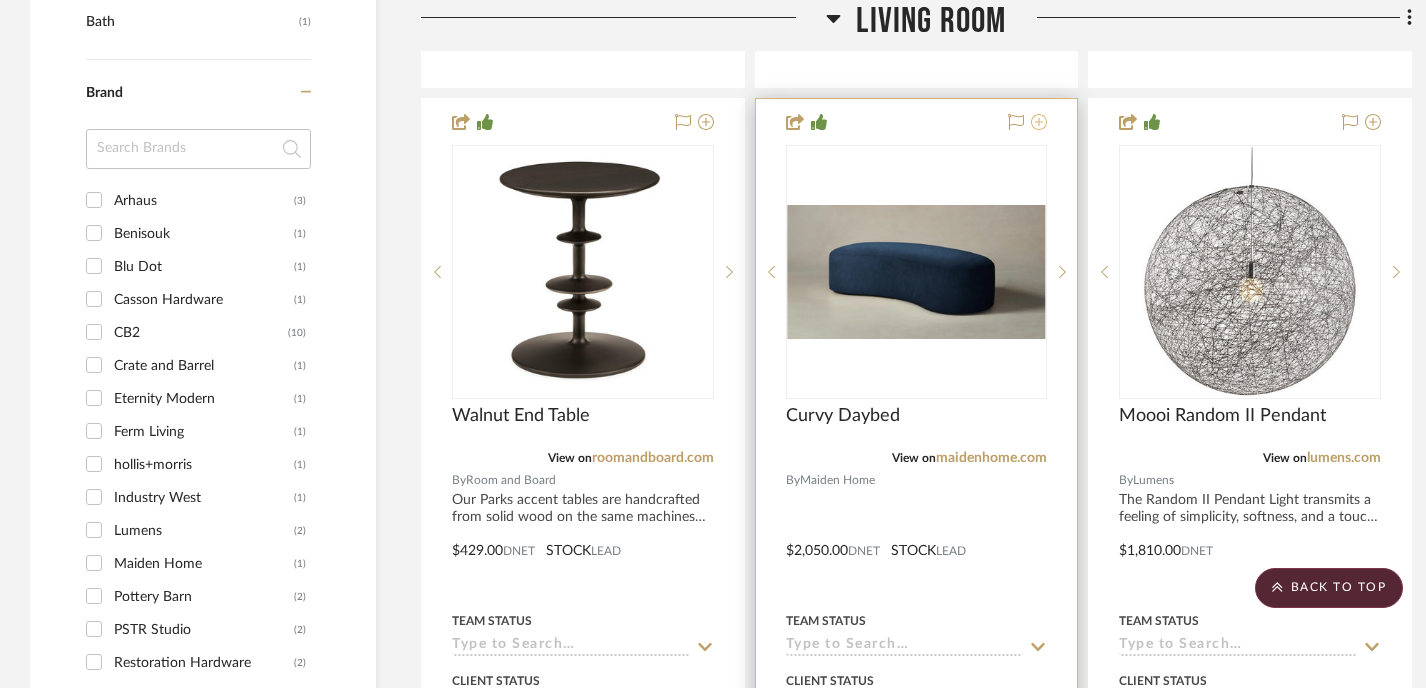 click 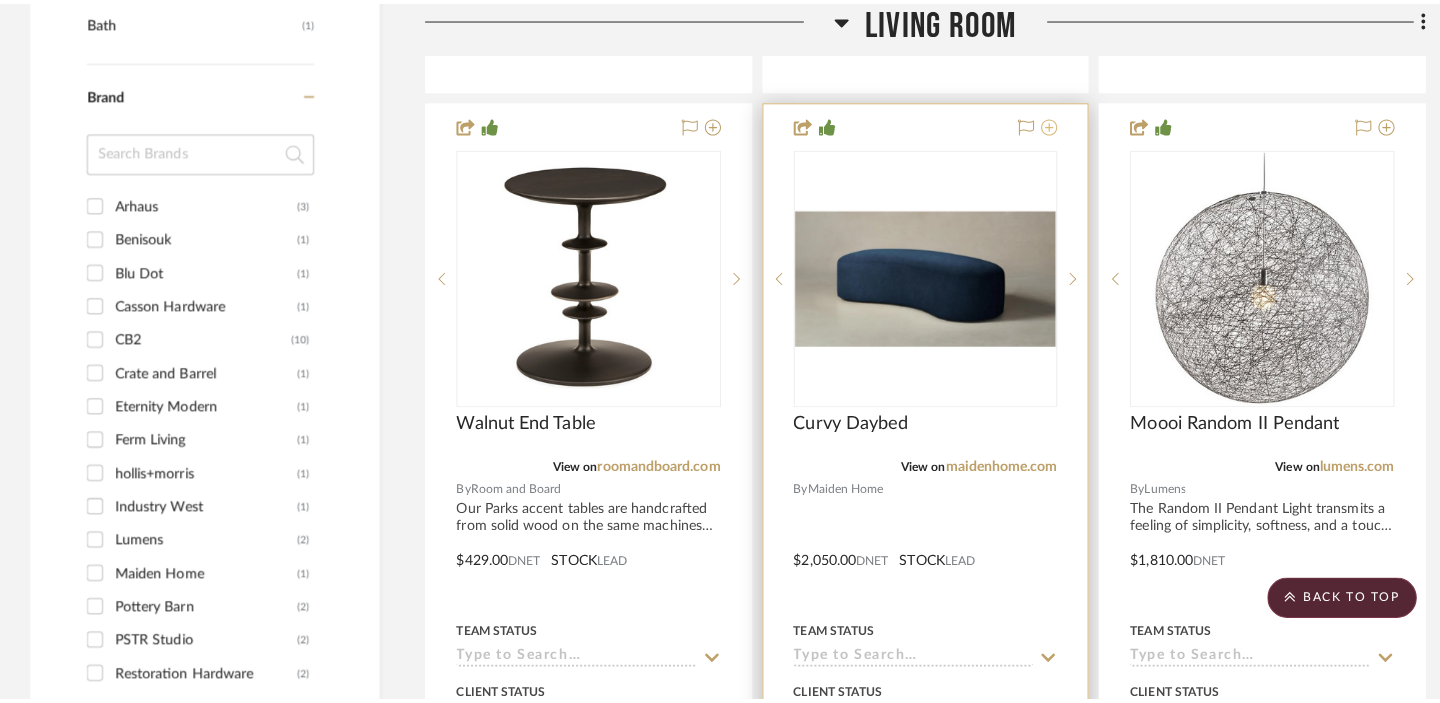 scroll, scrollTop: 0, scrollLeft: 0, axis: both 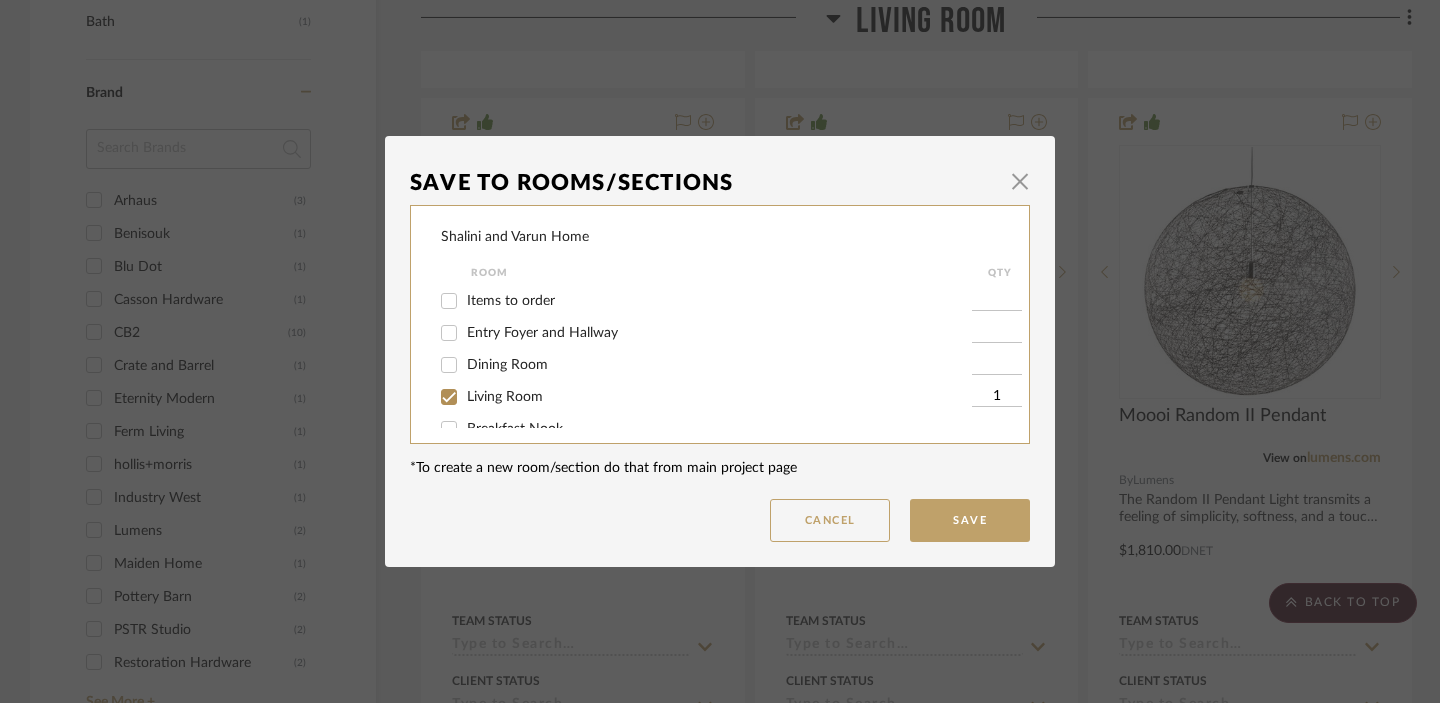 click on "Items to order" at bounding box center [511, 301] 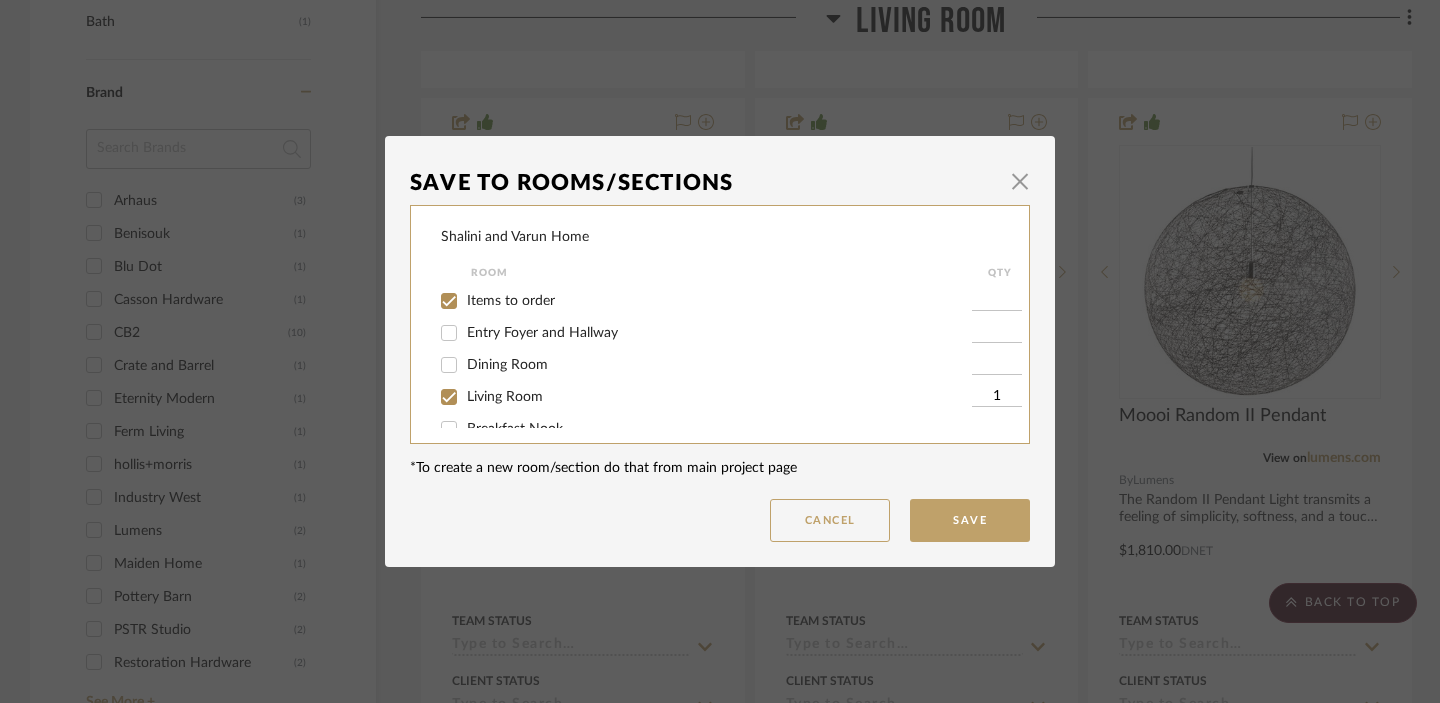 checkbox on "true" 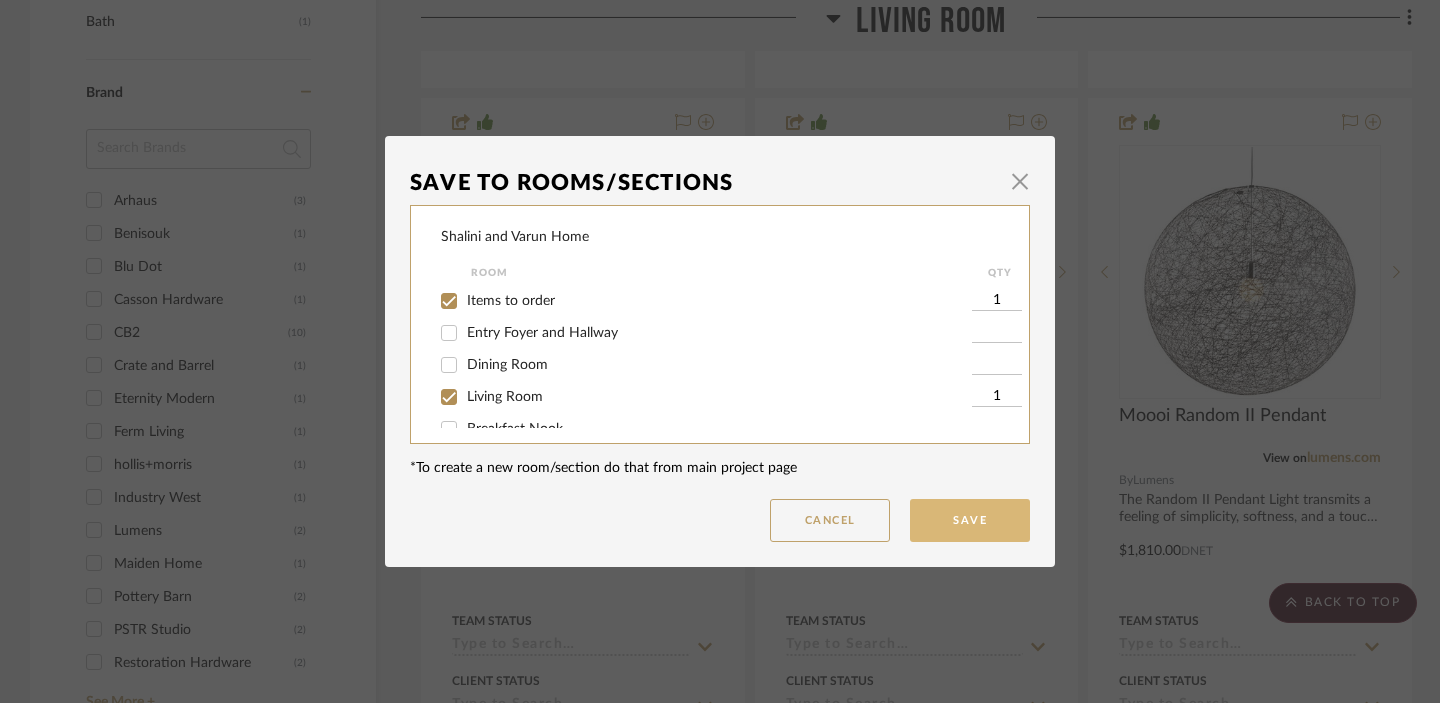click on "Save" at bounding box center (970, 520) 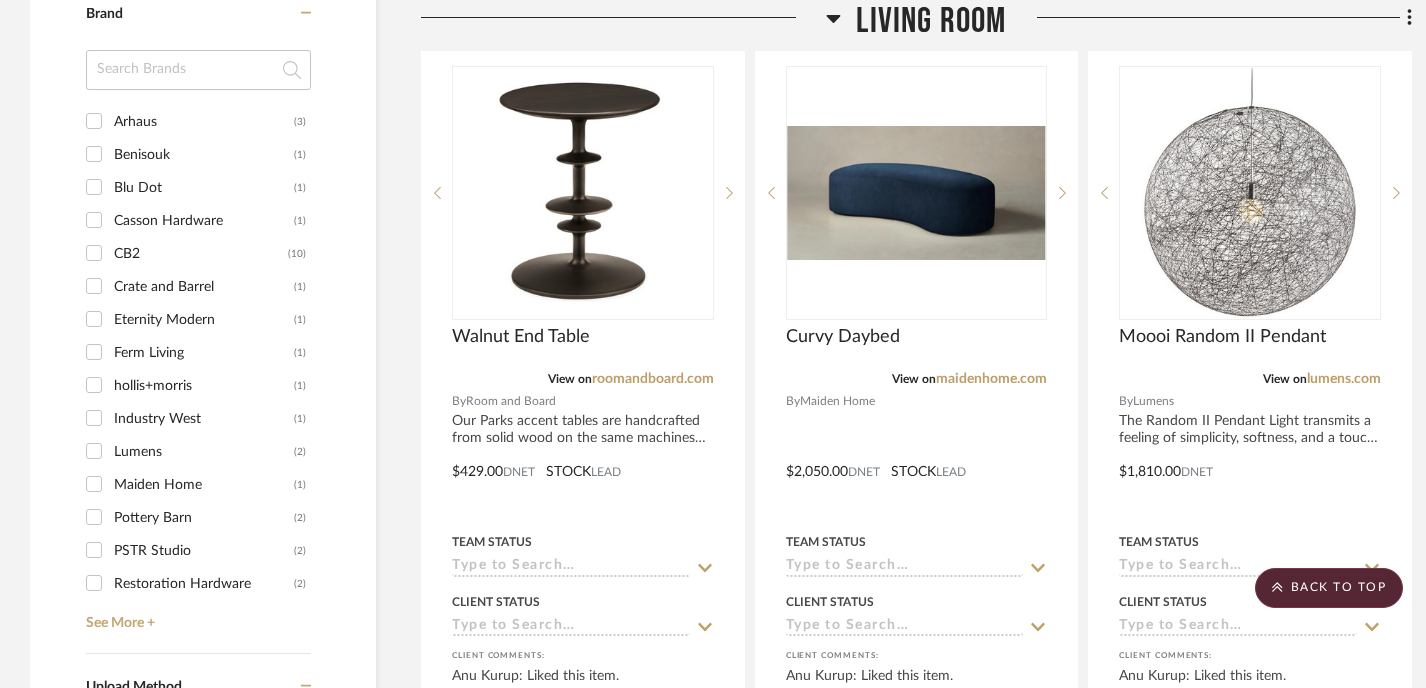 scroll, scrollTop: 1639, scrollLeft: 0, axis: vertical 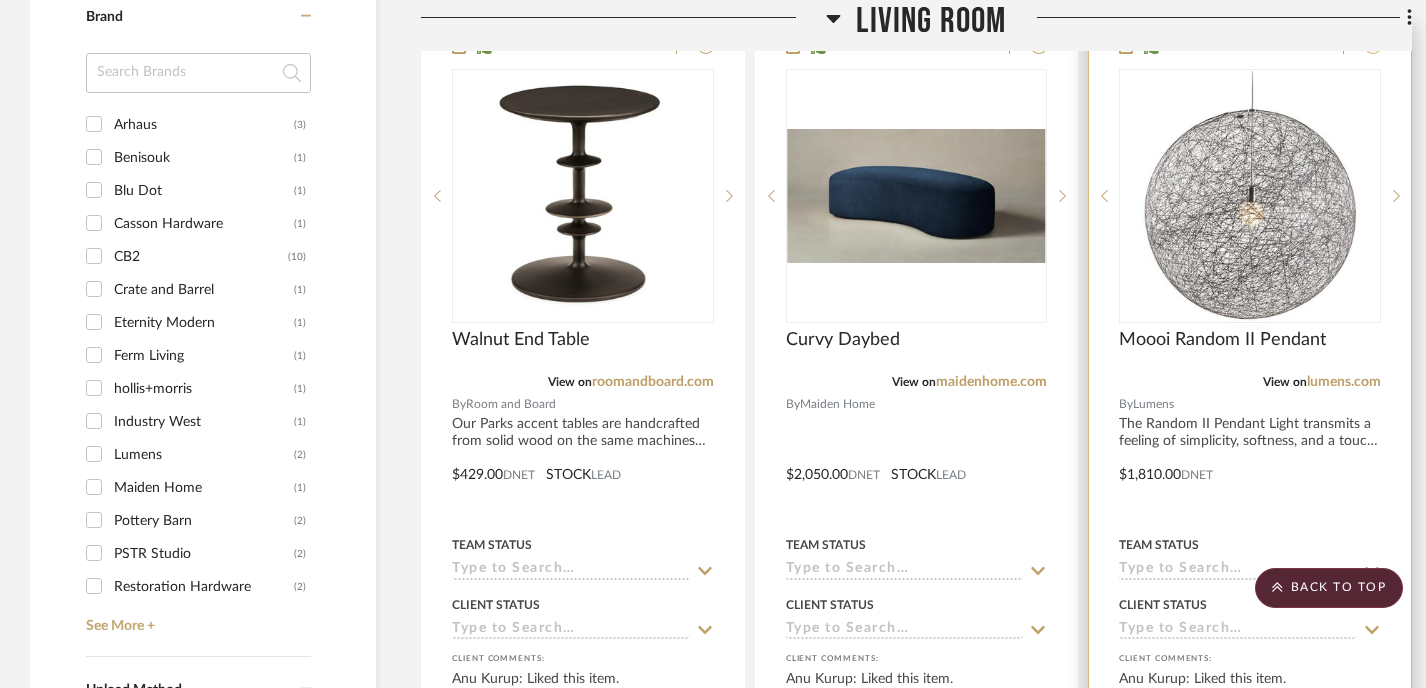 click 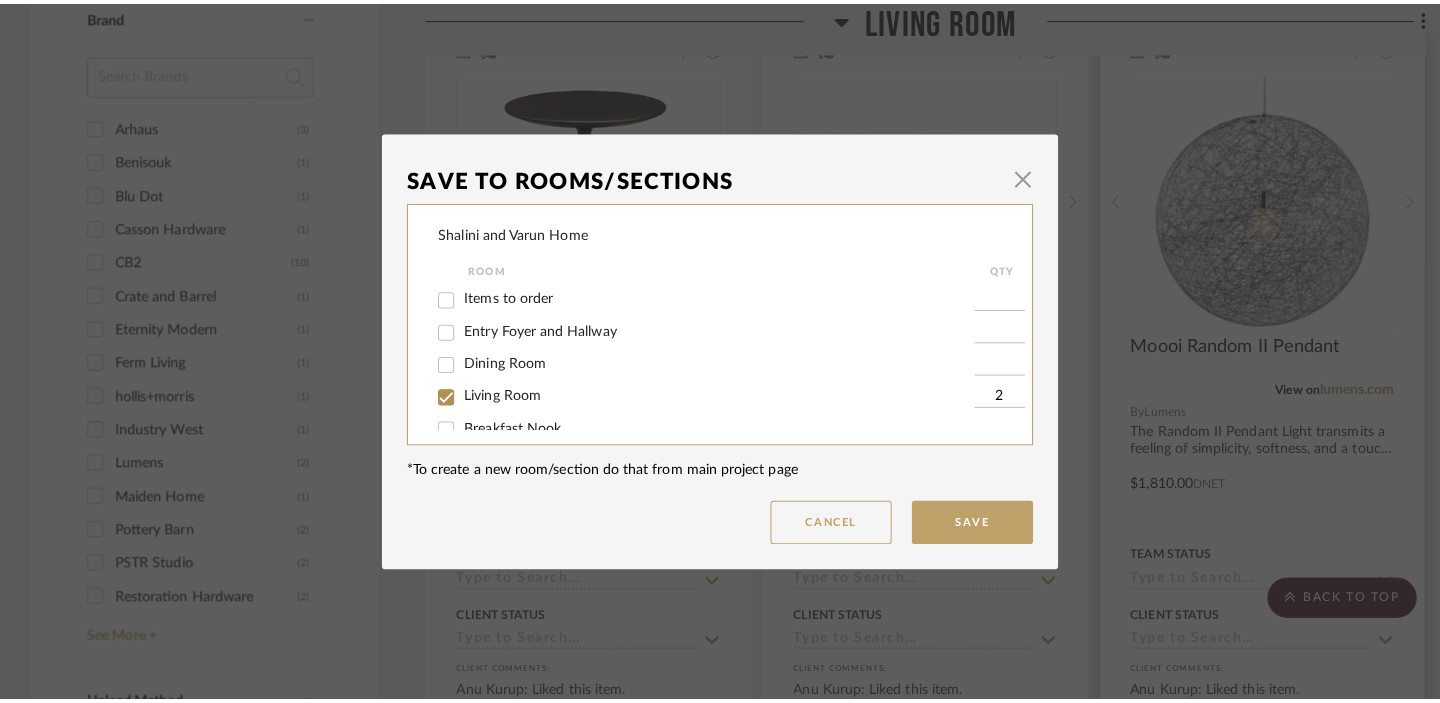 scroll, scrollTop: 0, scrollLeft: 0, axis: both 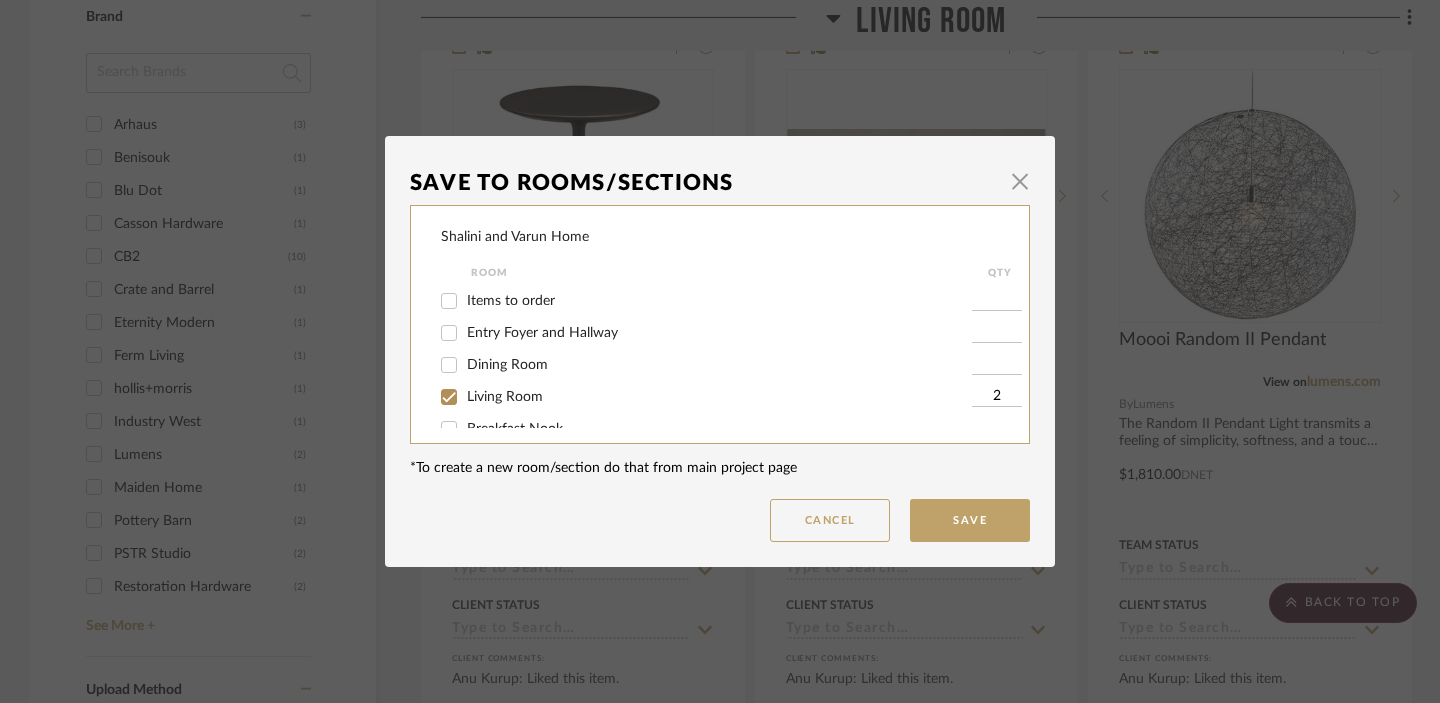 click on "Items to order" at bounding box center (511, 301) 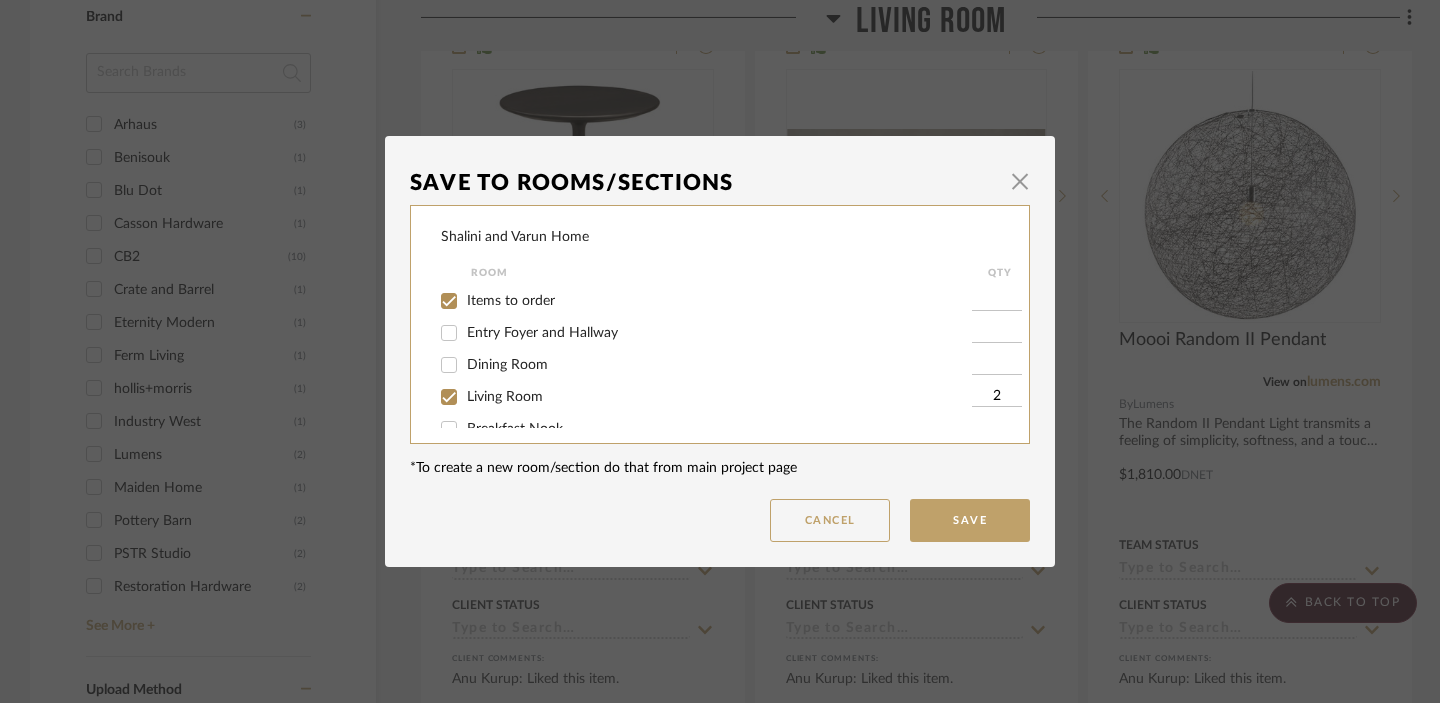 checkbox on "true" 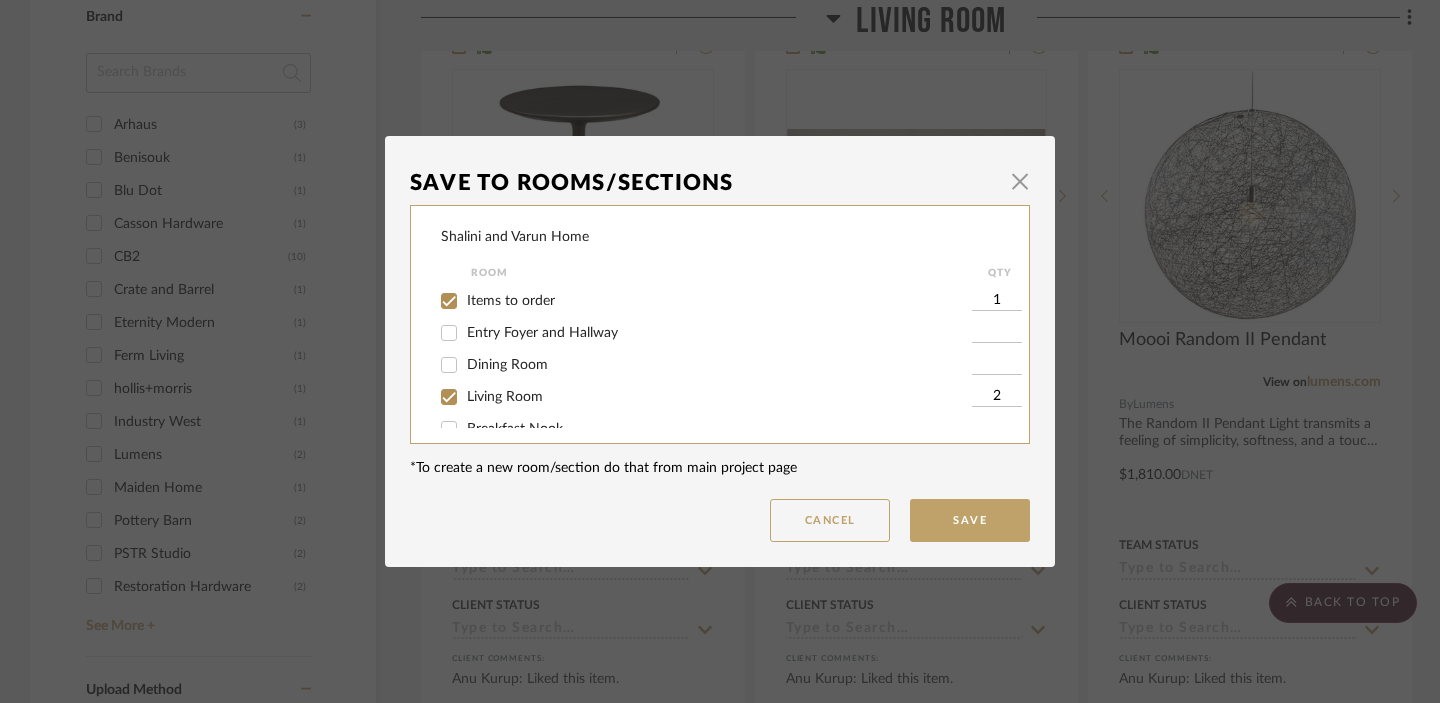 drag, startPoint x: 986, startPoint y: 305, endPoint x: 973, endPoint y: 305, distance: 13 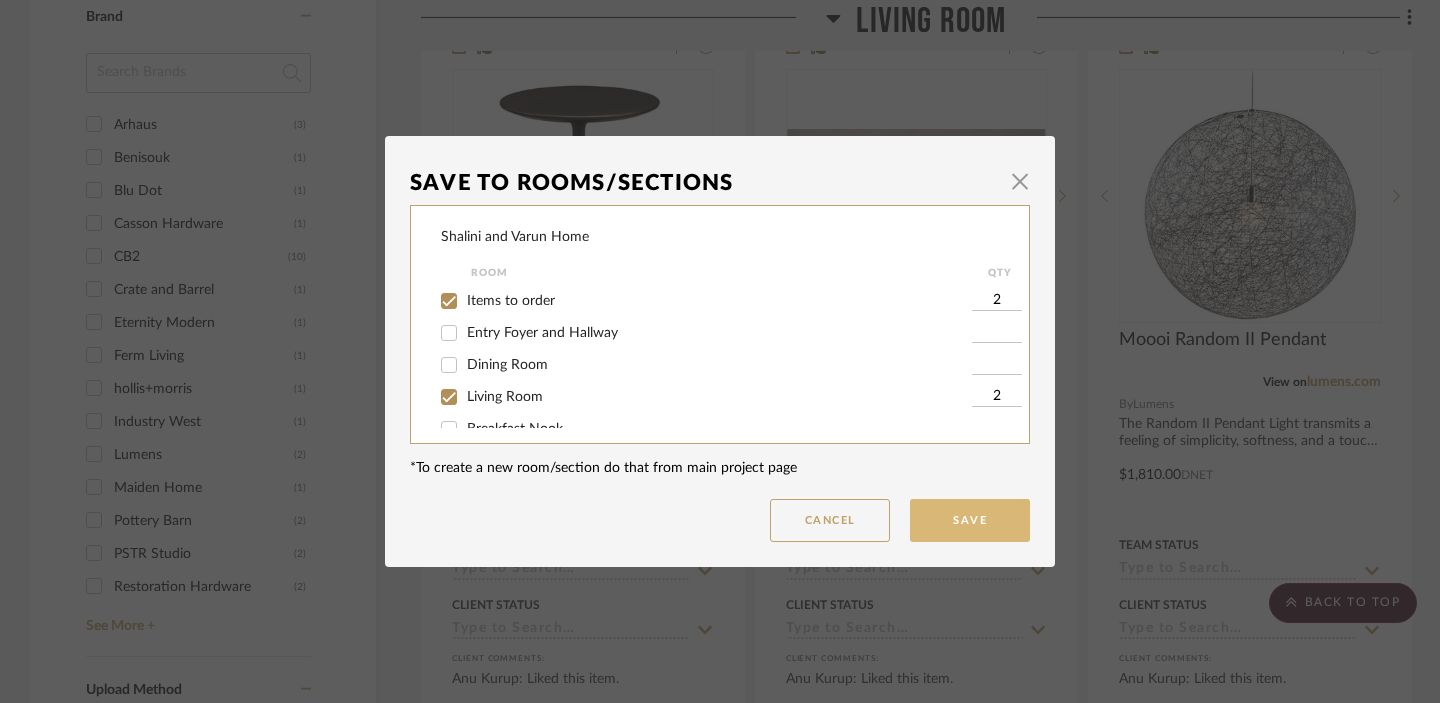 type on "2" 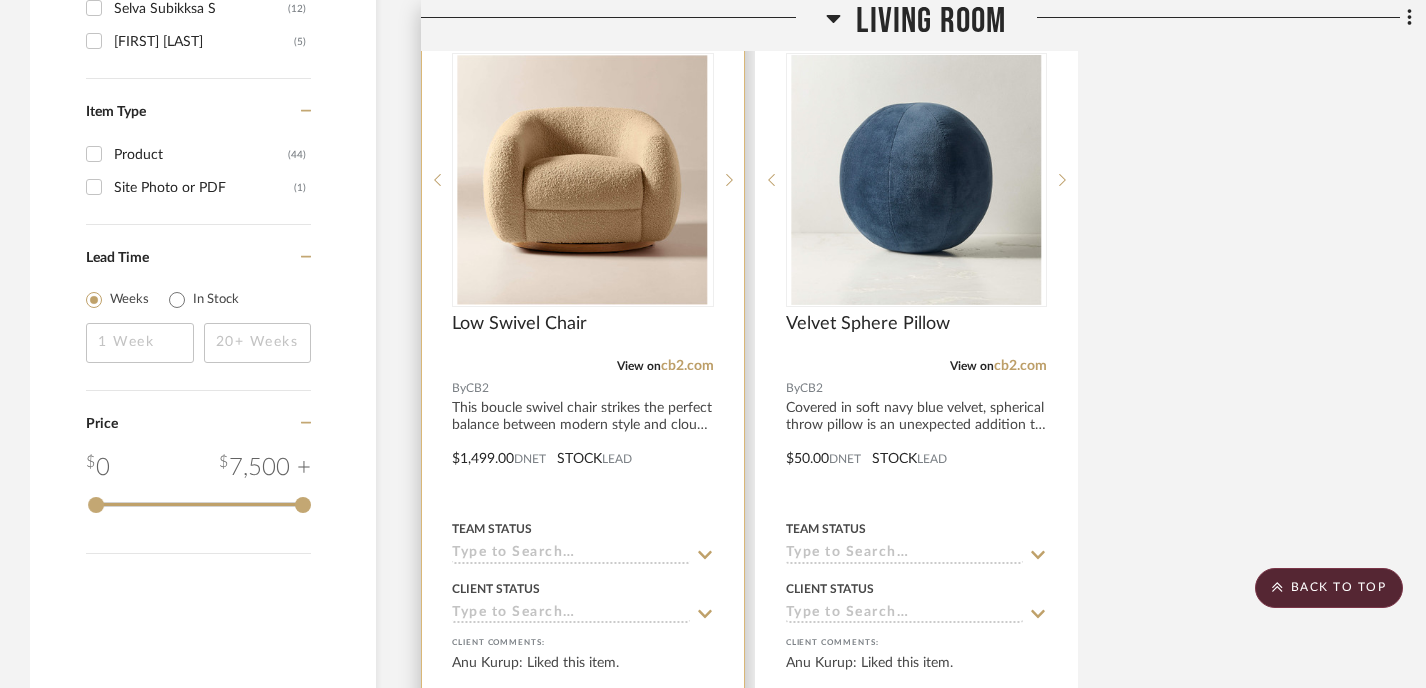 scroll, scrollTop: 2533, scrollLeft: 0, axis: vertical 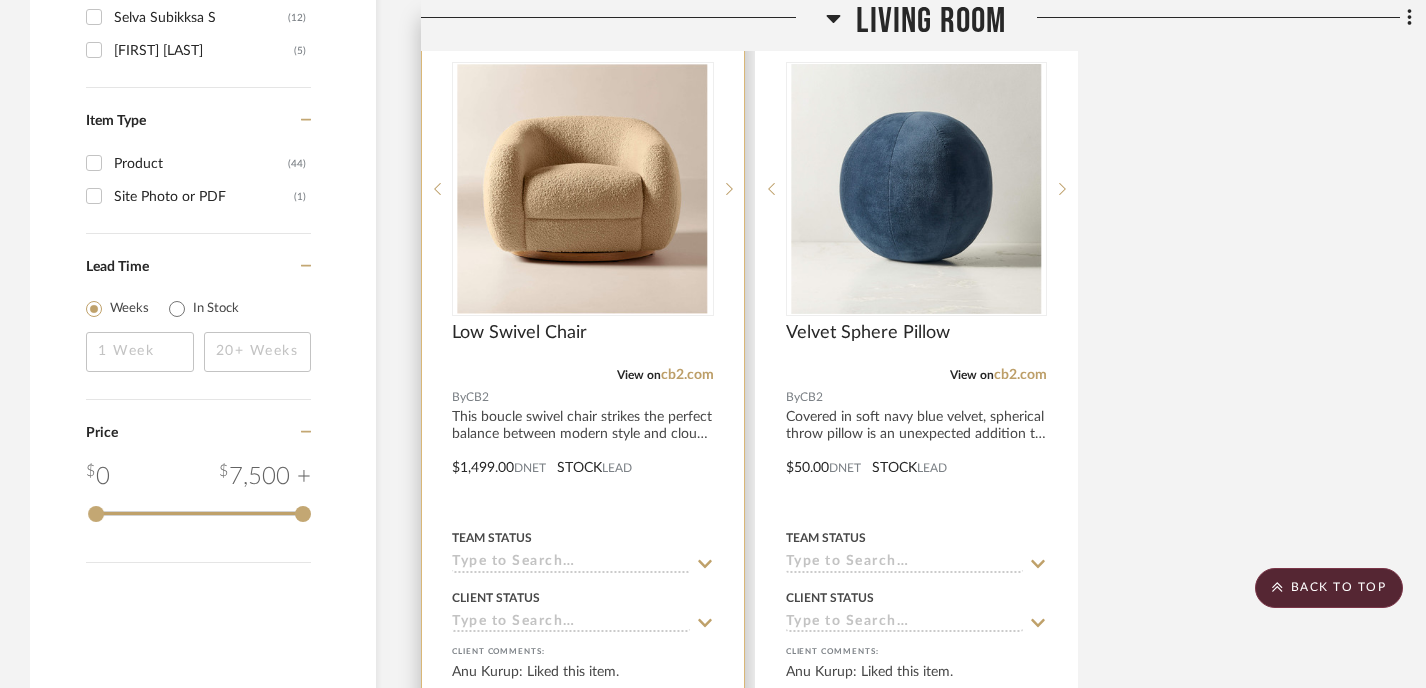 click 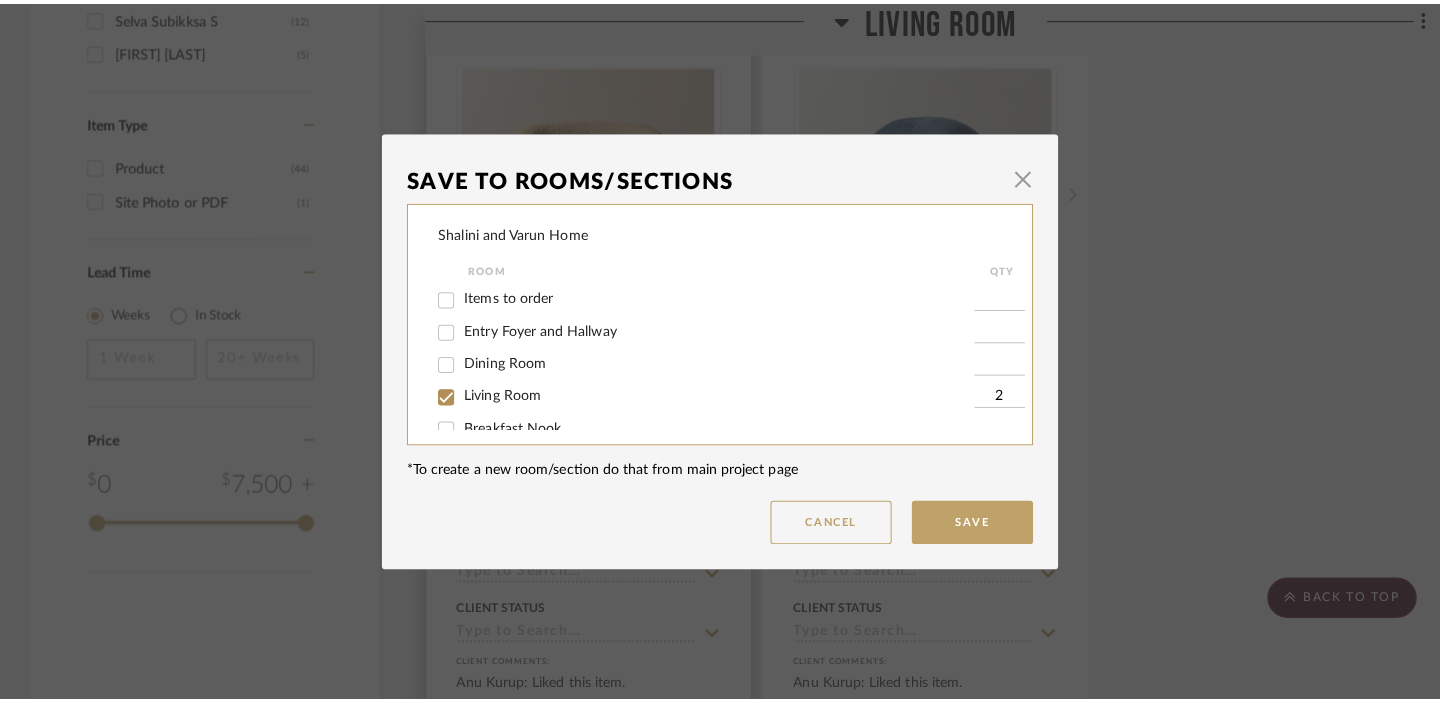 scroll, scrollTop: 0, scrollLeft: 0, axis: both 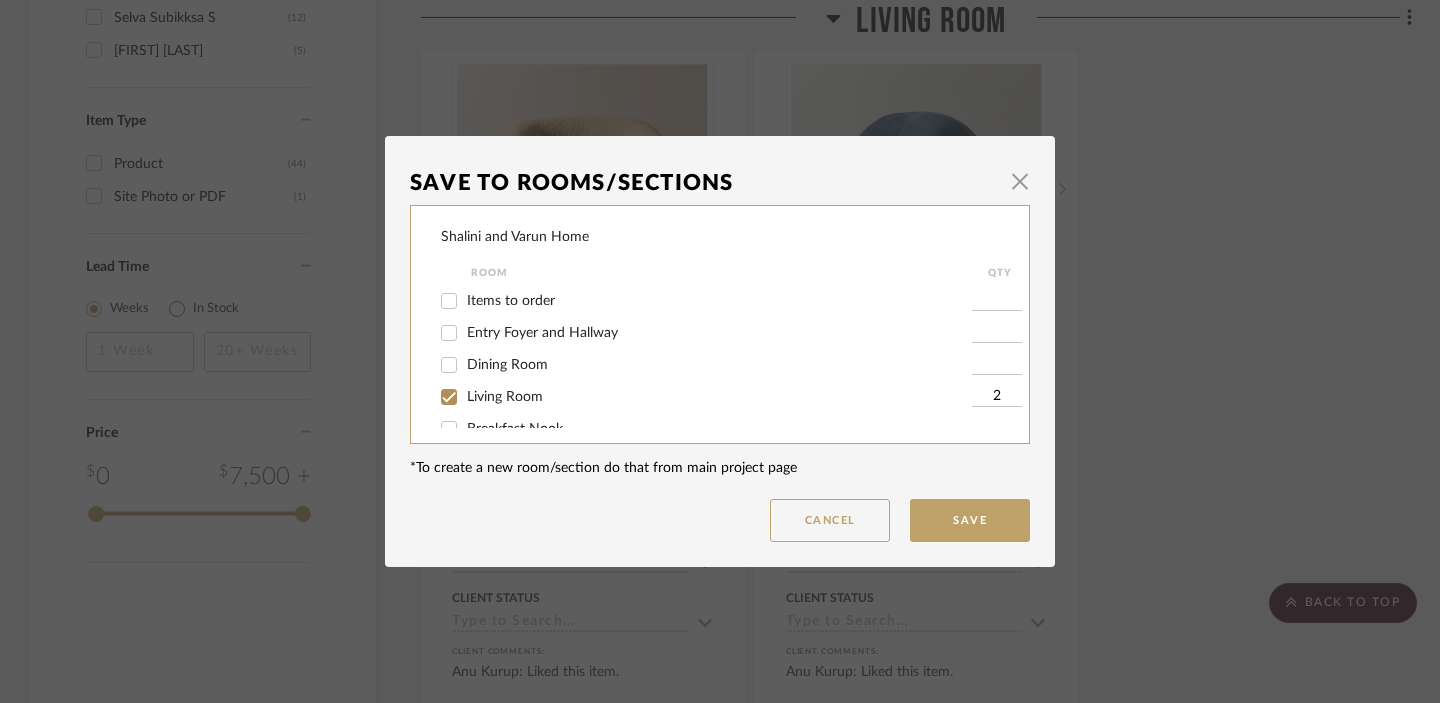 click on "Items to order" at bounding box center (511, 301) 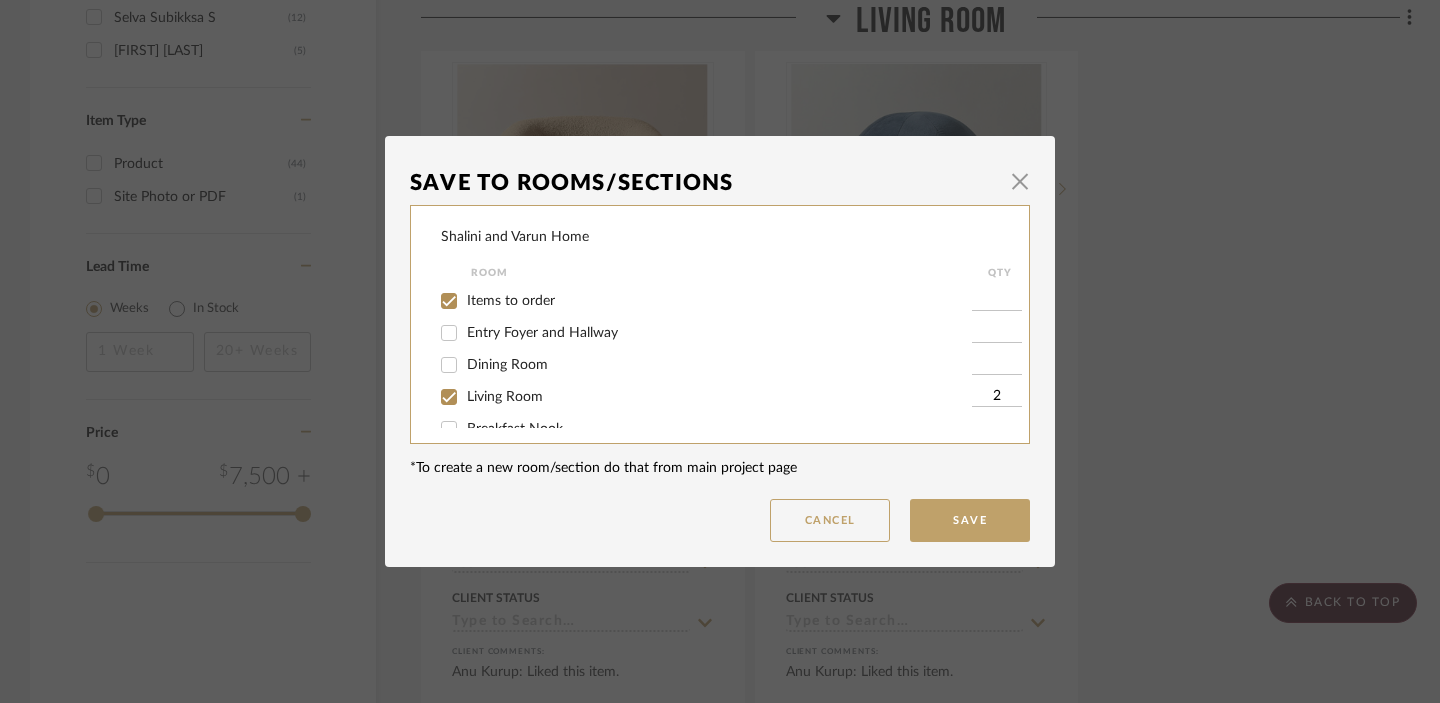 checkbox on "true" 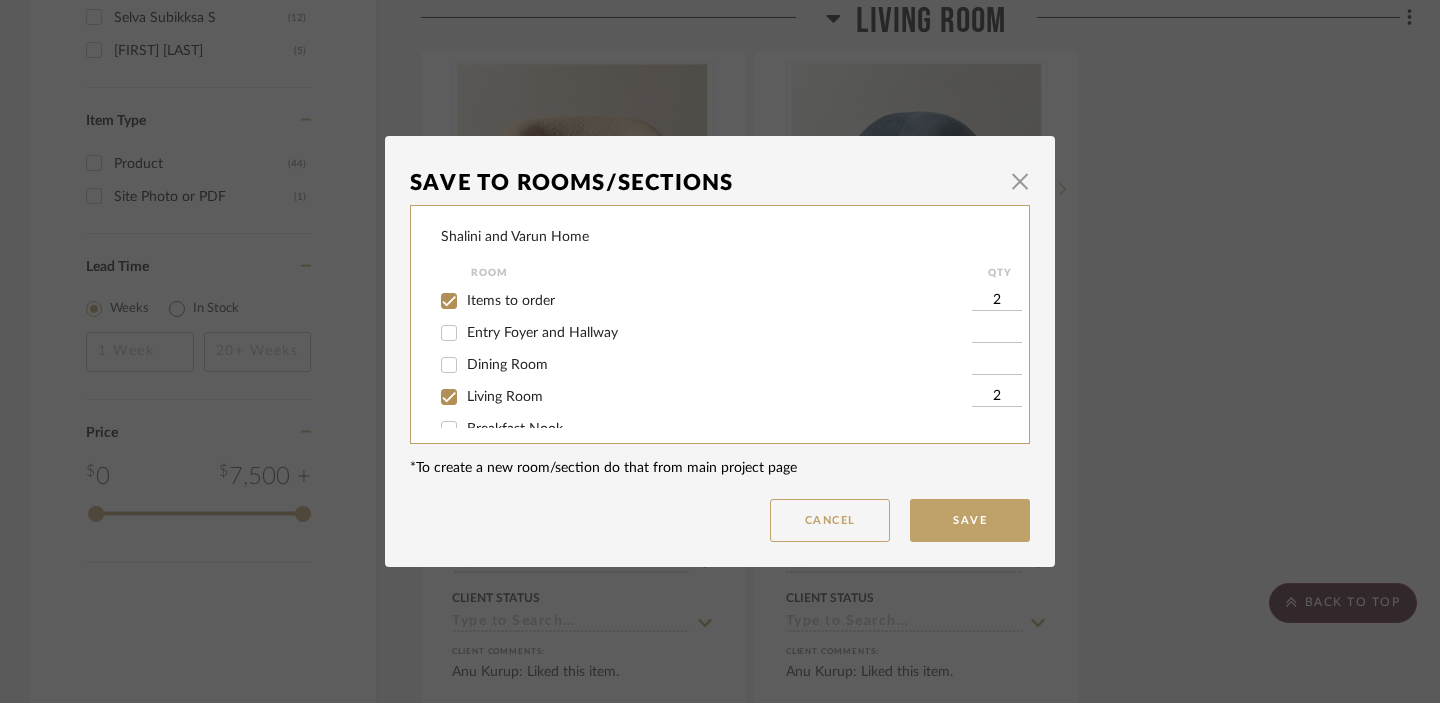 type on "2" 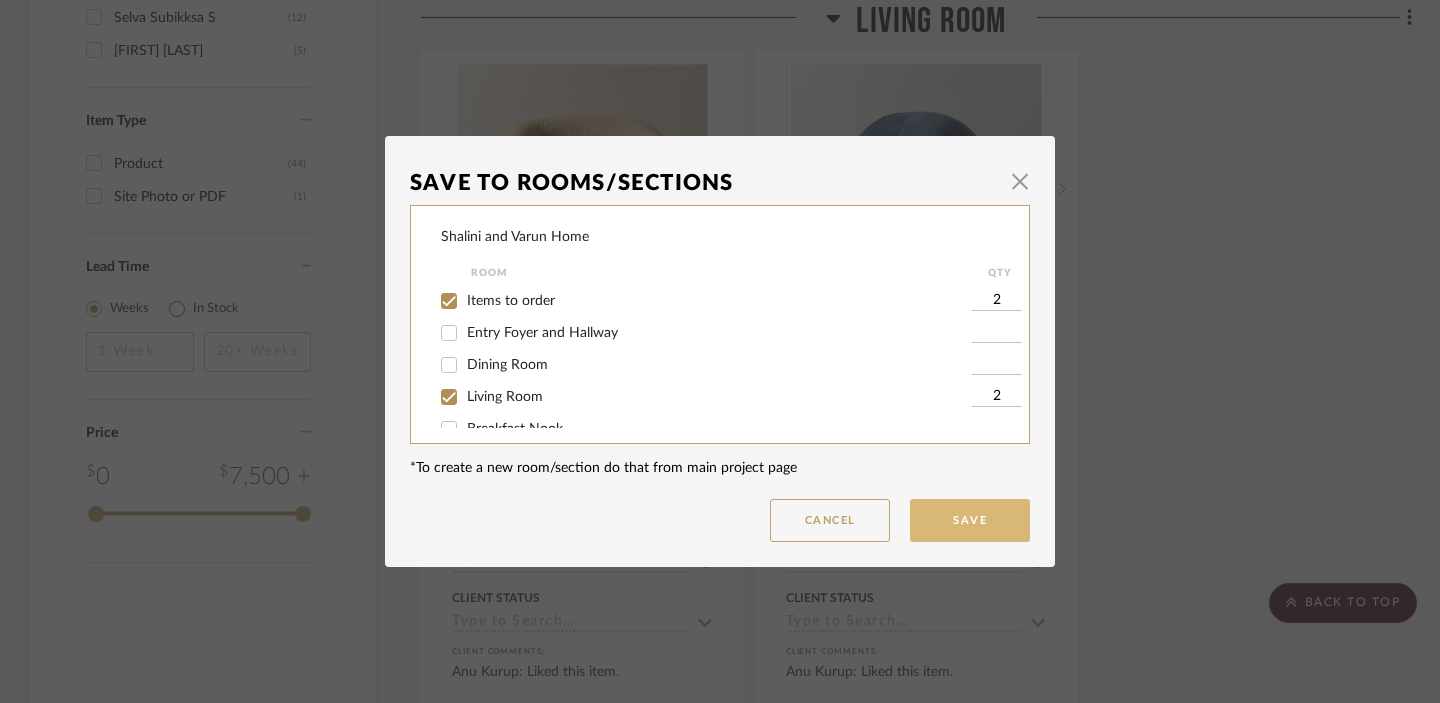 click on "Save" at bounding box center [970, 520] 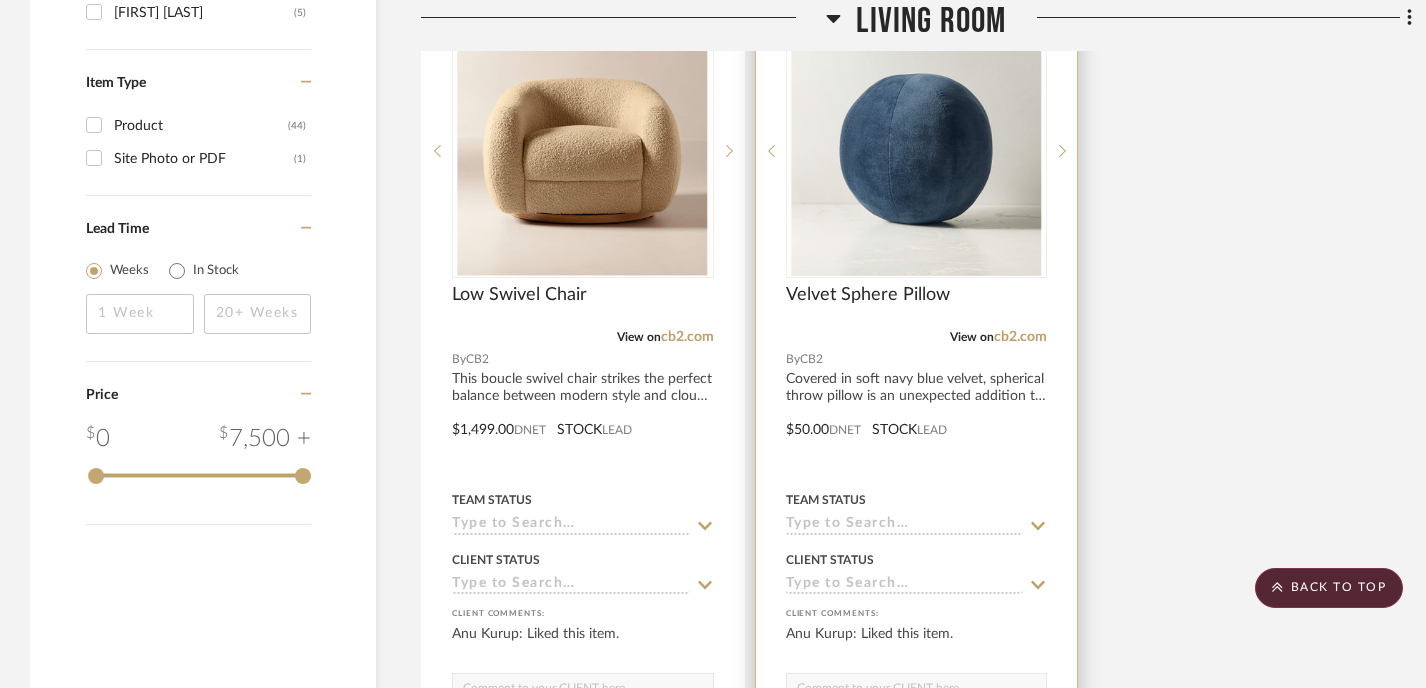 scroll, scrollTop: 2557, scrollLeft: 0, axis: vertical 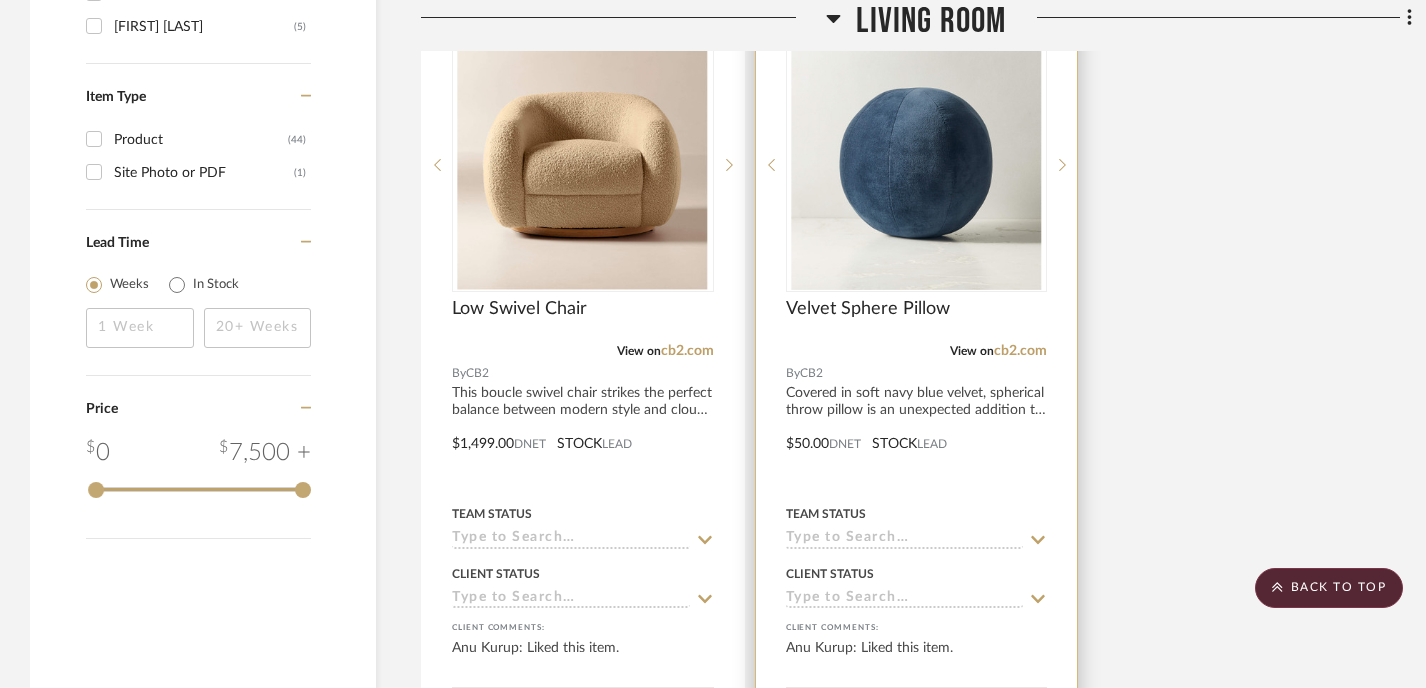 click 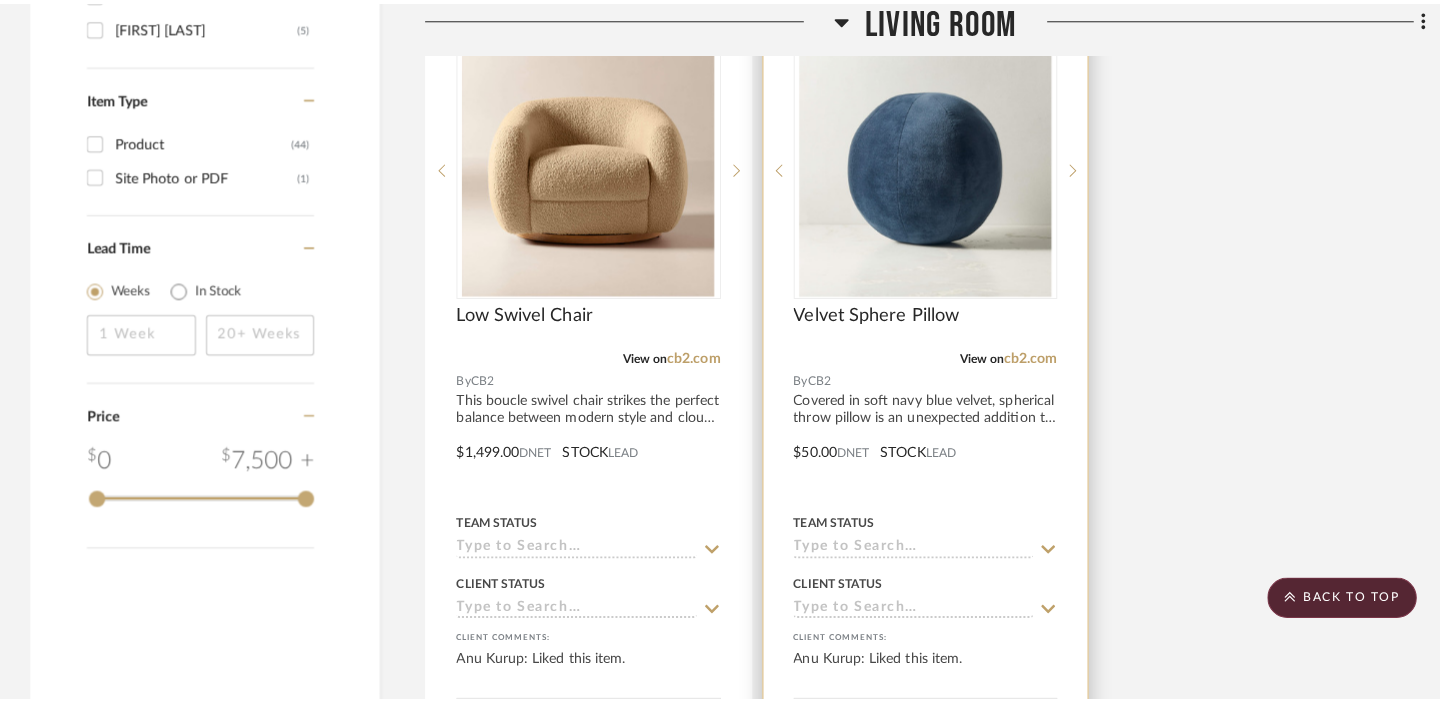 scroll, scrollTop: 0, scrollLeft: 0, axis: both 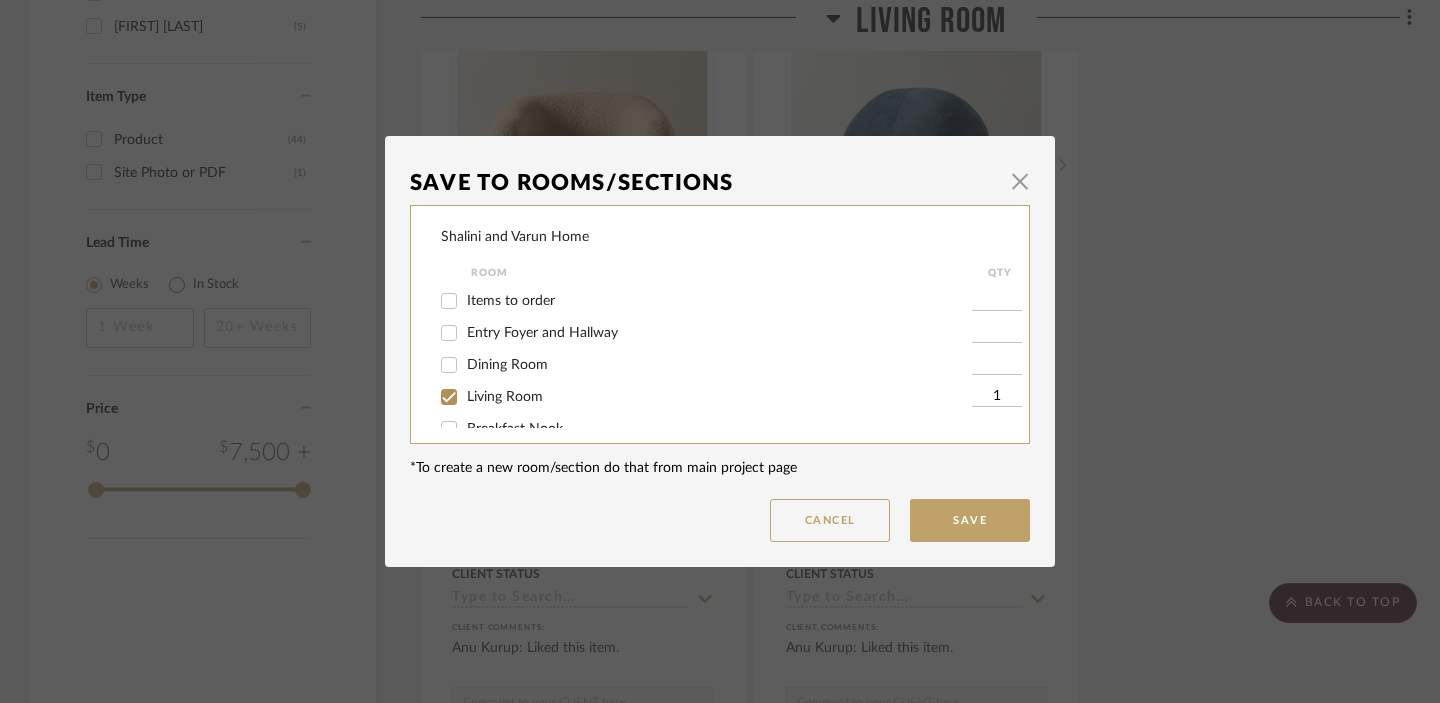 click on "Items to order" at bounding box center (511, 301) 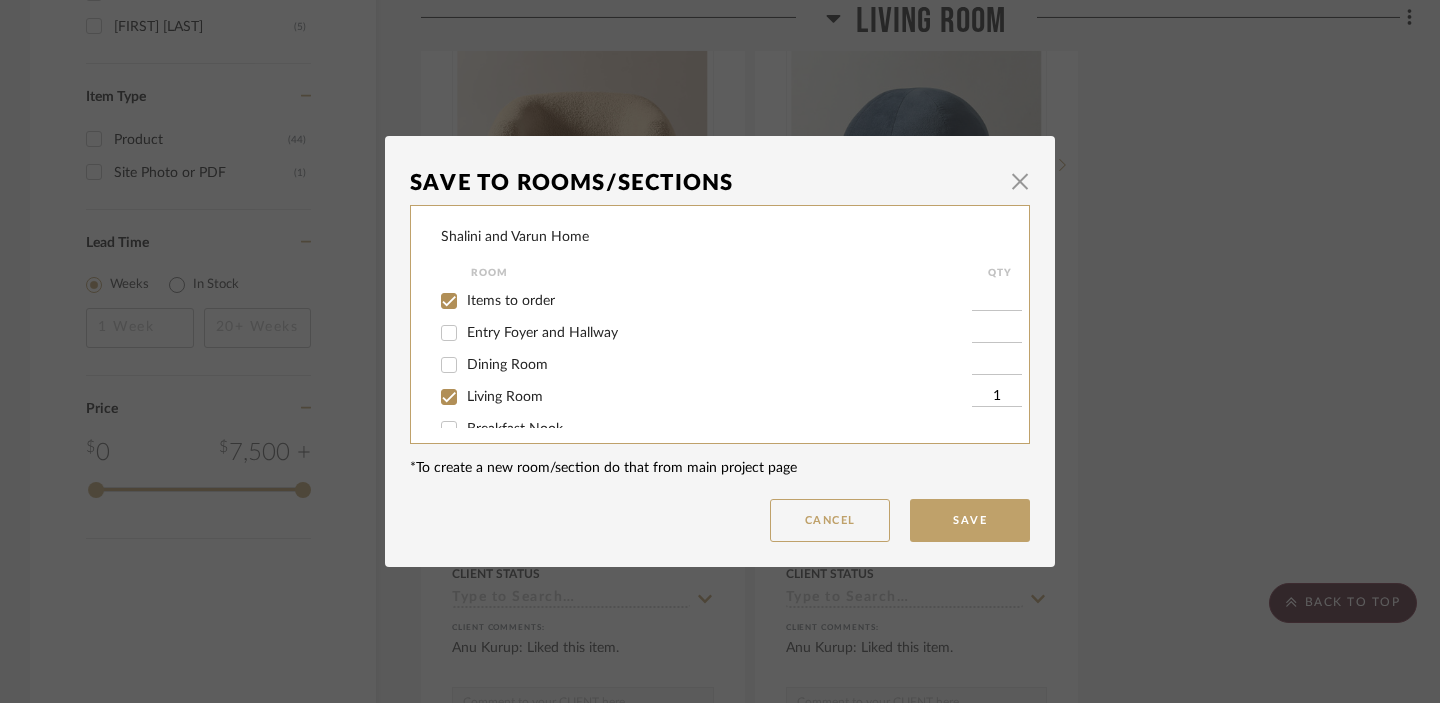 checkbox on "true" 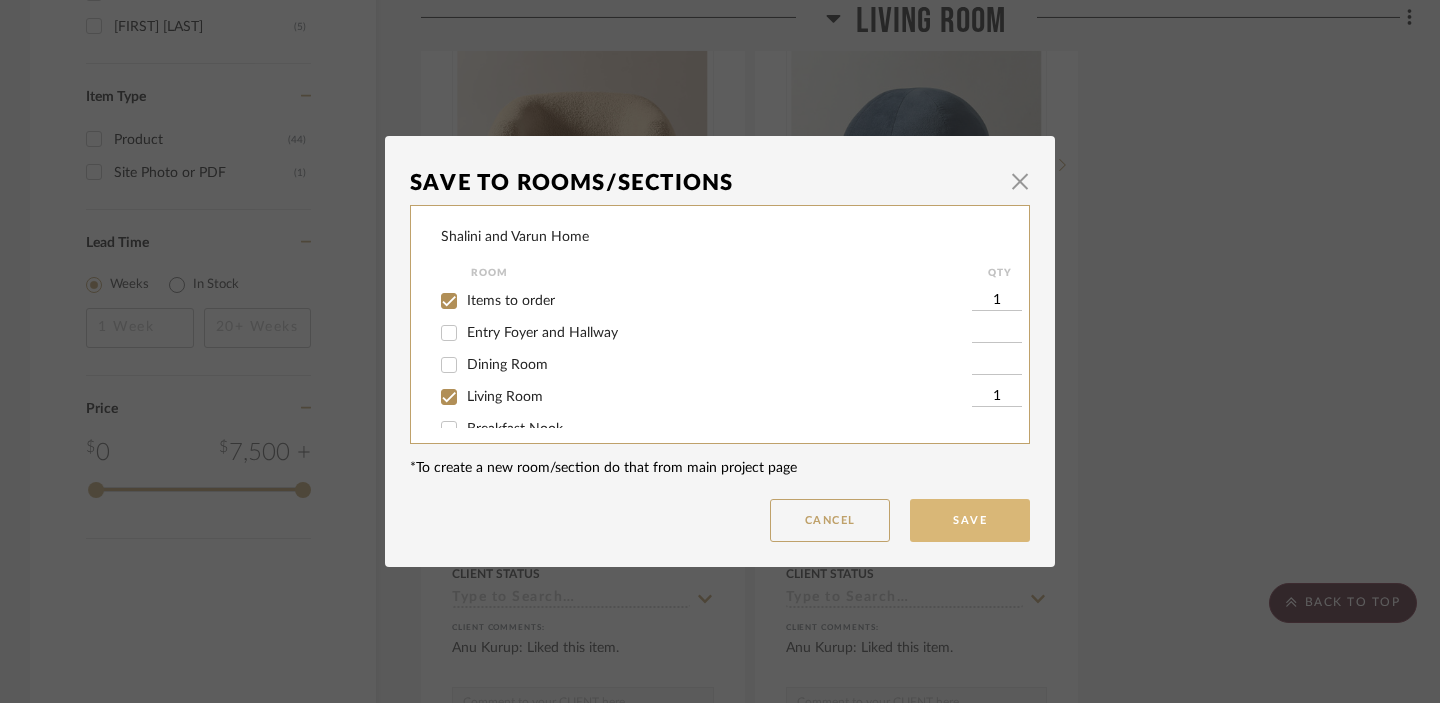 click on "Save" at bounding box center [970, 520] 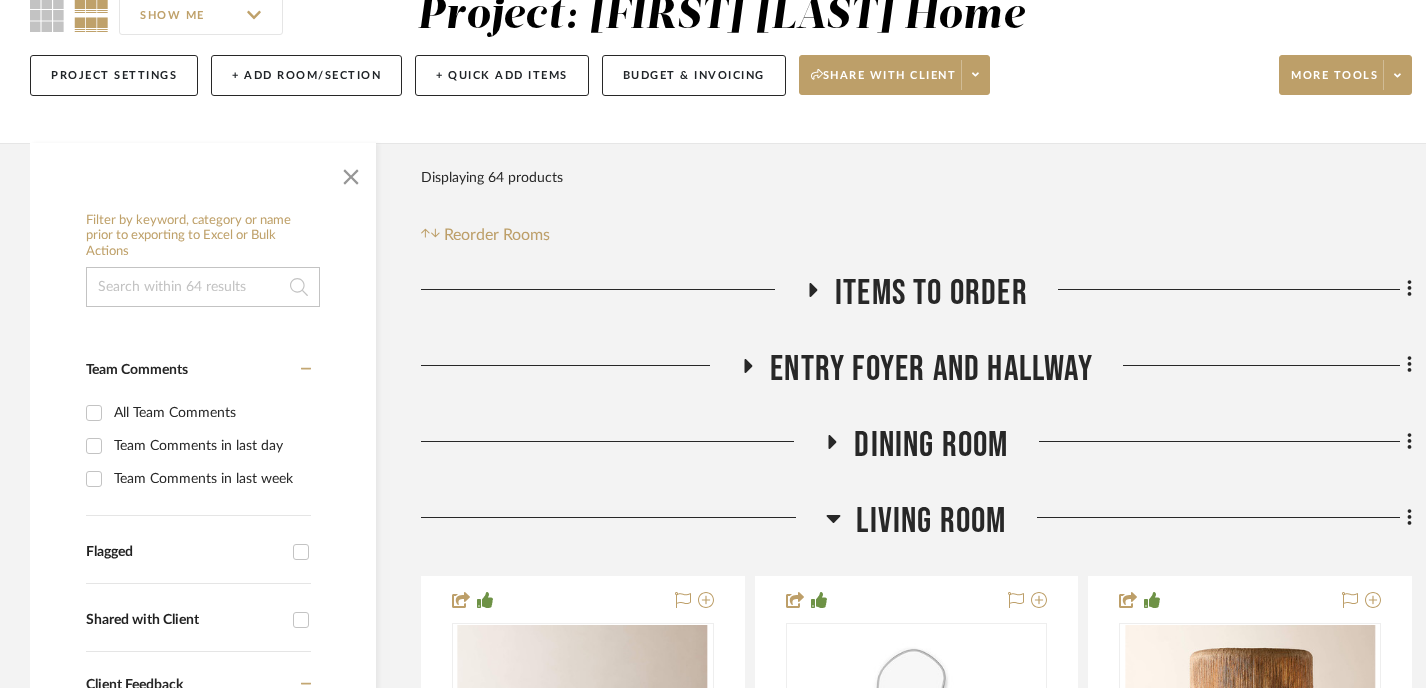 scroll, scrollTop: 172, scrollLeft: 0, axis: vertical 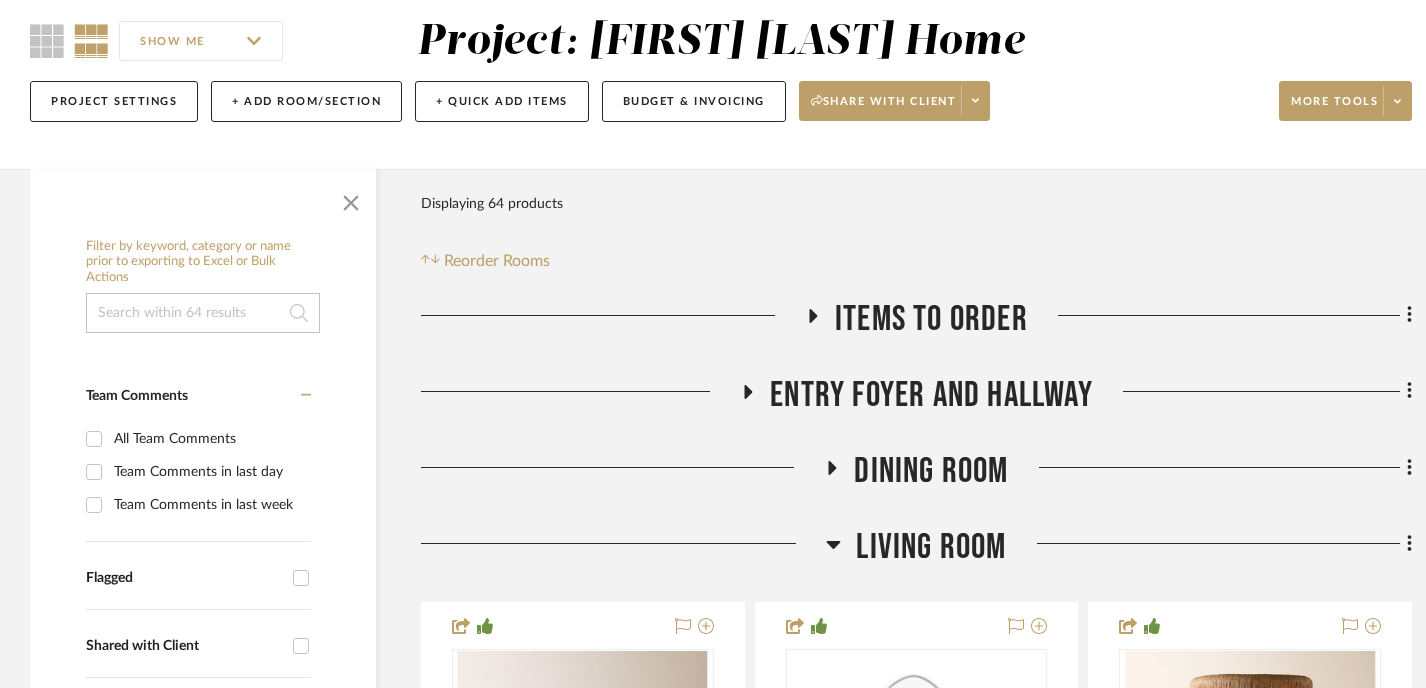 click on "Living Room" 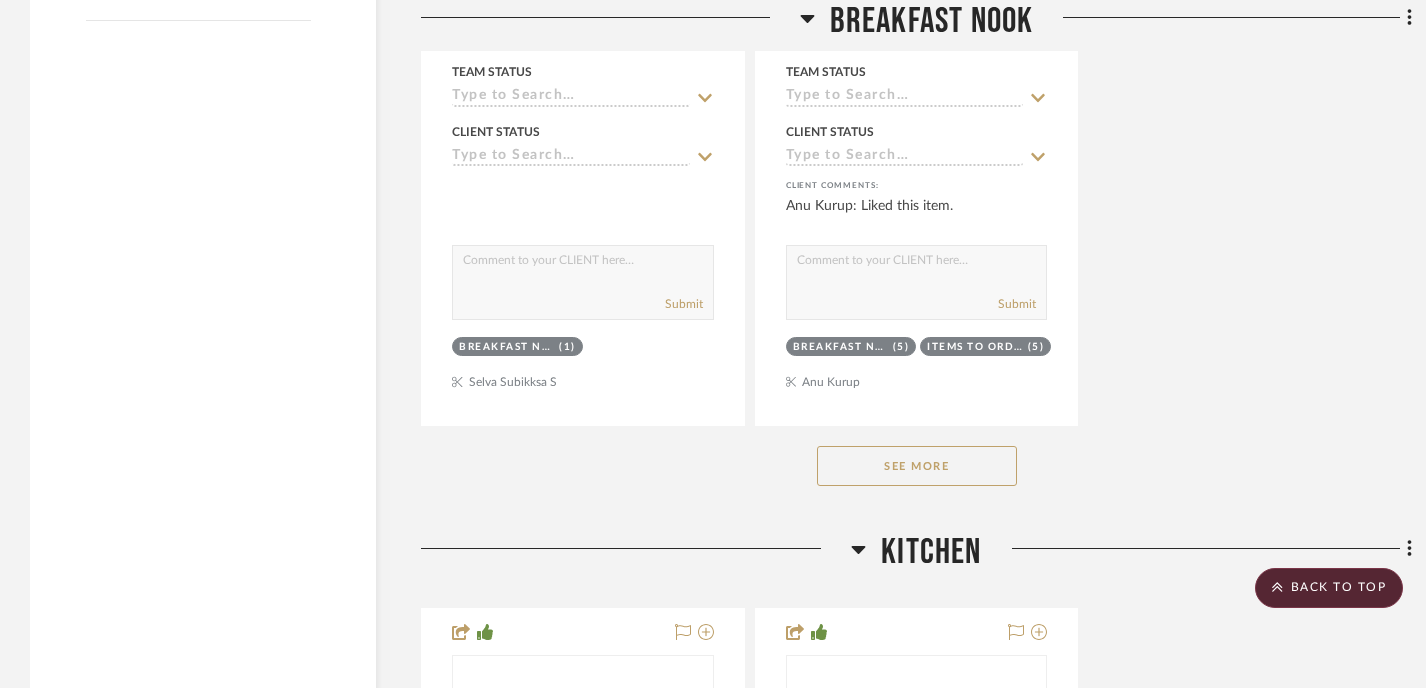 scroll, scrollTop: 3077, scrollLeft: 0, axis: vertical 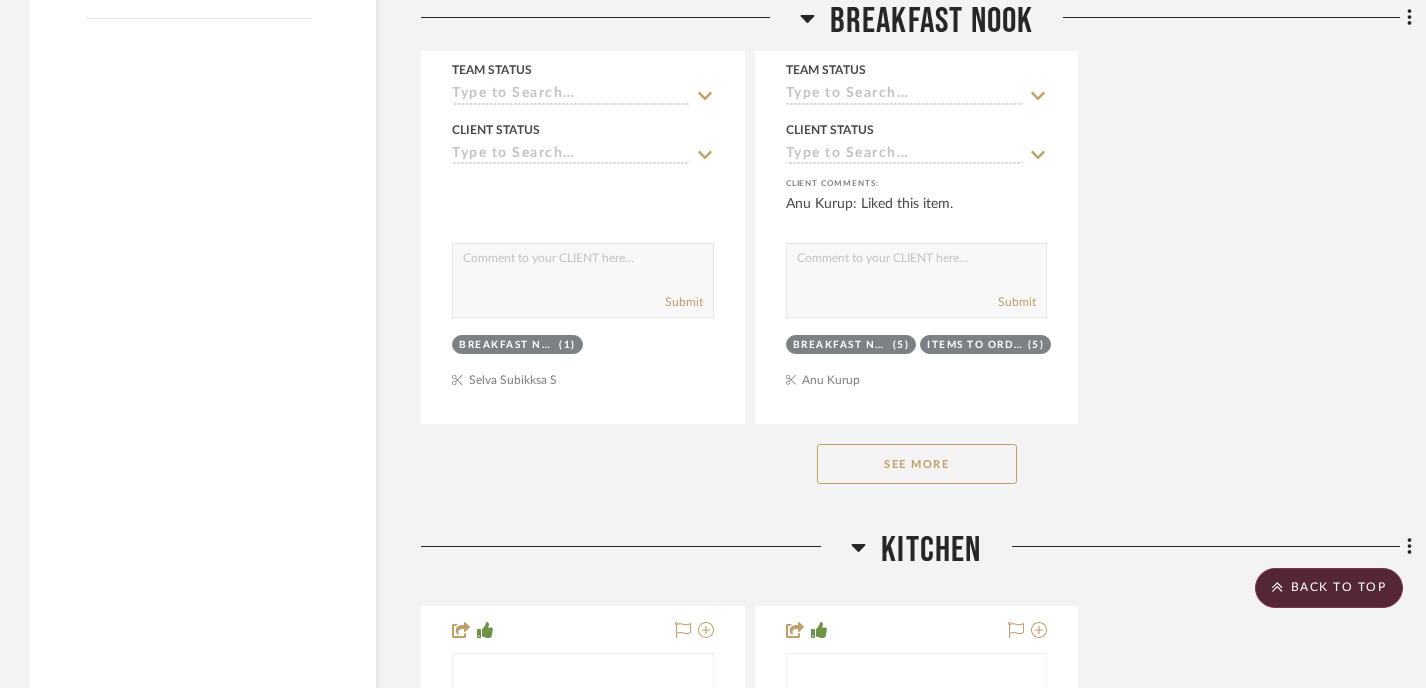click on "See More" 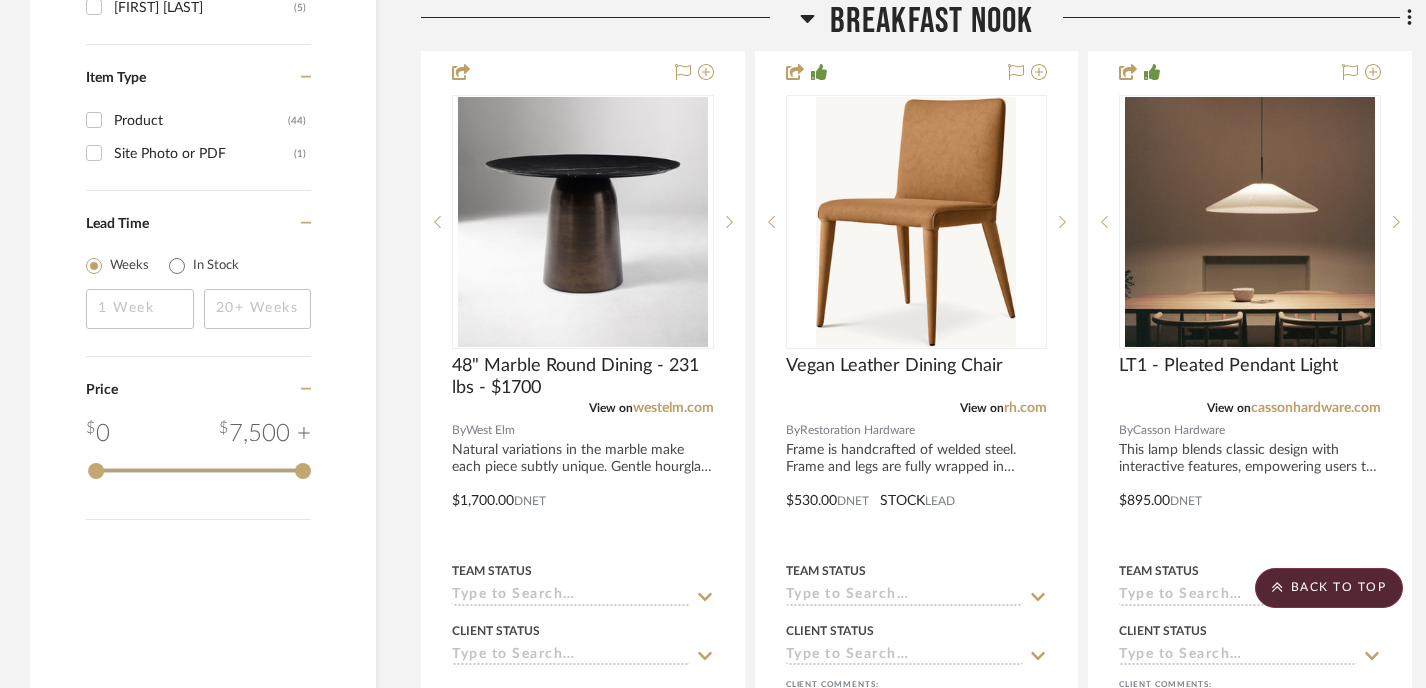 scroll, scrollTop: 2594, scrollLeft: 0, axis: vertical 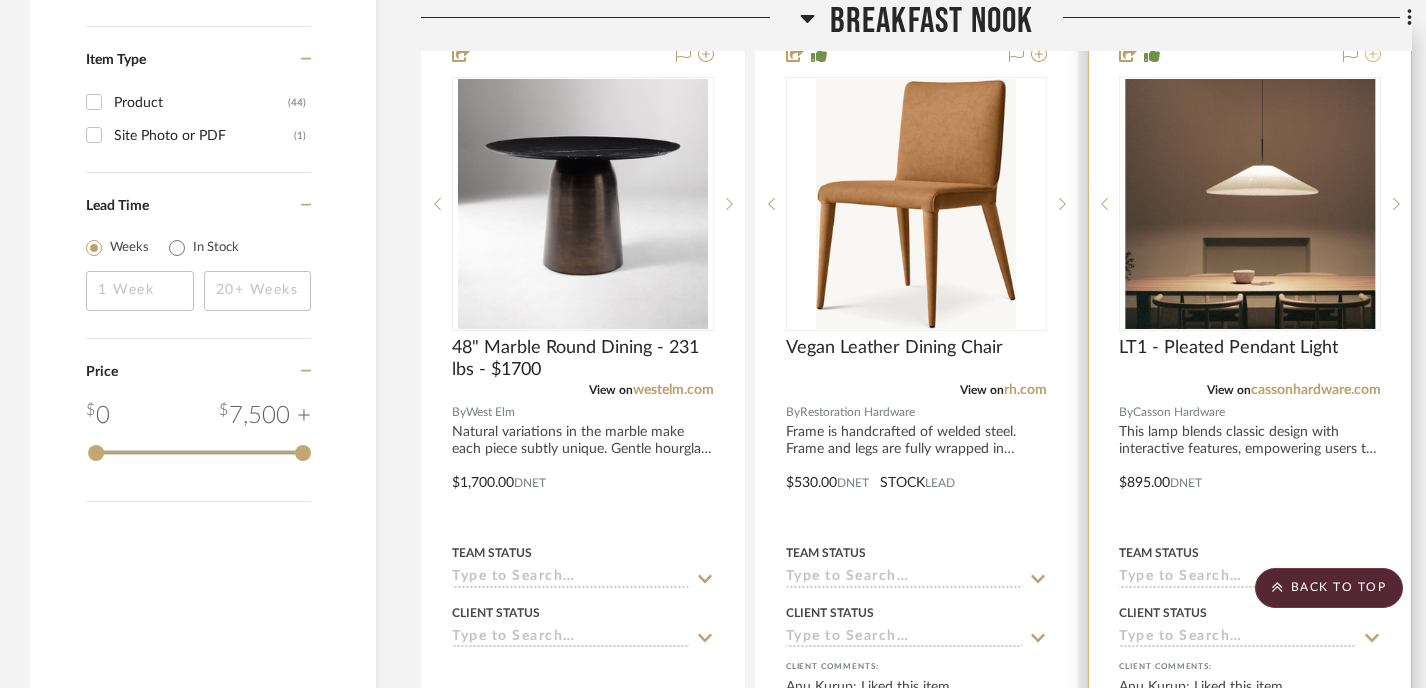 click 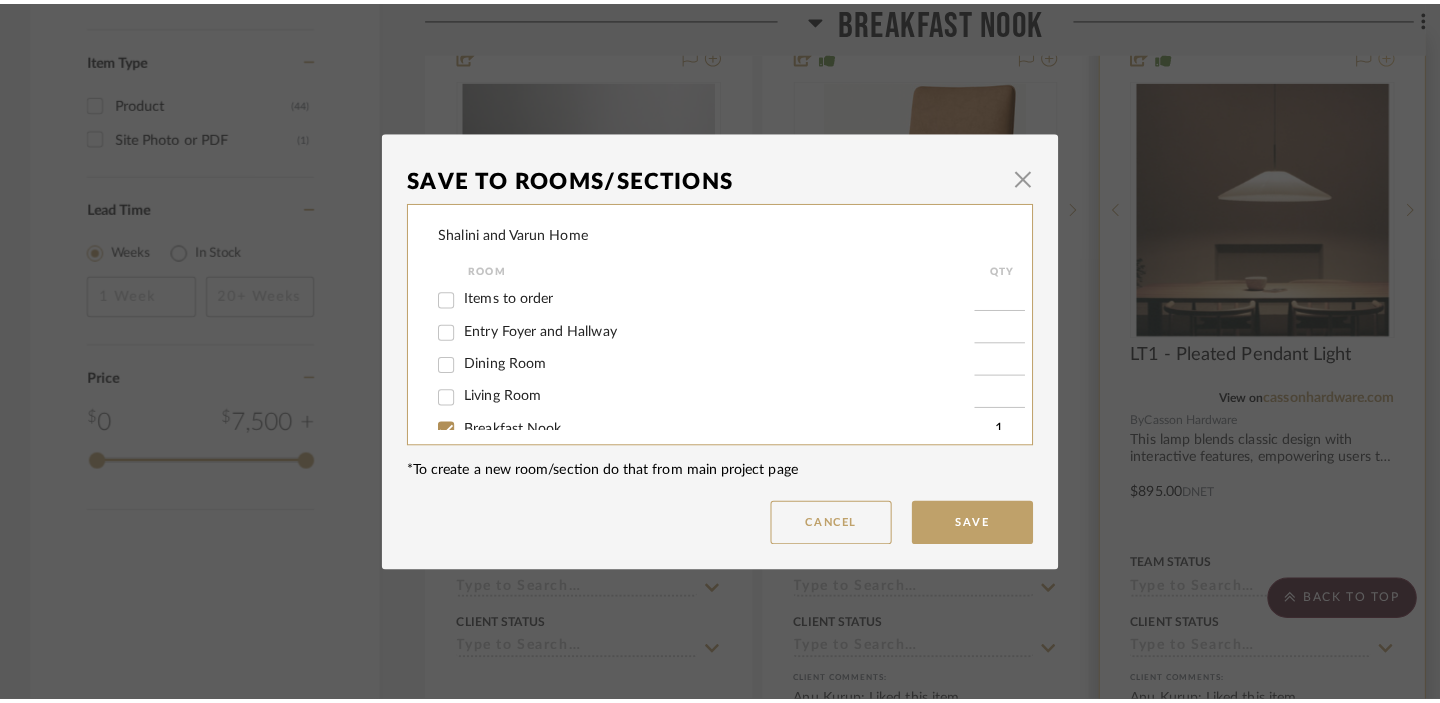 scroll, scrollTop: 0, scrollLeft: 0, axis: both 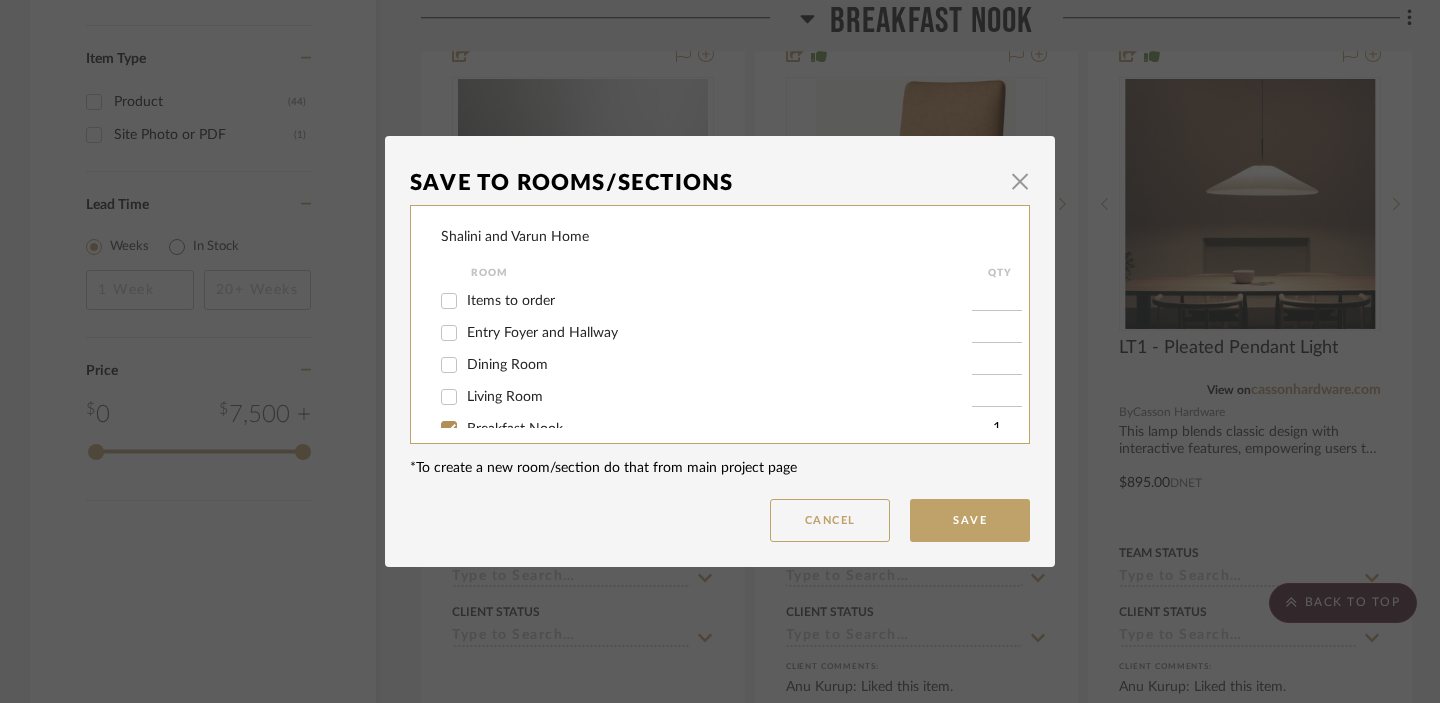 click on "Items to order" at bounding box center (511, 301) 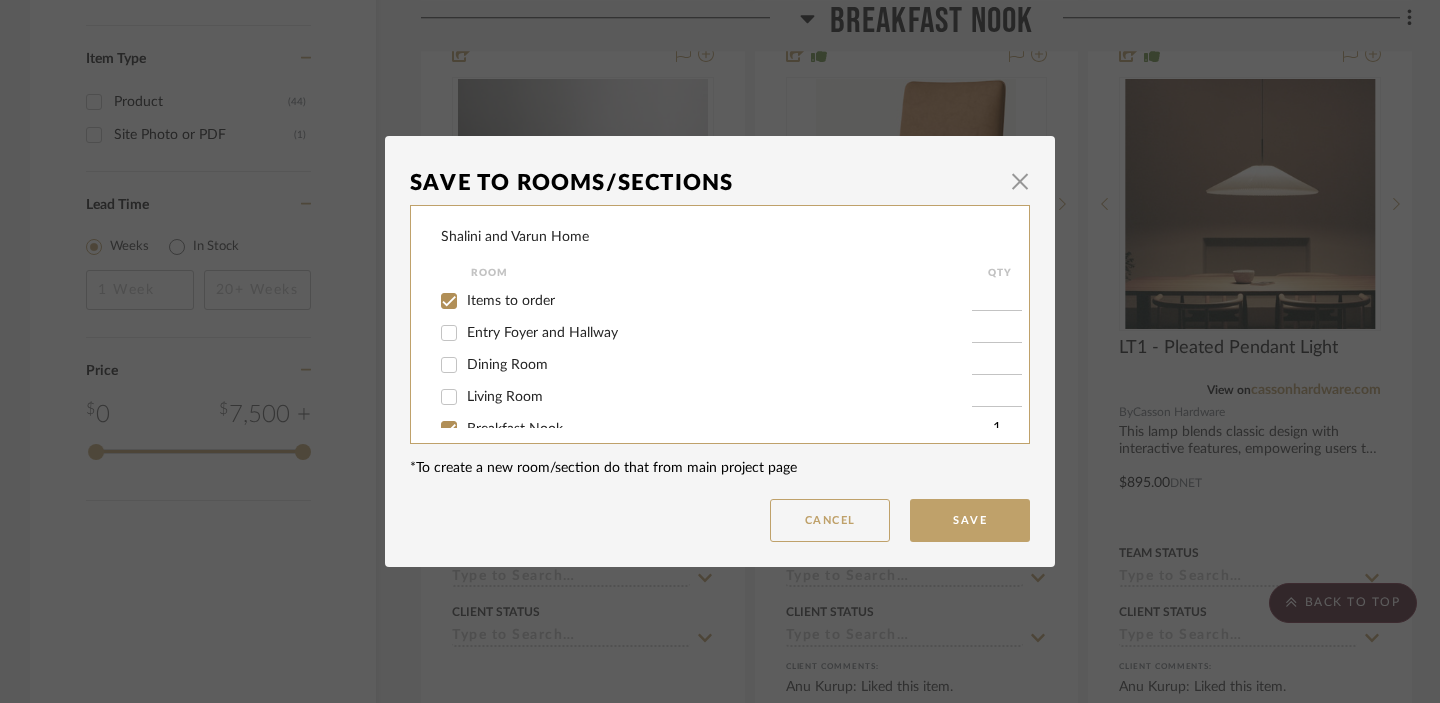 checkbox on "true" 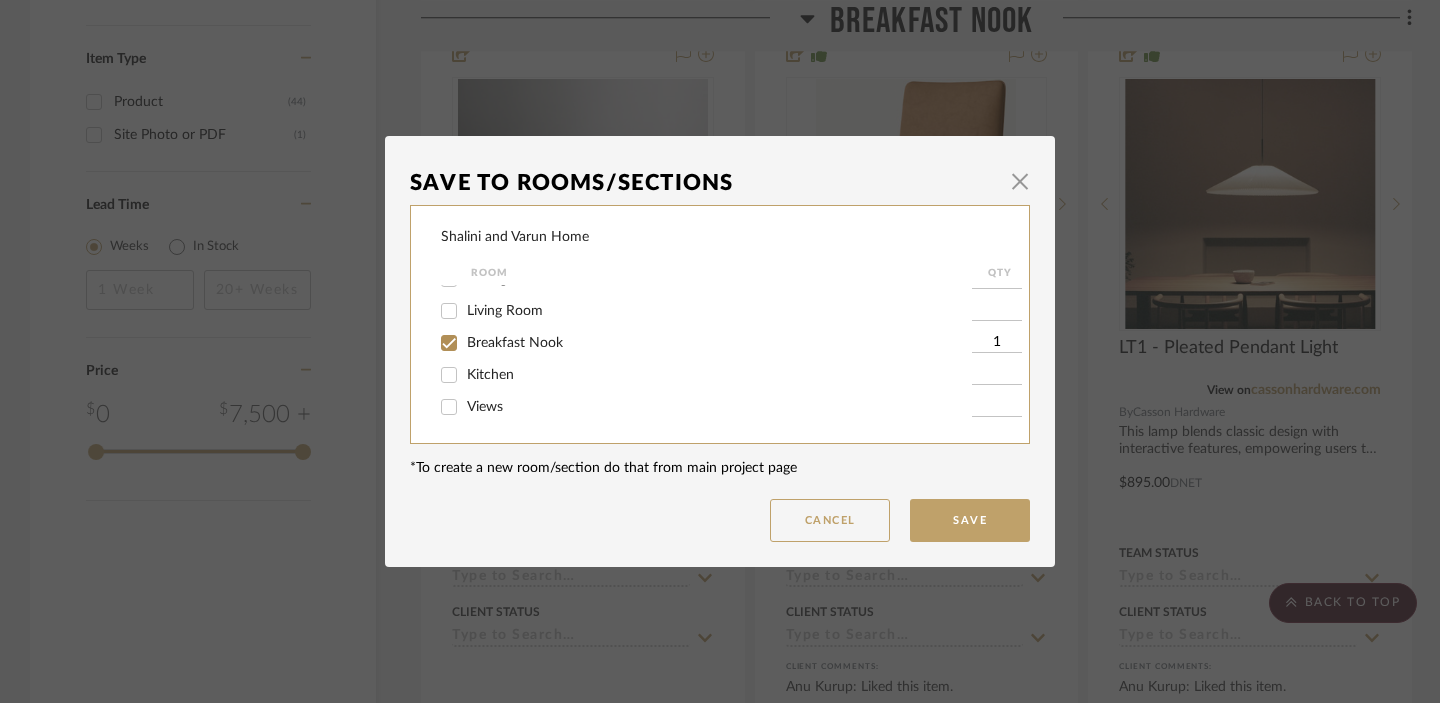 scroll, scrollTop: 0, scrollLeft: 0, axis: both 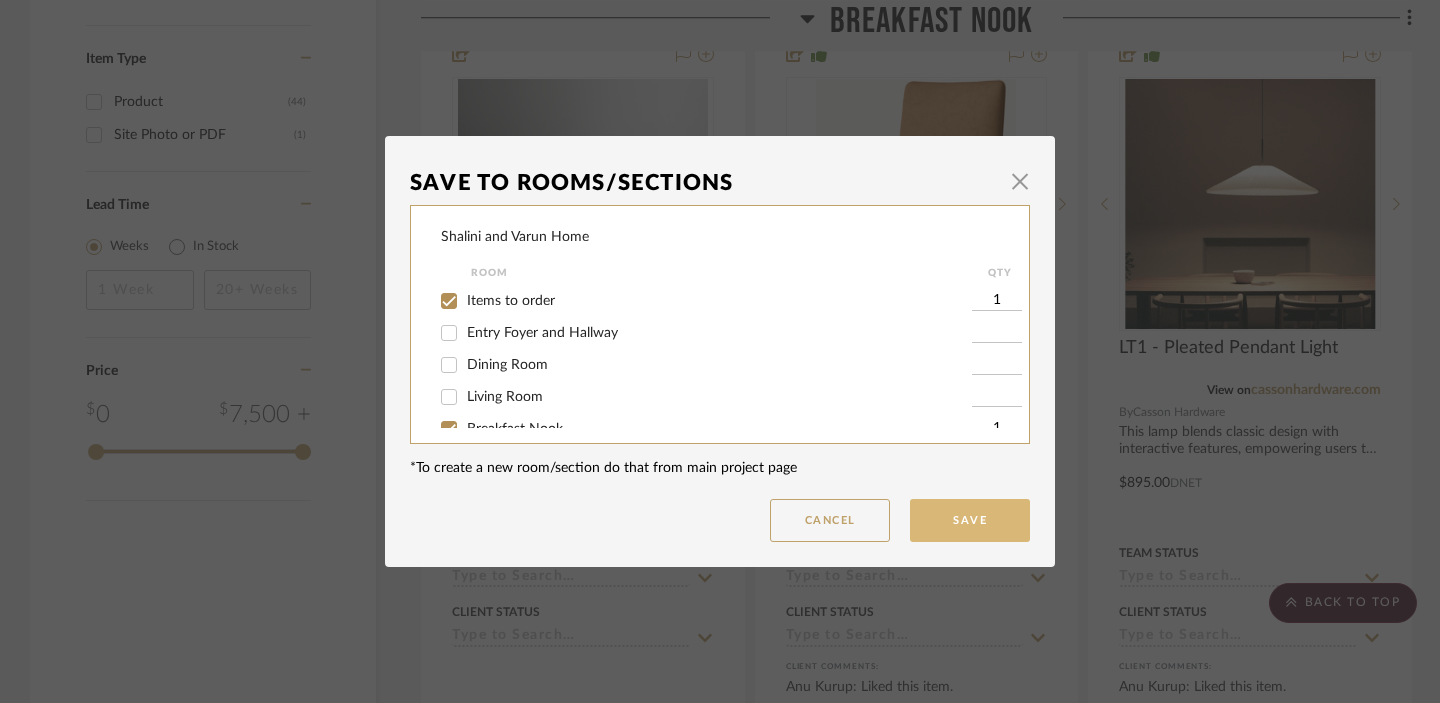 click on "Save" at bounding box center [970, 520] 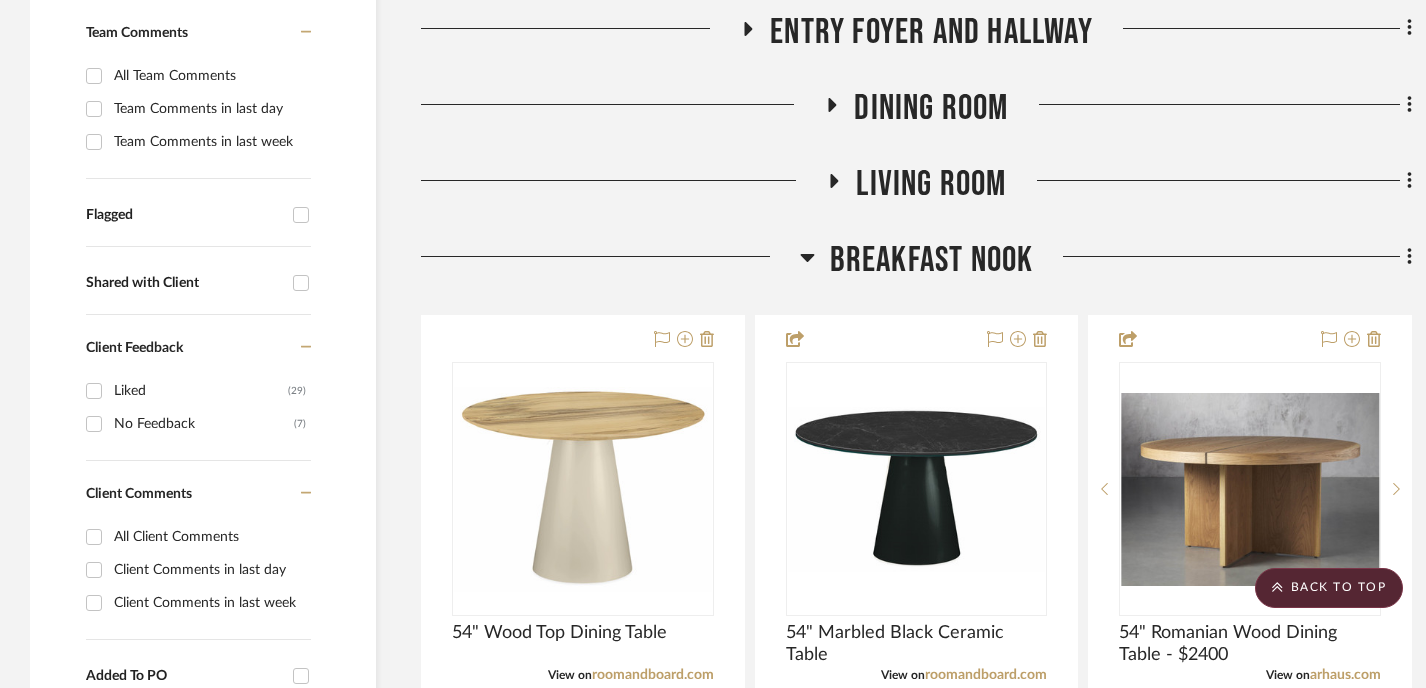 scroll, scrollTop: 533, scrollLeft: 0, axis: vertical 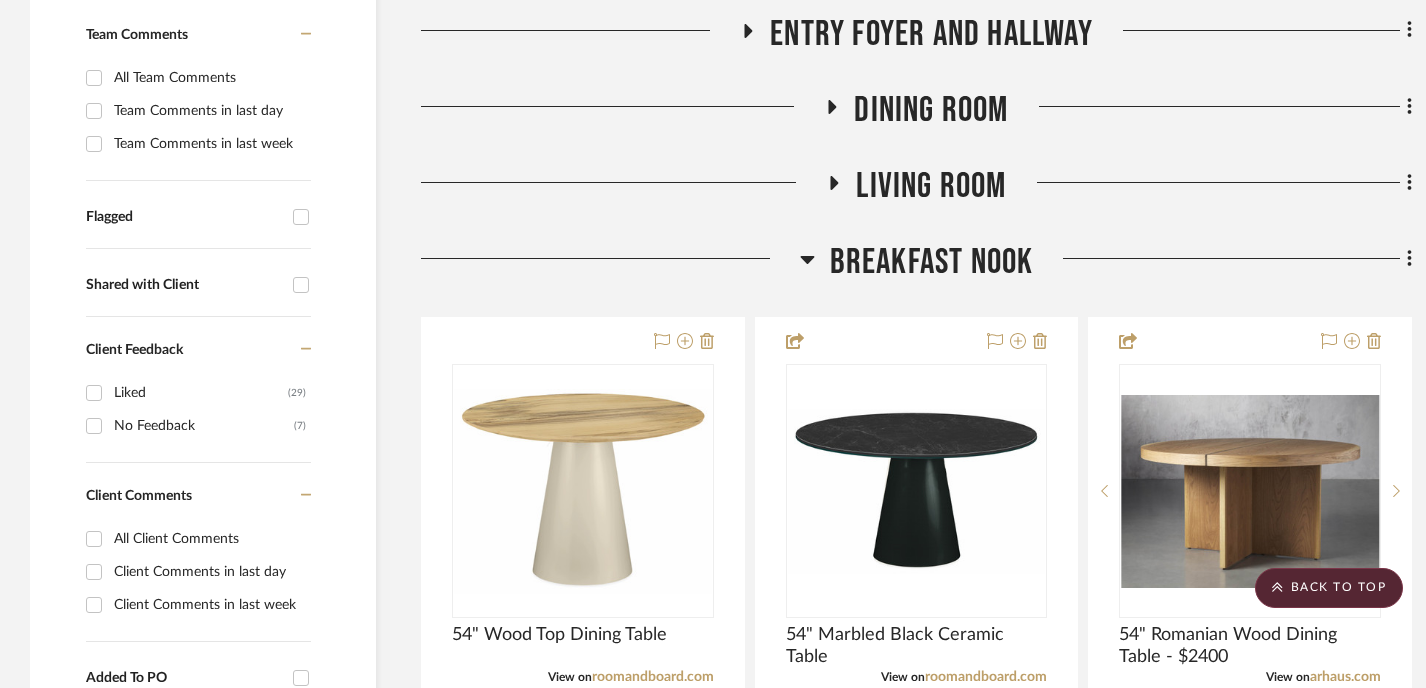 click 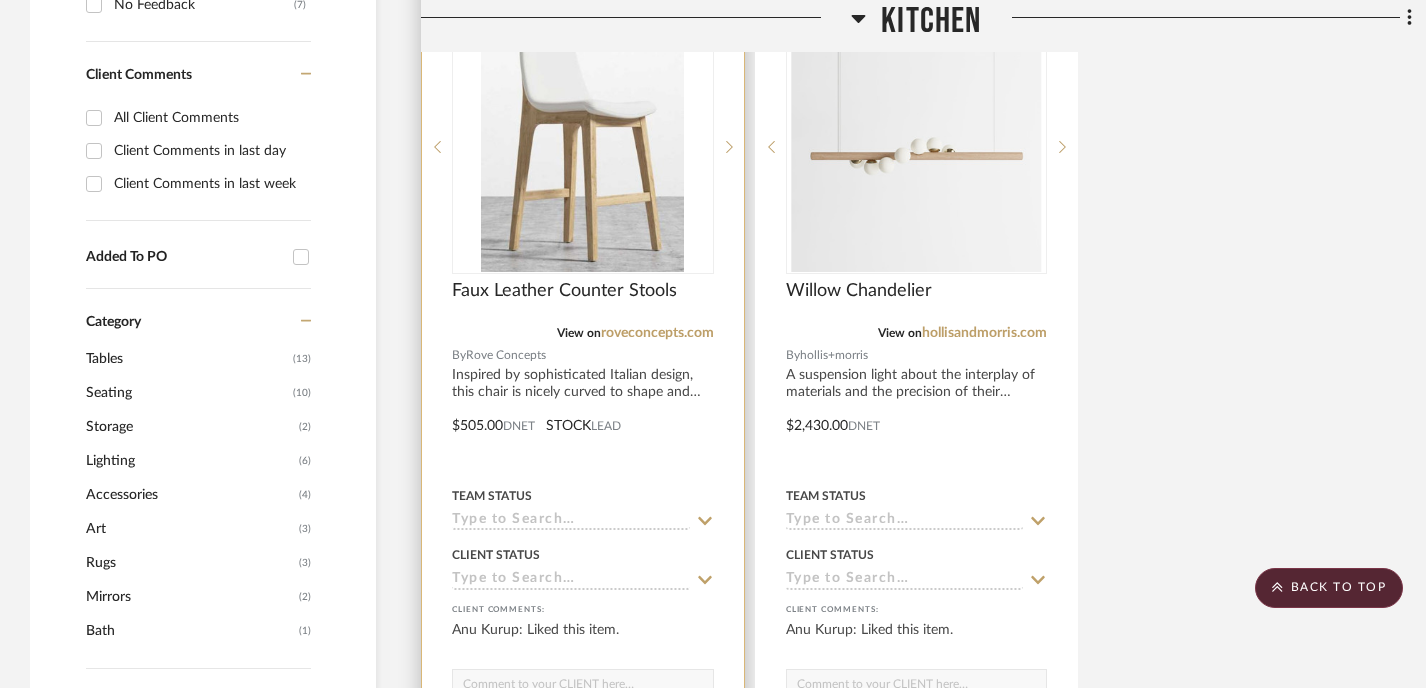 scroll, scrollTop: 946, scrollLeft: 0, axis: vertical 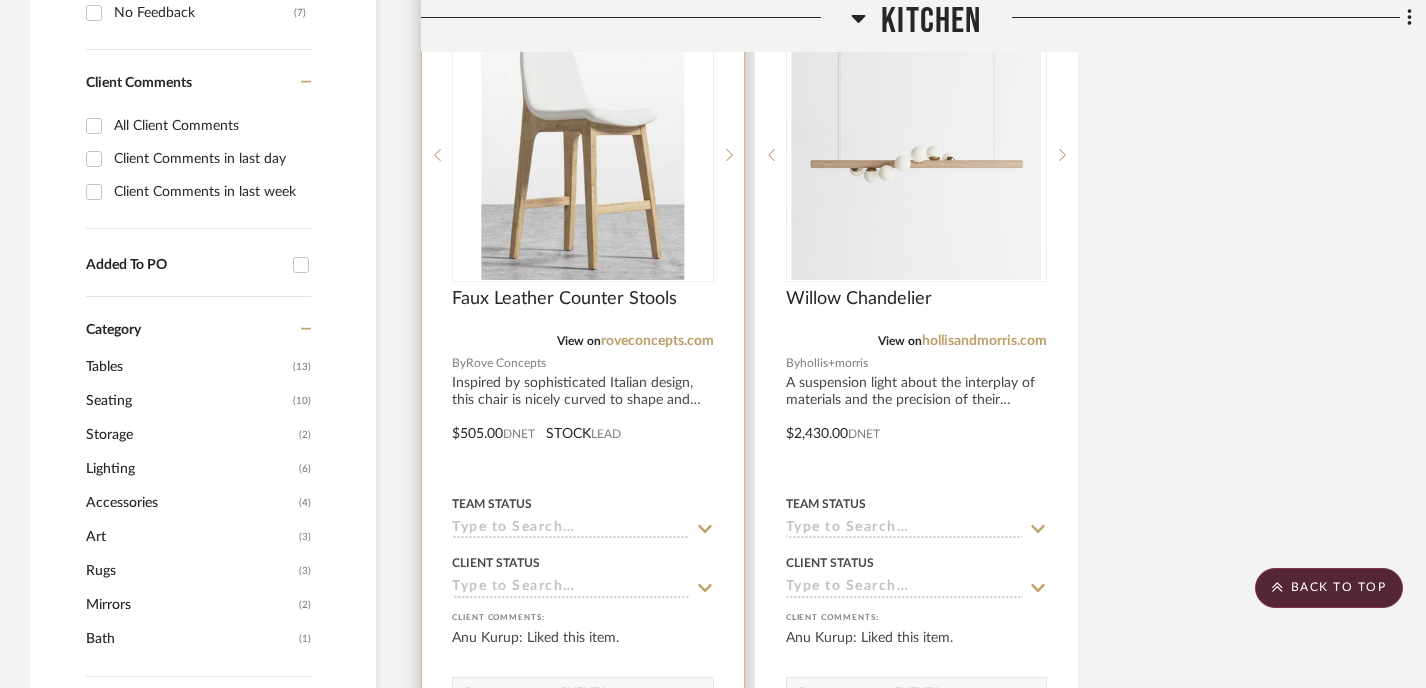 click 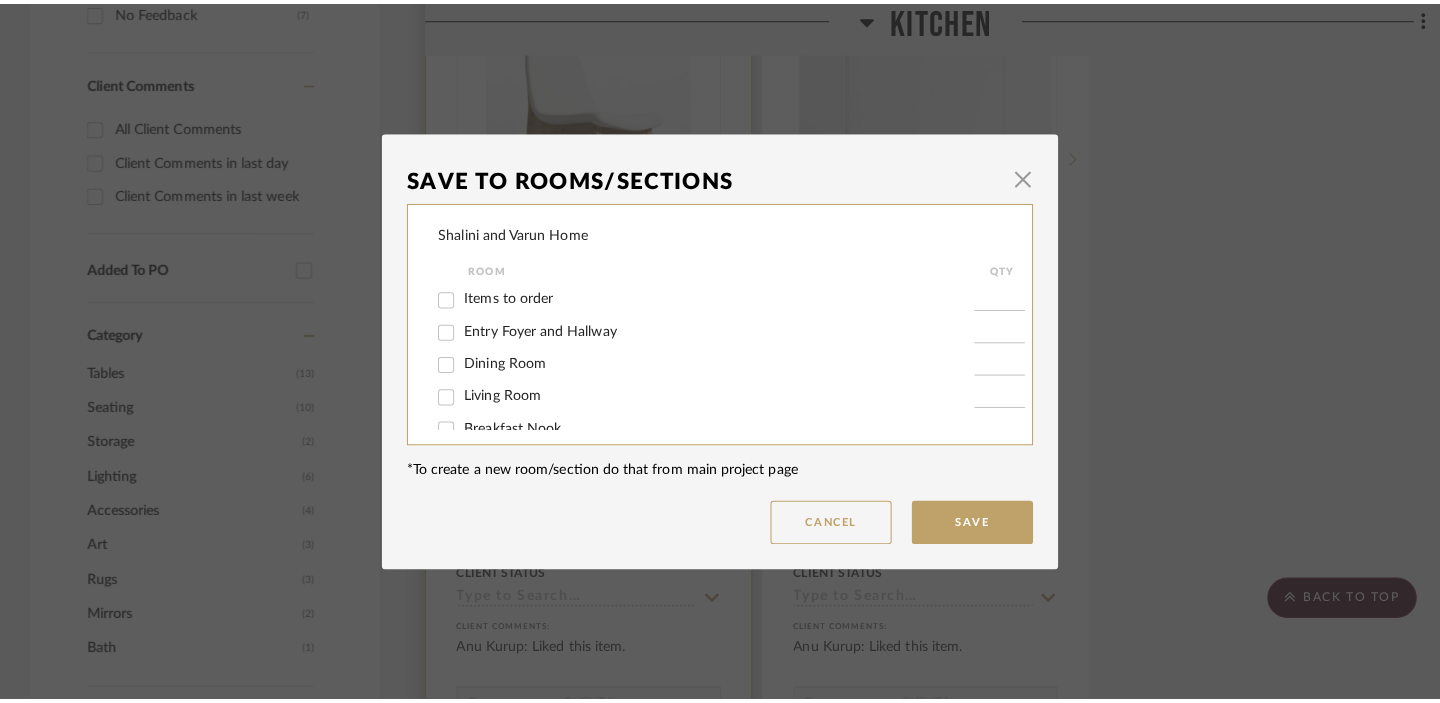 scroll, scrollTop: 0, scrollLeft: 0, axis: both 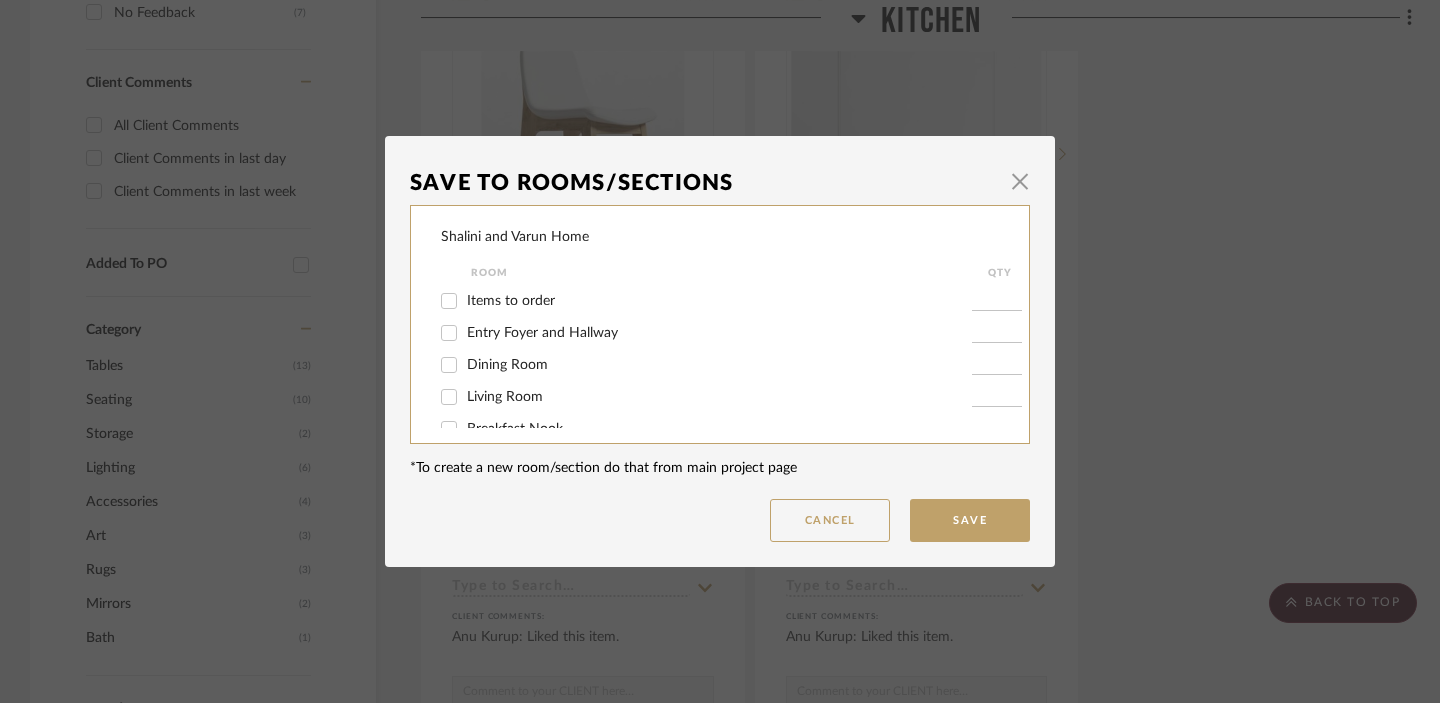 click on "Items to order" at bounding box center (706, 301) 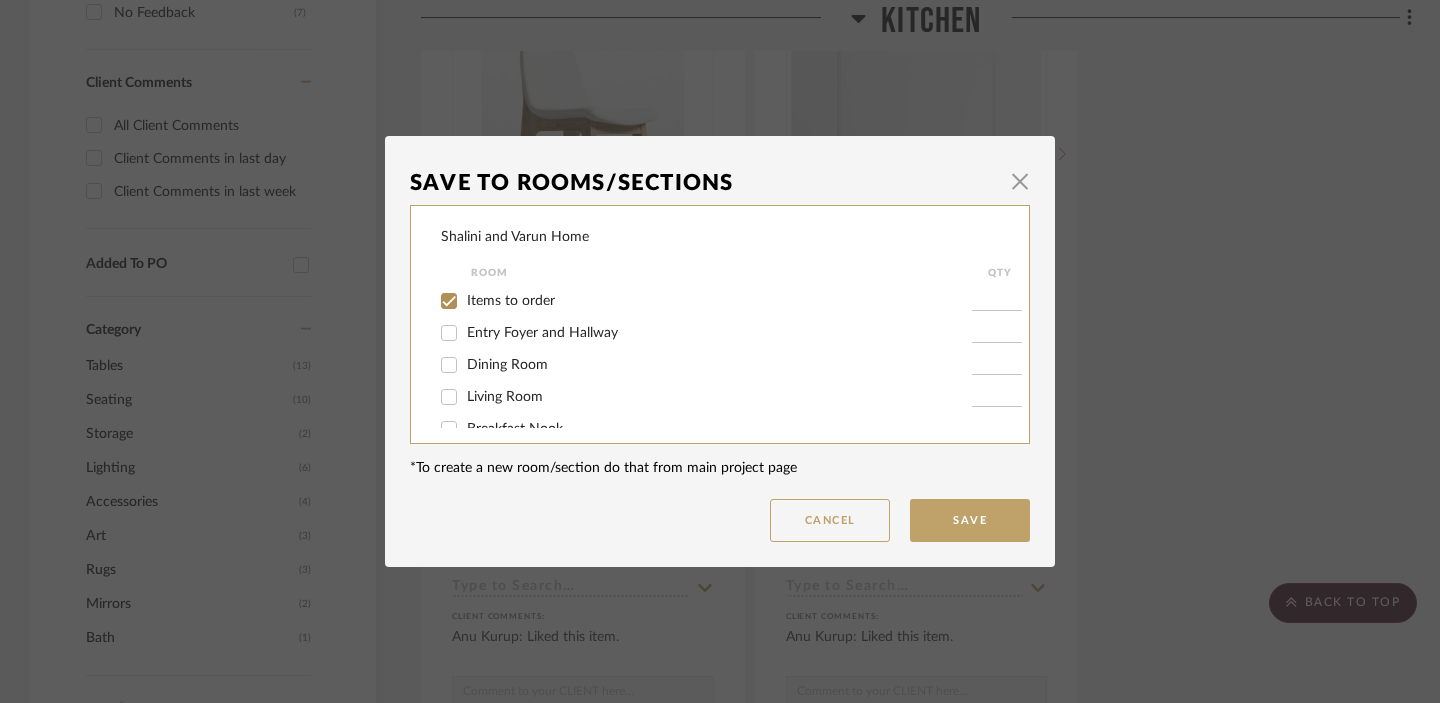 checkbox on "true" 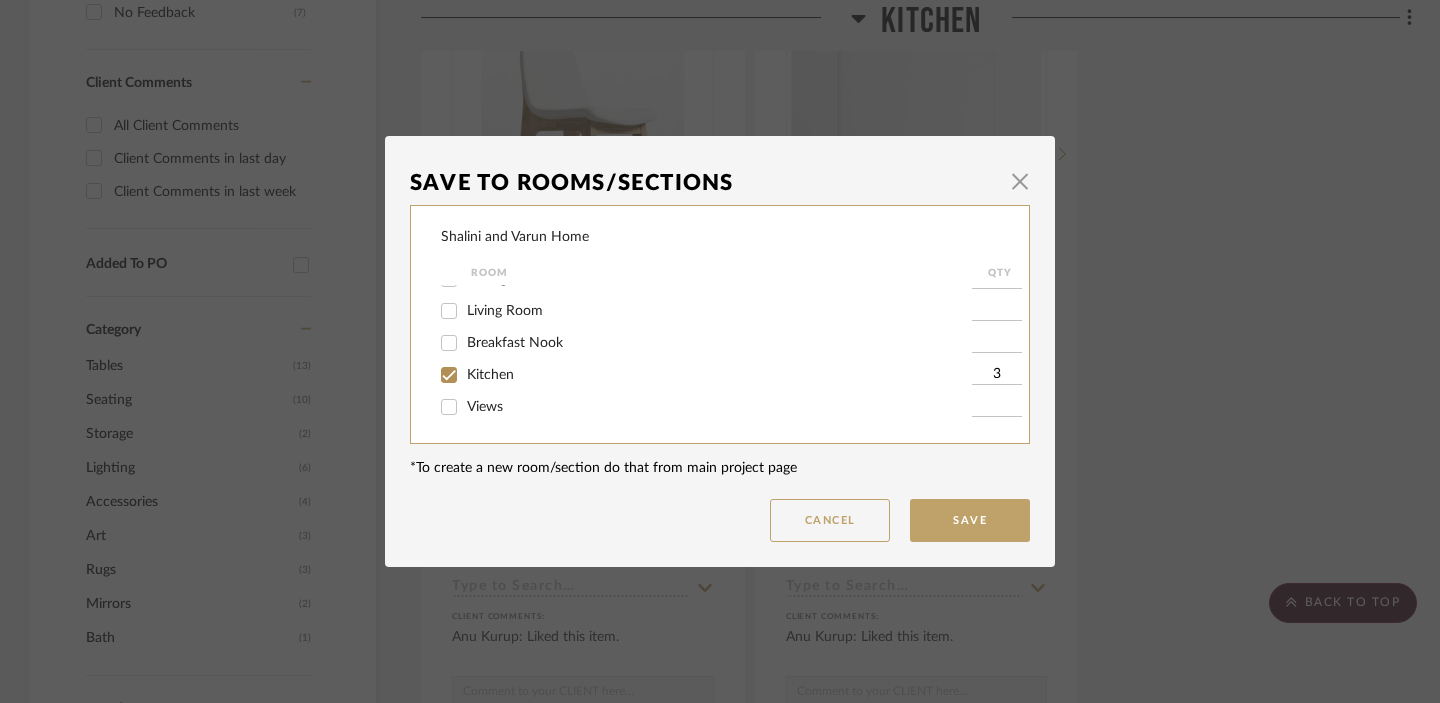 scroll, scrollTop: 0, scrollLeft: 0, axis: both 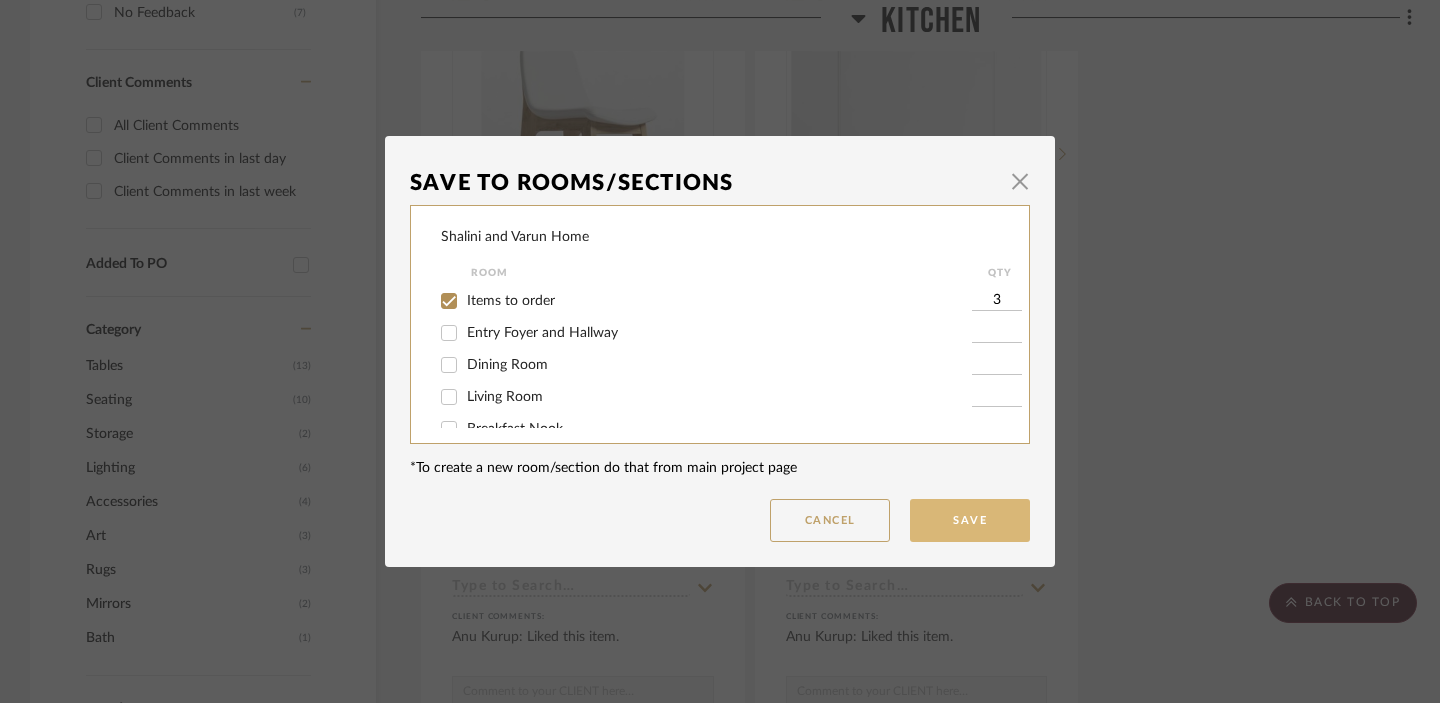 type on "3" 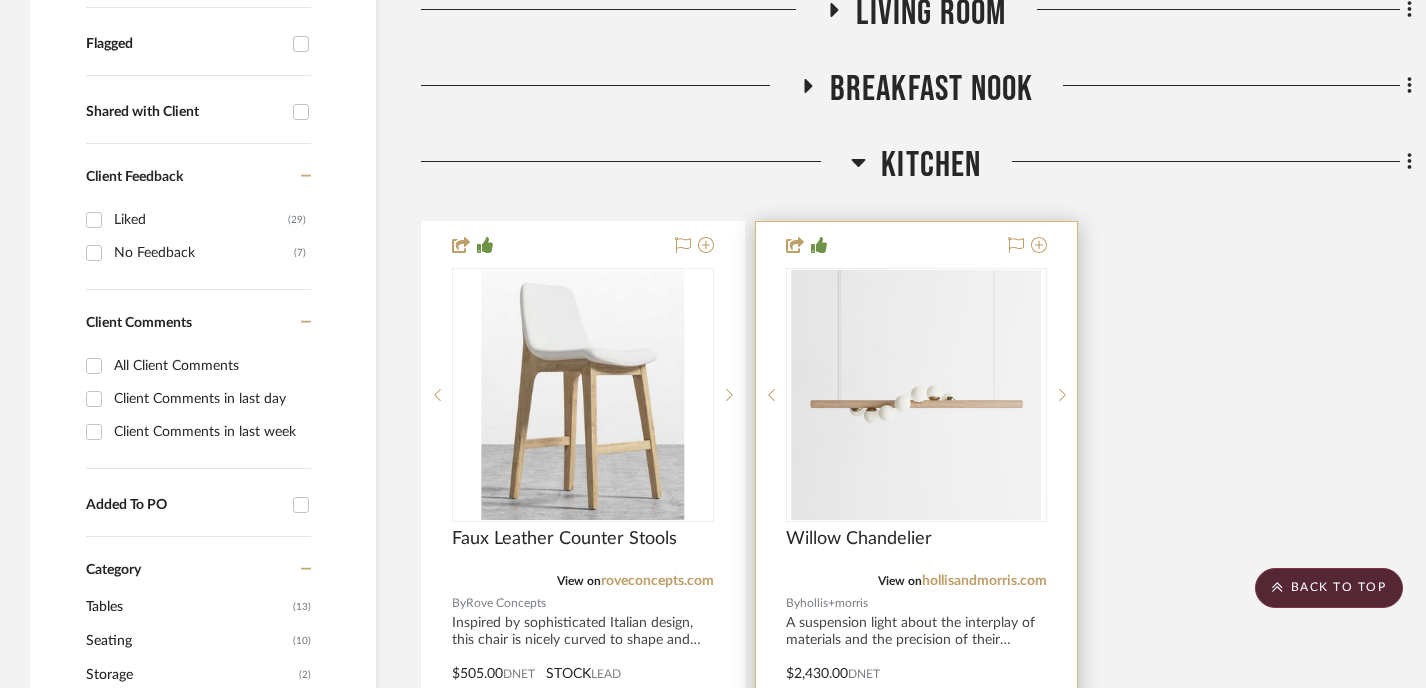 scroll, scrollTop: 624, scrollLeft: 0, axis: vertical 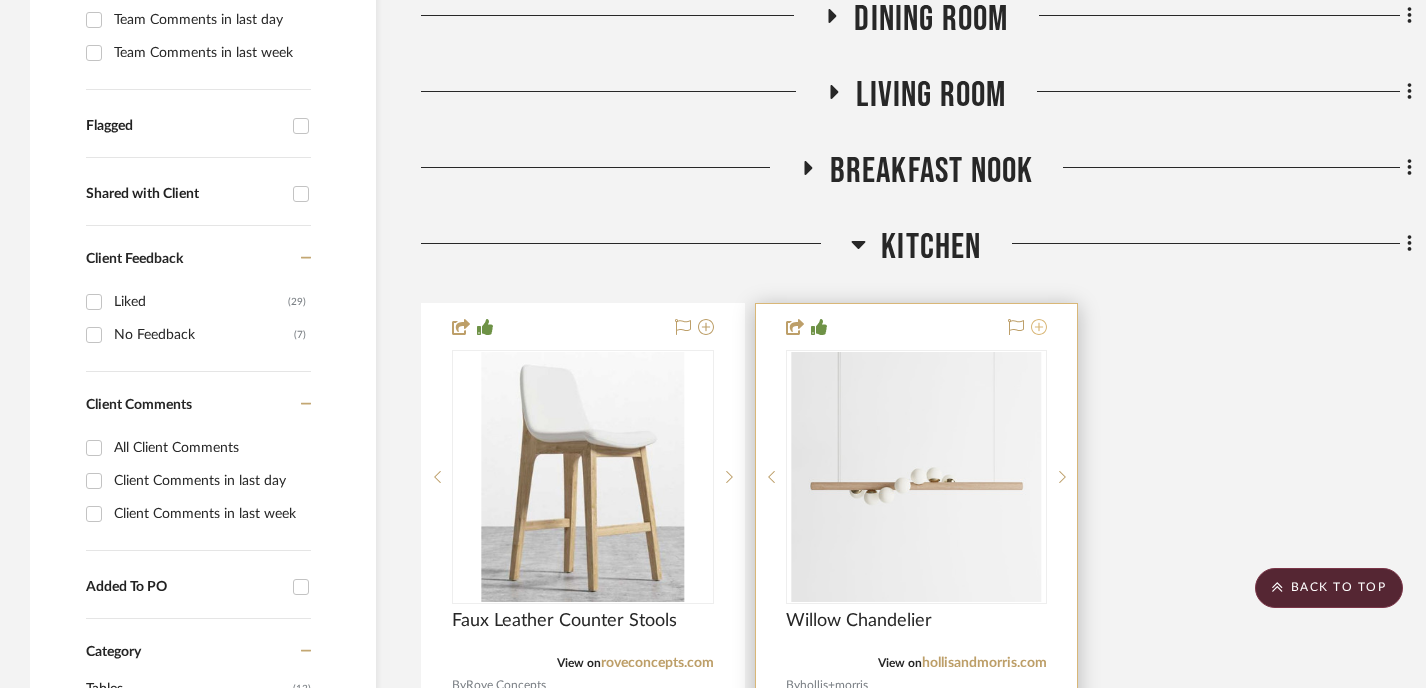 click 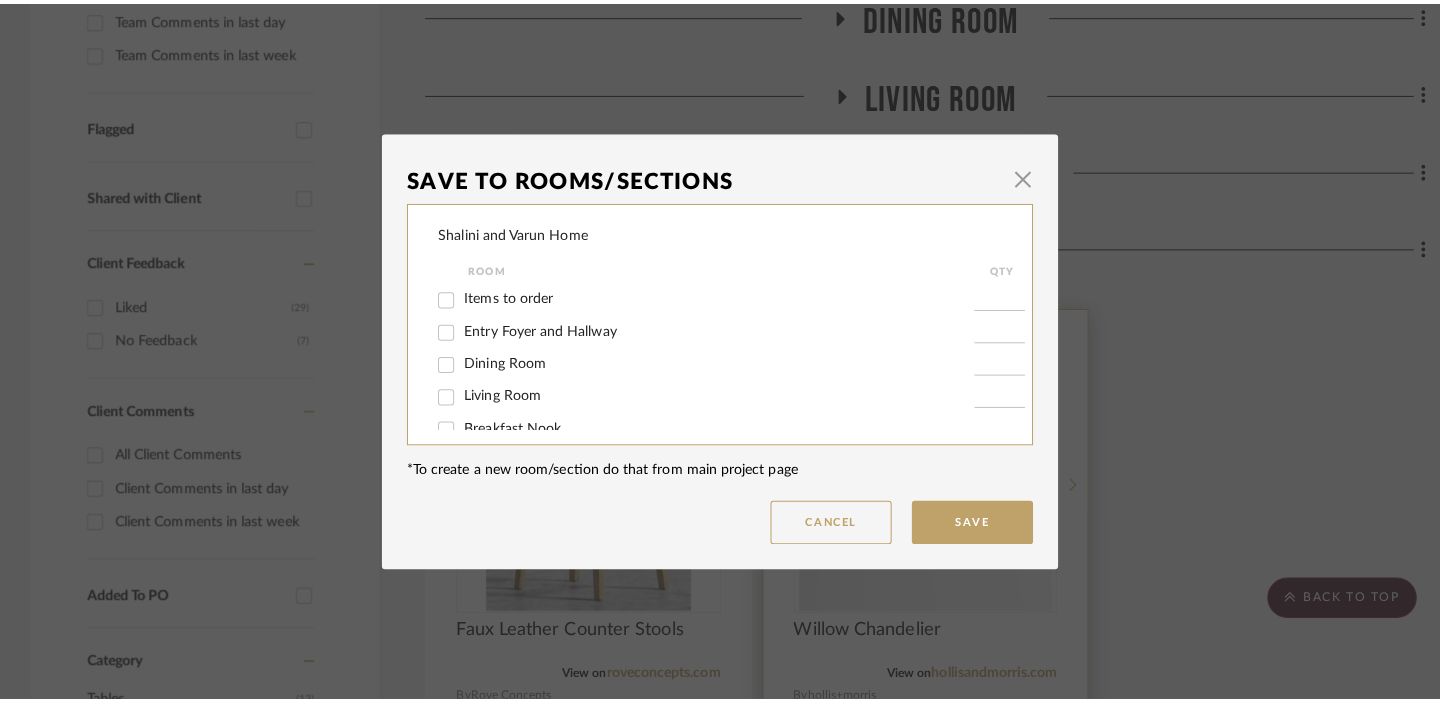 scroll, scrollTop: 0, scrollLeft: 0, axis: both 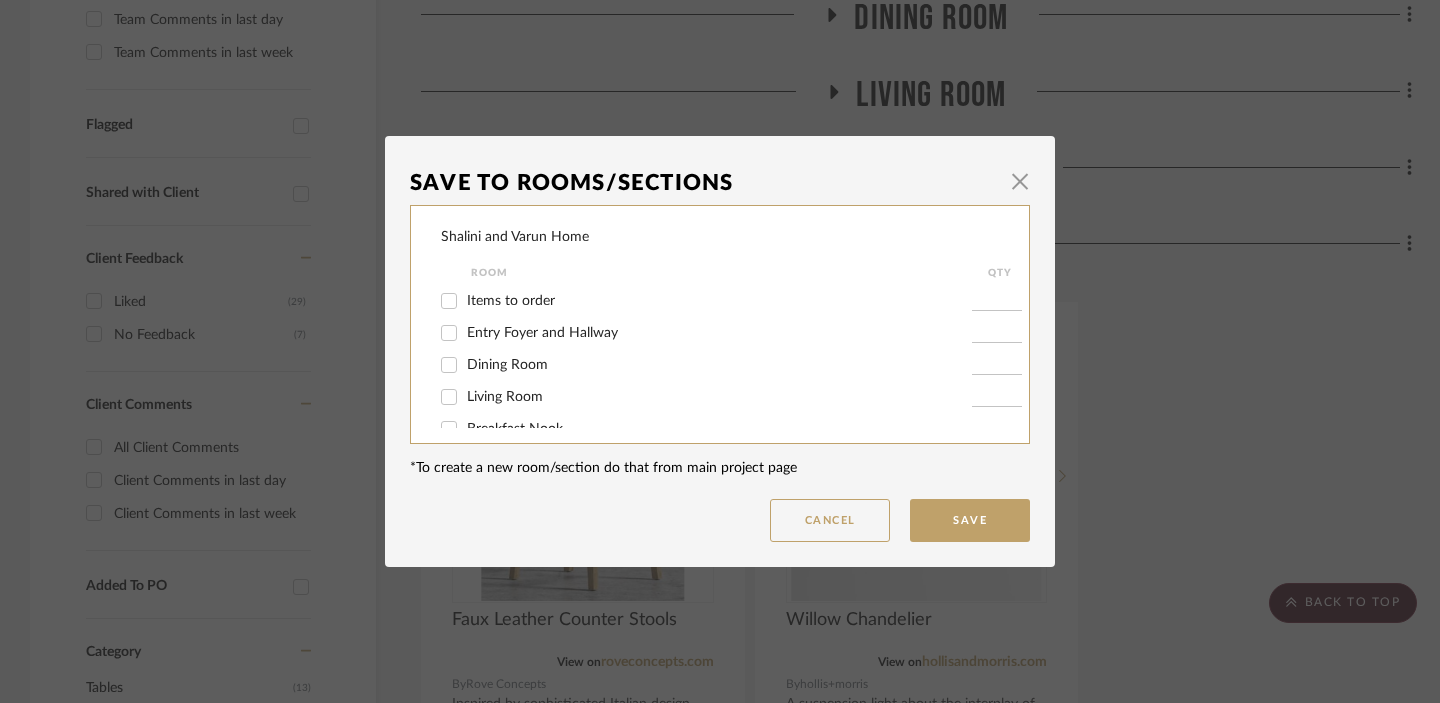 click on "Items to order" at bounding box center [511, 301] 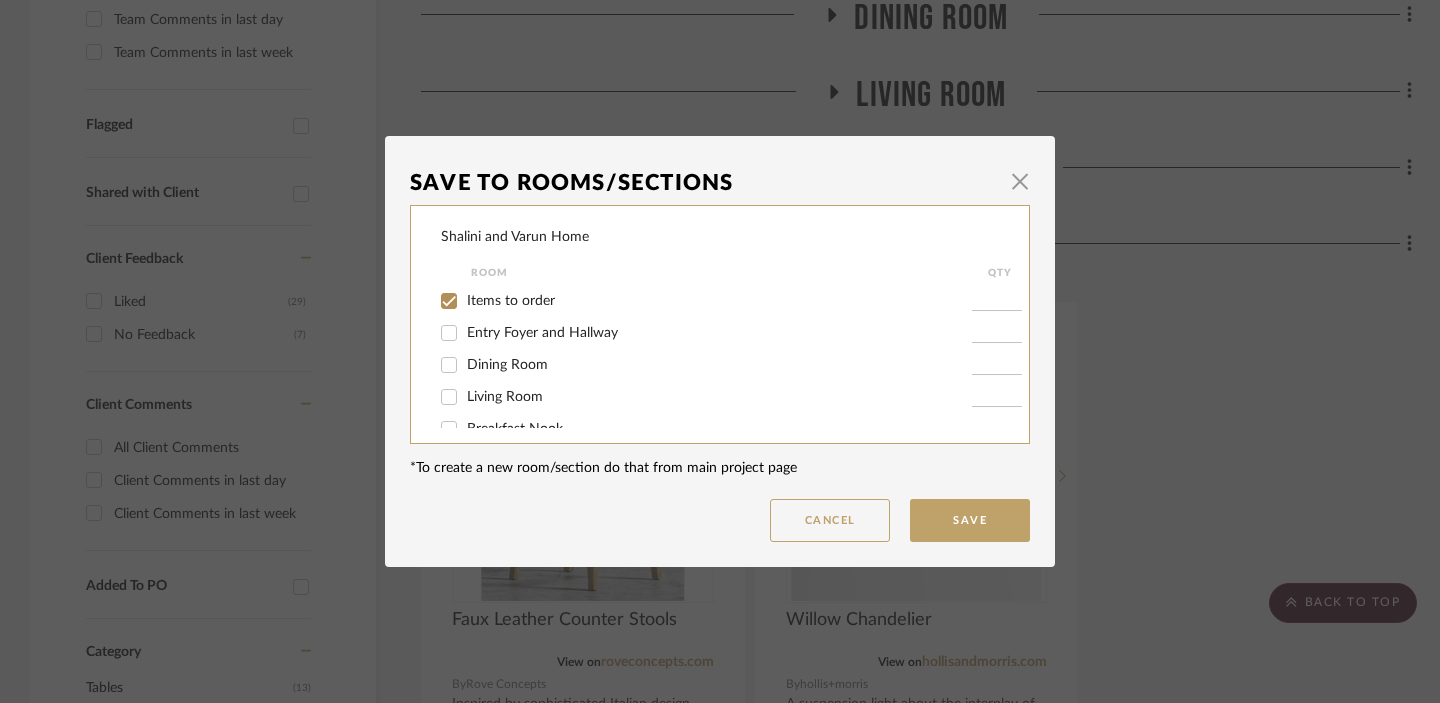checkbox on "true" 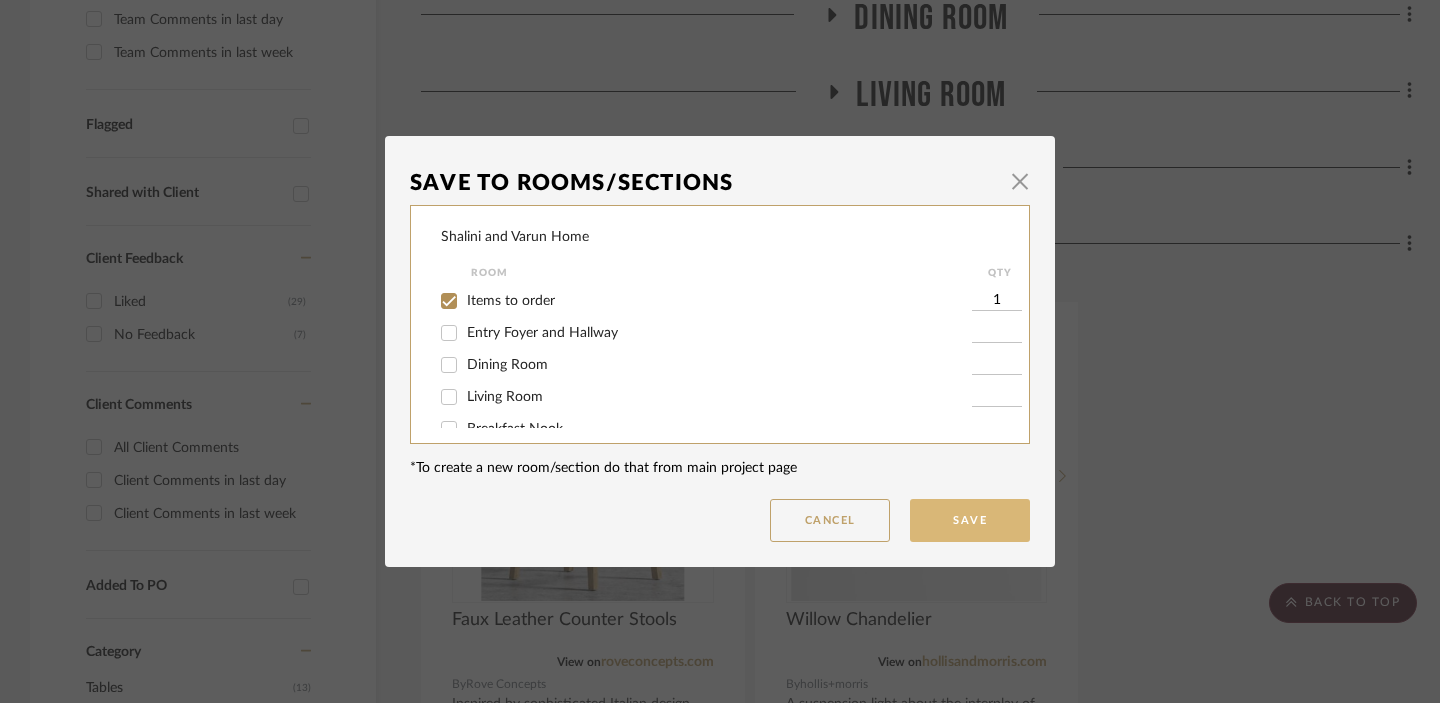 click on "Save" at bounding box center (970, 520) 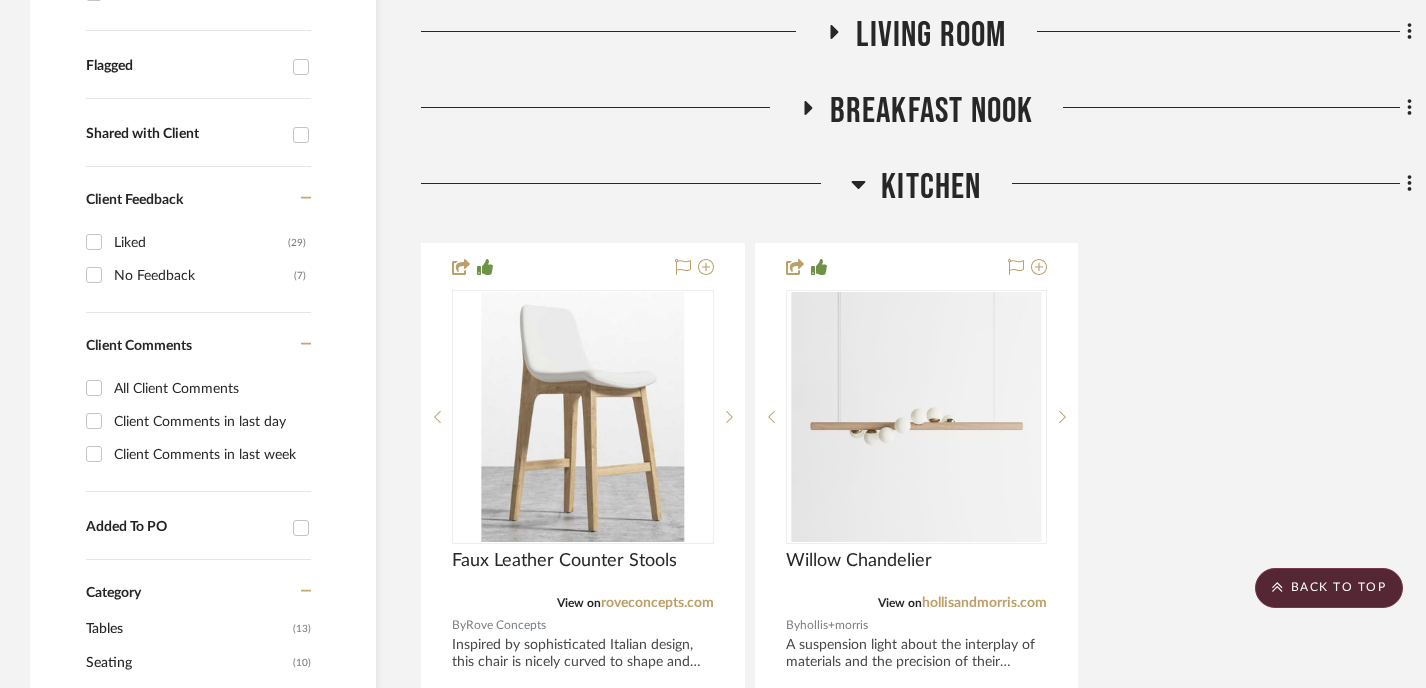 scroll, scrollTop: 697, scrollLeft: 0, axis: vertical 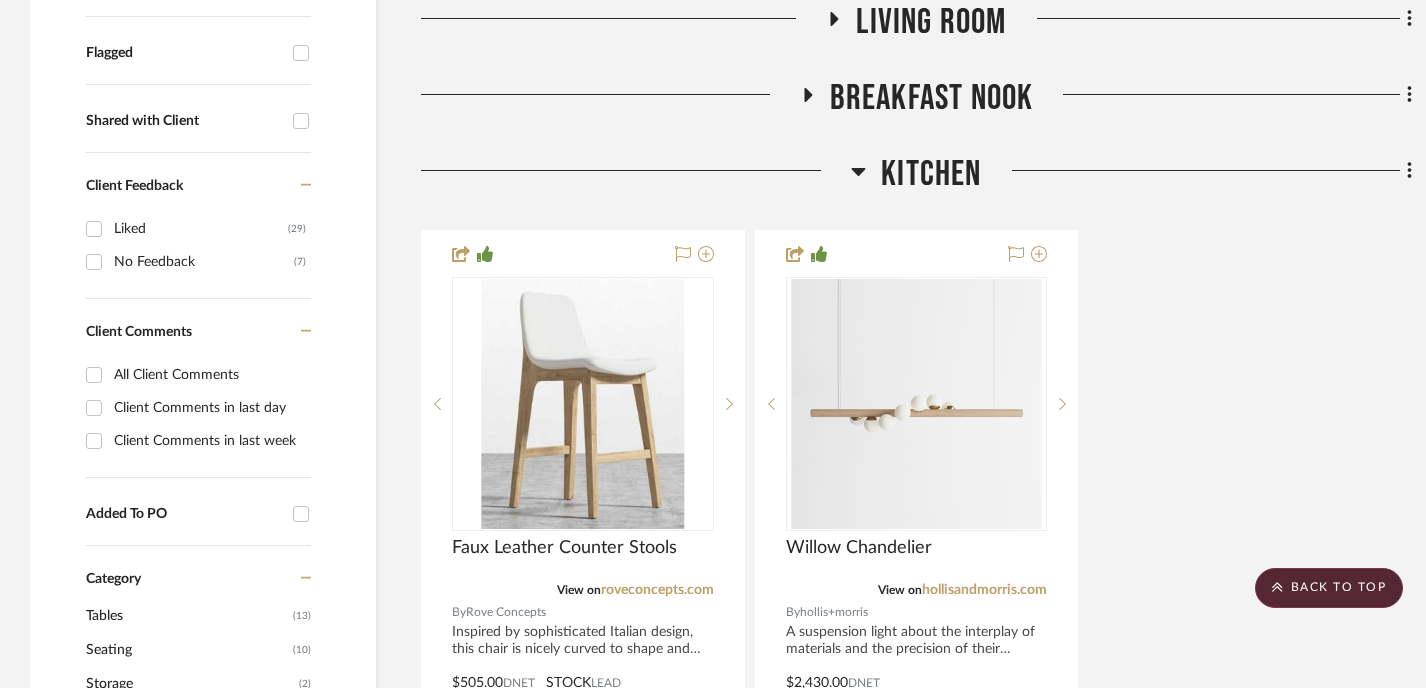 click 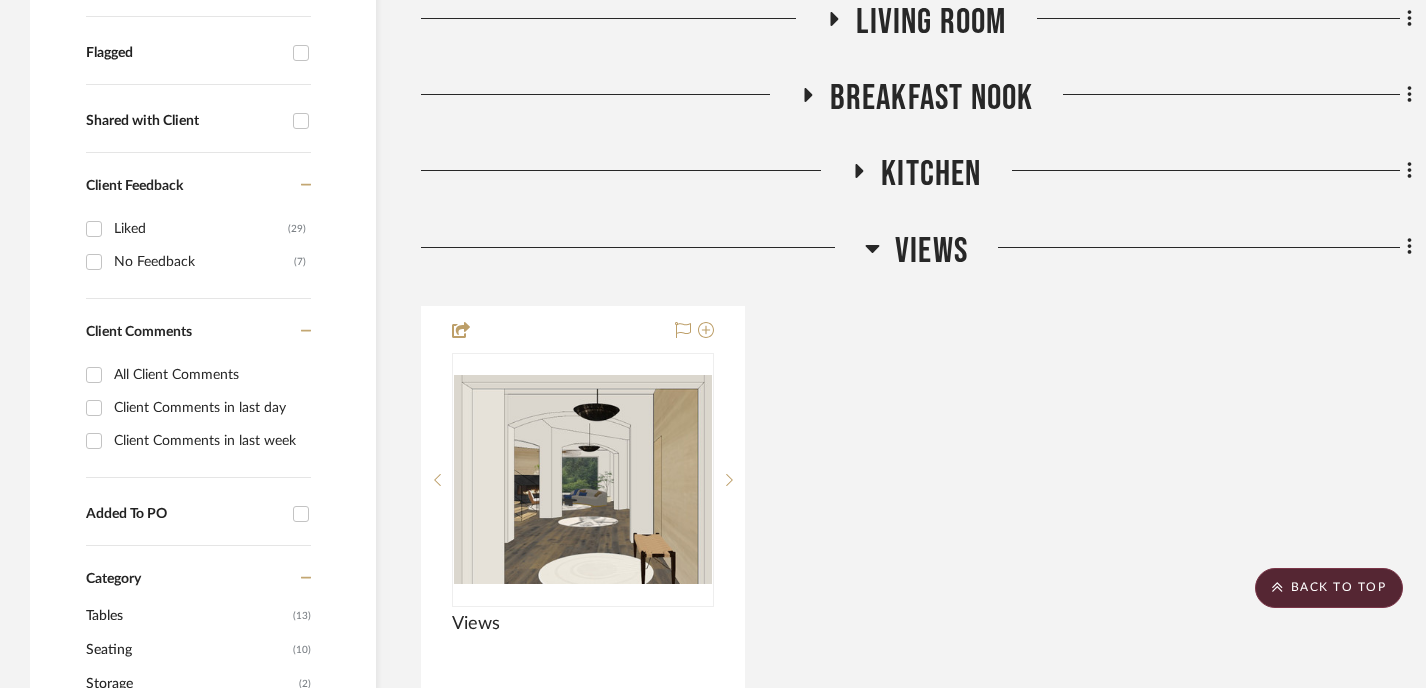 click 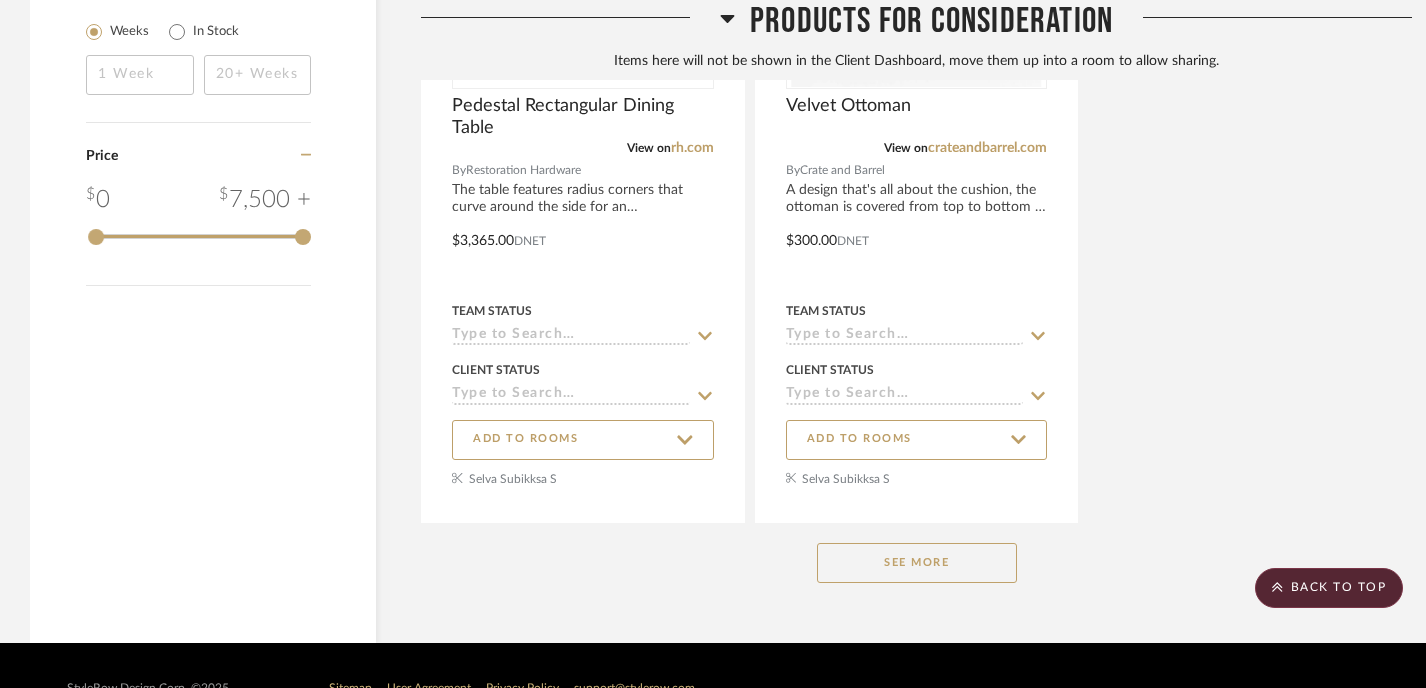 scroll, scrollTop: 2910, scrollLeft: 0, axis: vertical 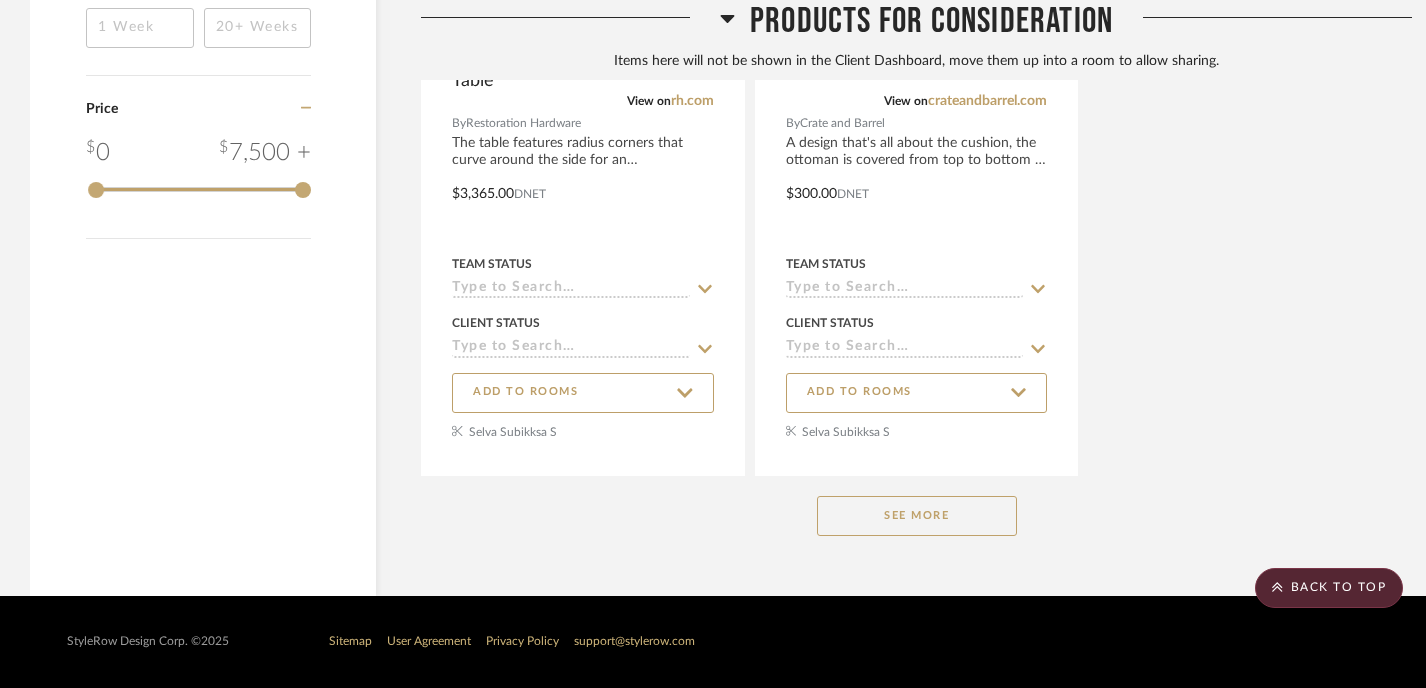 click on "See More" 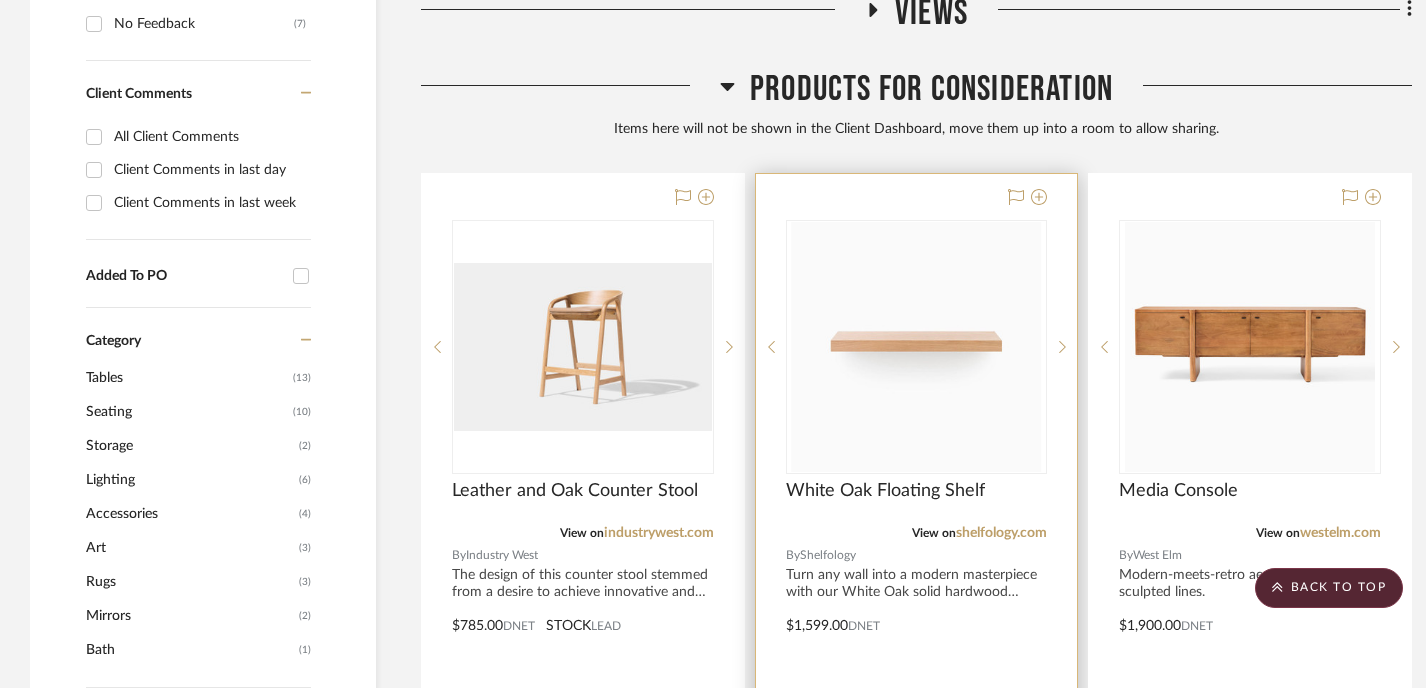 scroll, scrollTop: 933, scrollLeft: 0, axis: vertical 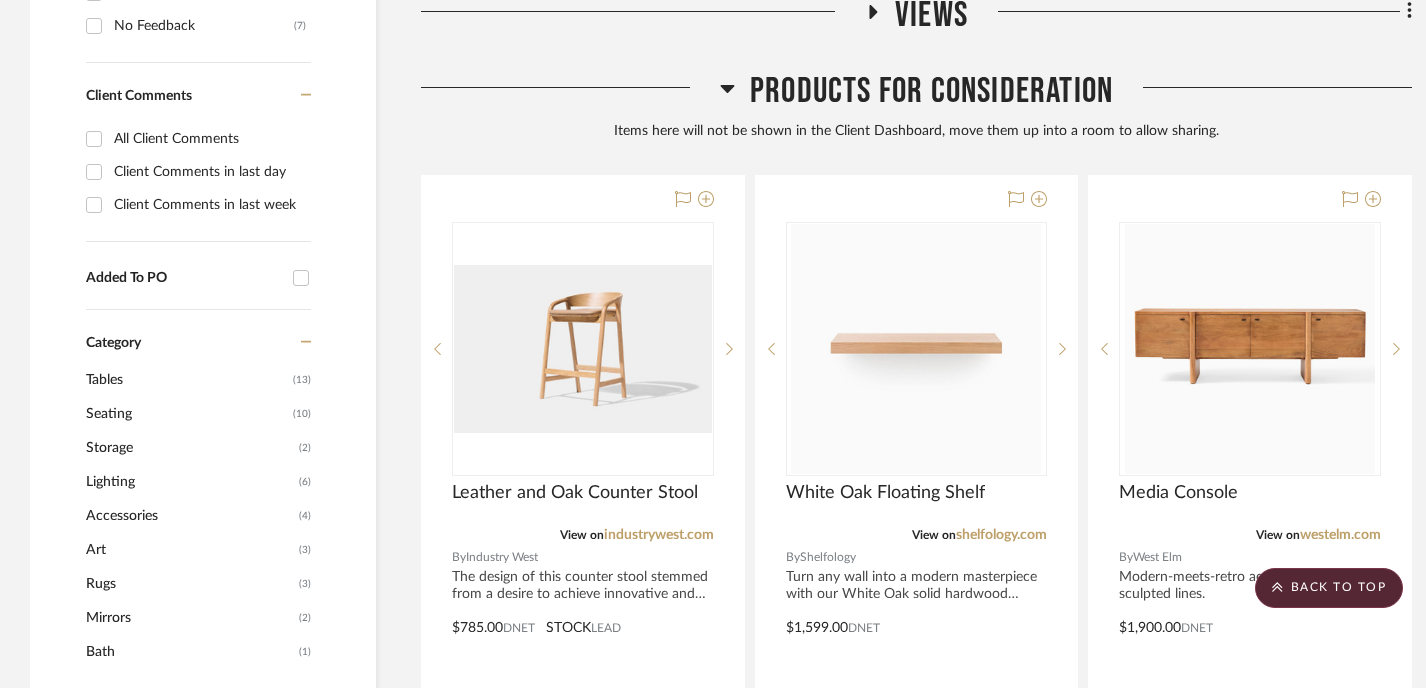 click 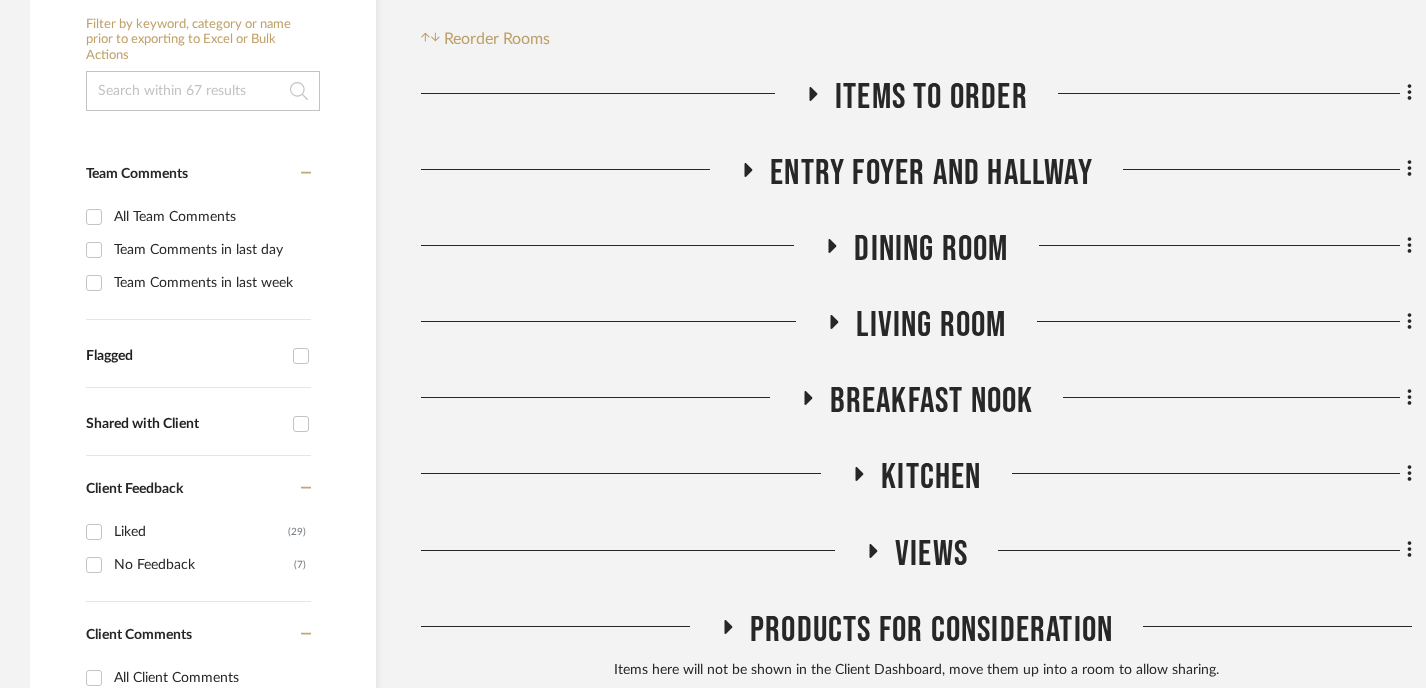 scroll, scrollTop: 0, scrollLeft: 0, axis: both 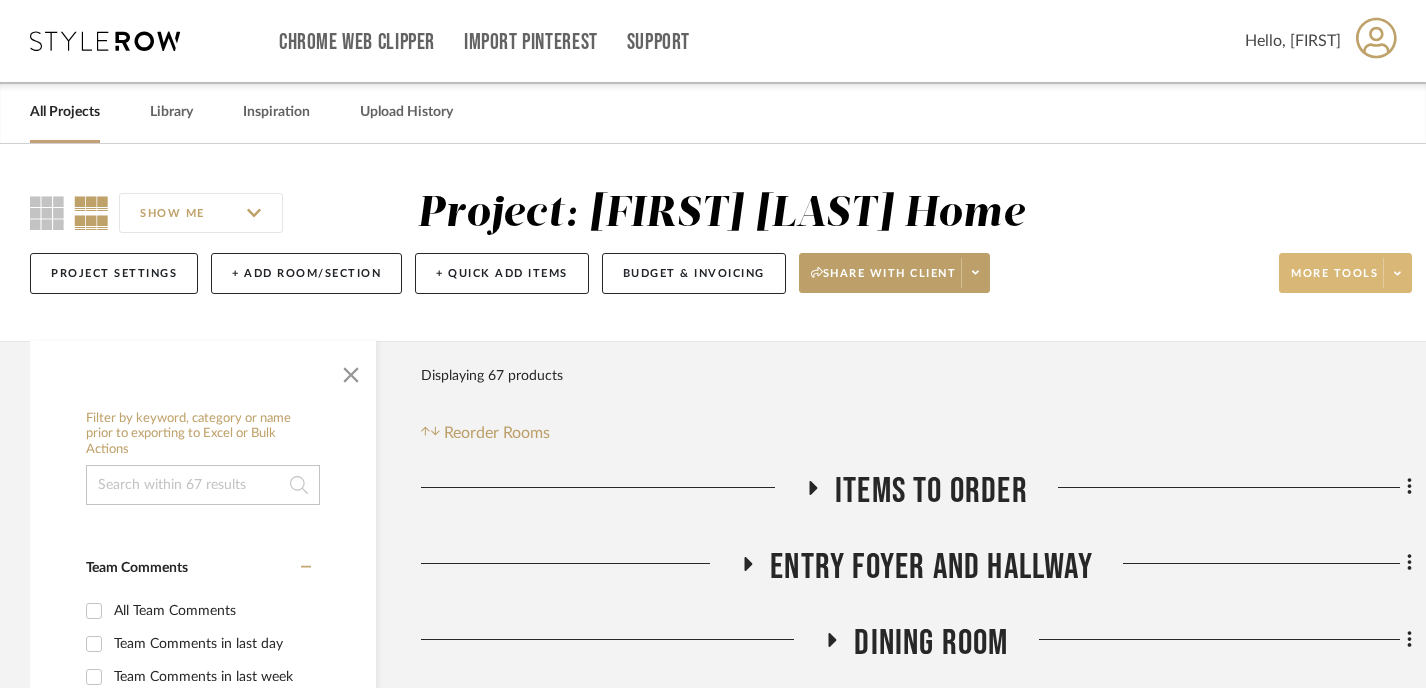 click 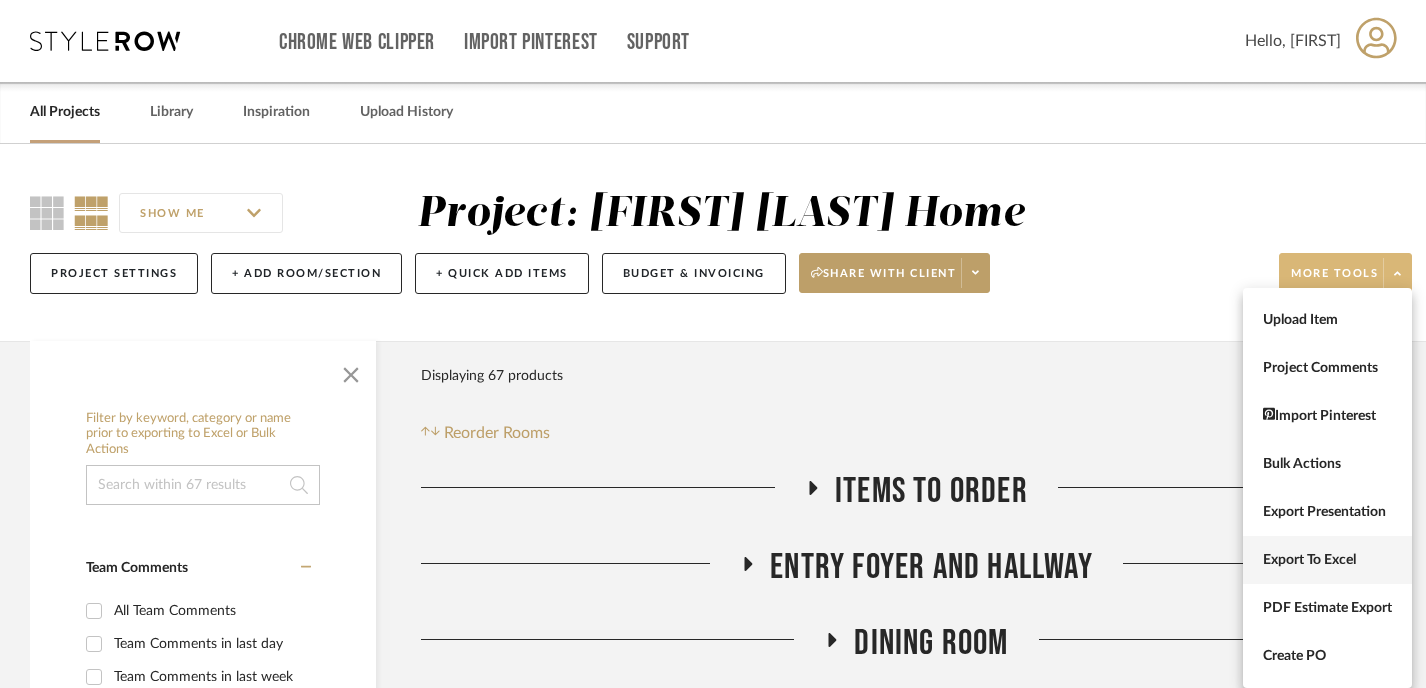 click on "Export To Excel" at bounding box center (1327, 560) 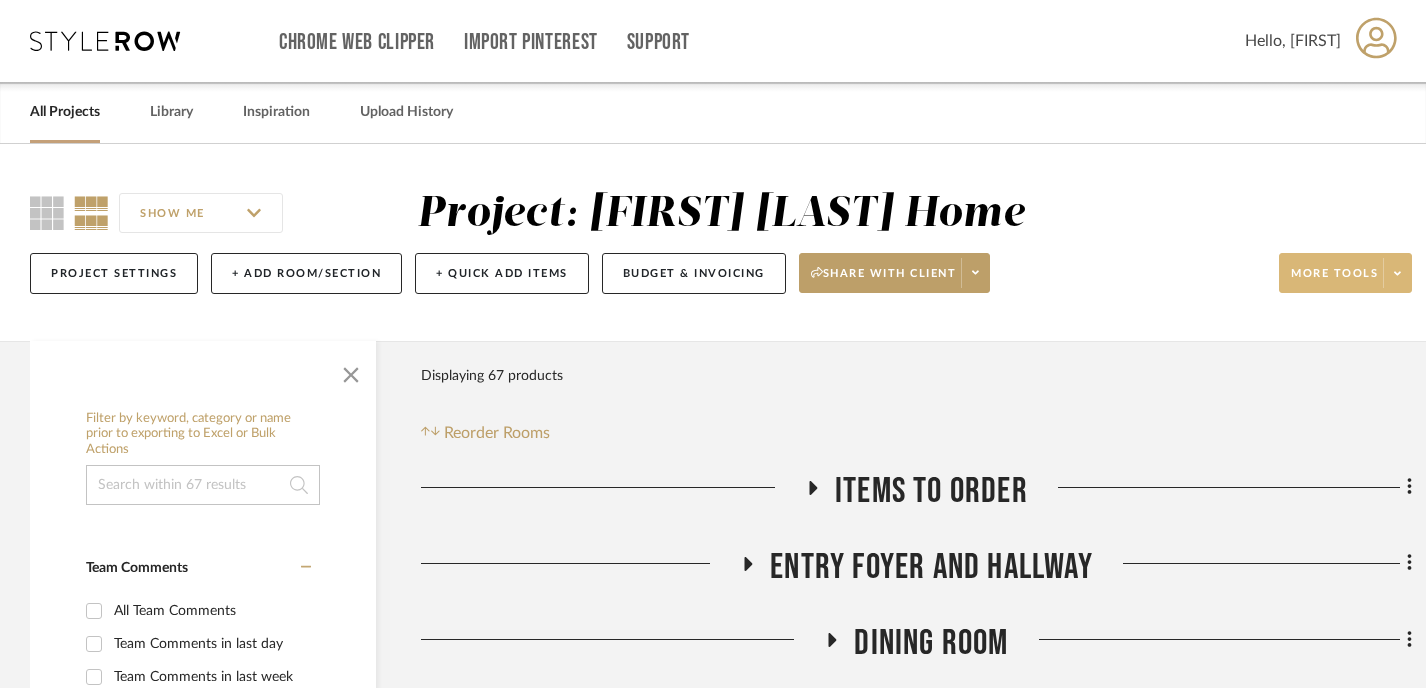 click 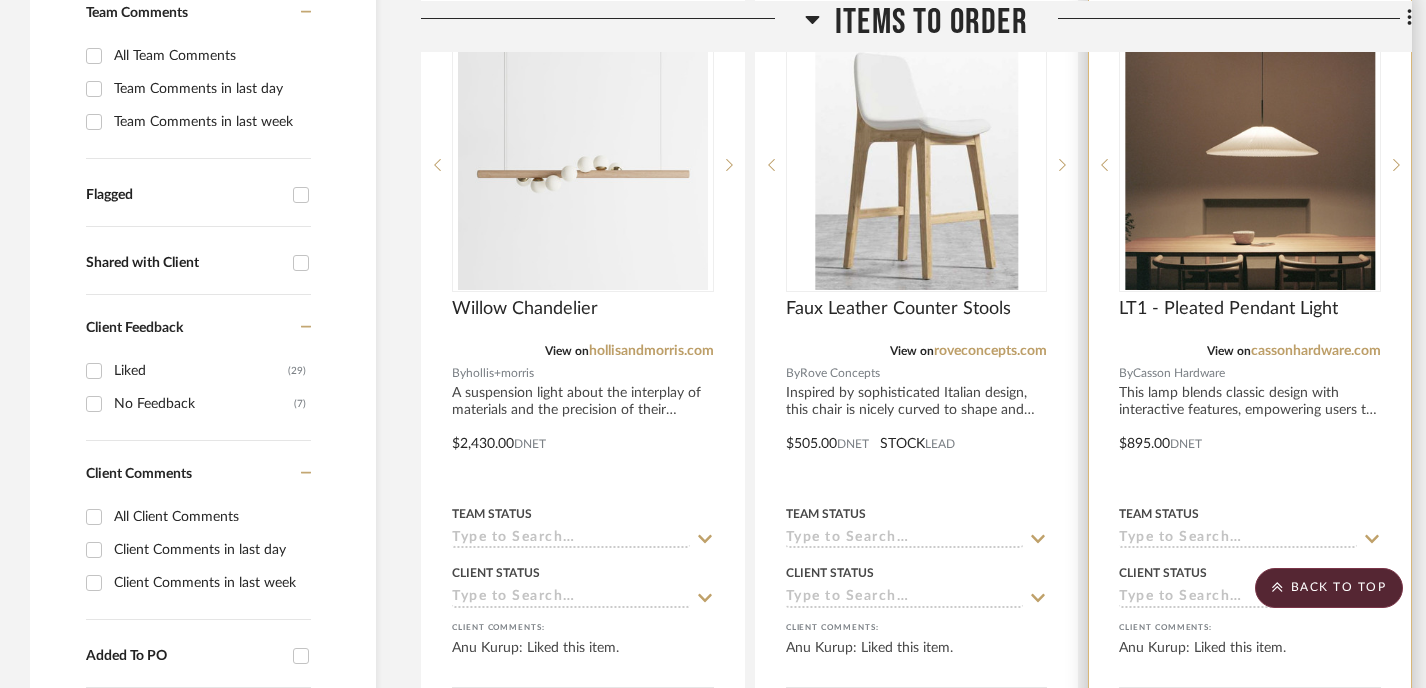 scroll, scrollTop: 547, scrollLeft: 0, axis: vertical 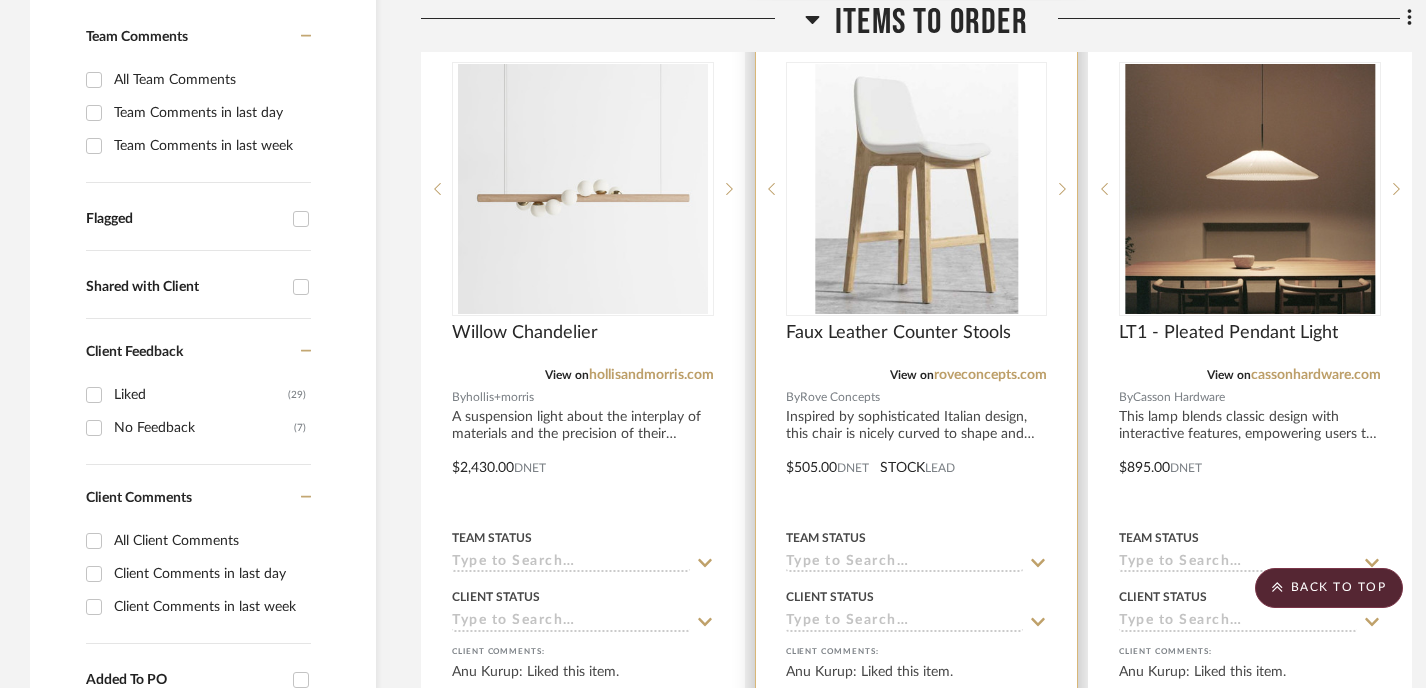 type 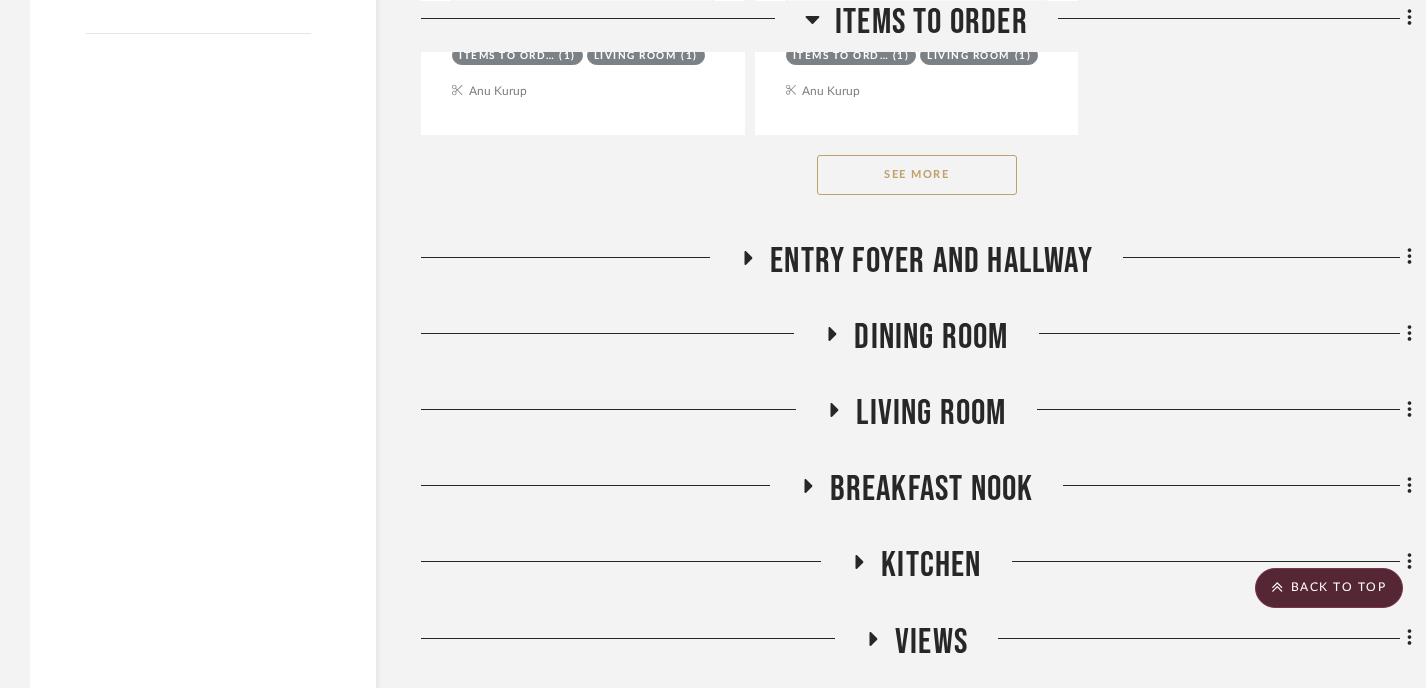 scroll, scrollTop: 3069, scrollLeft: 0, axis: vertical 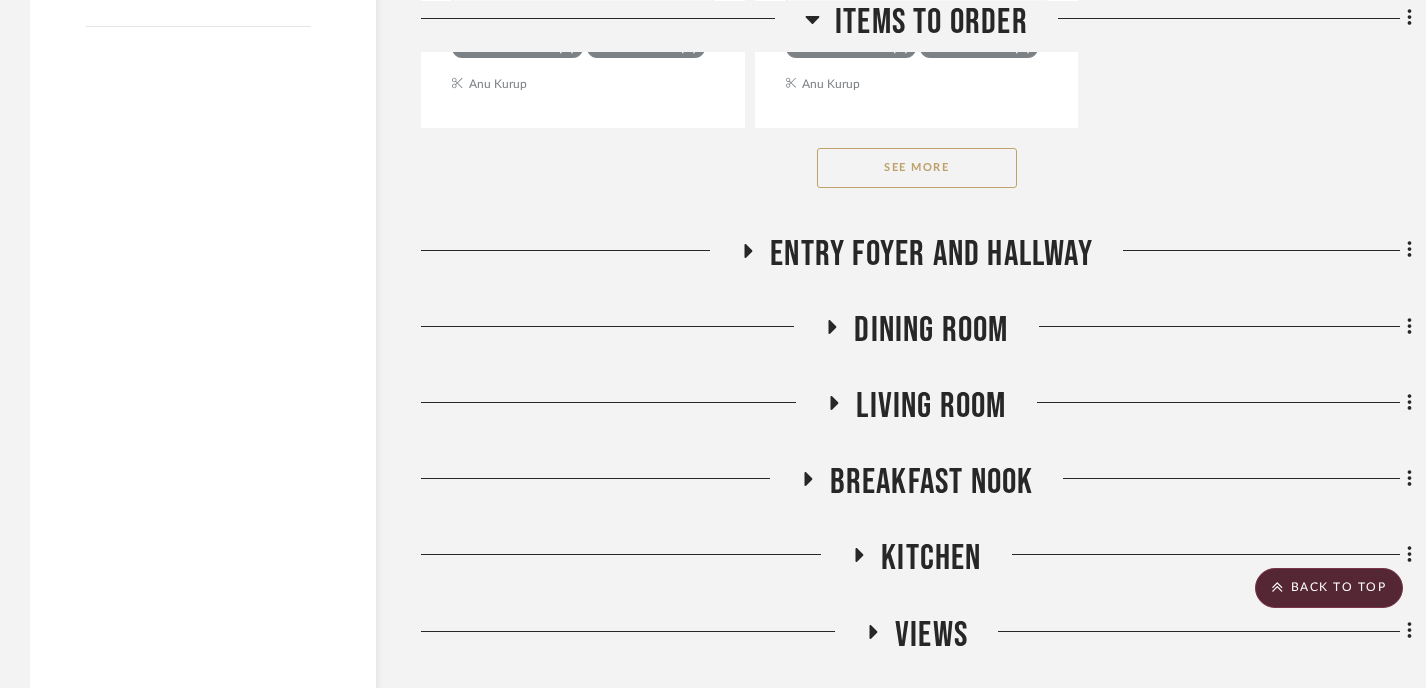 click on "See More" 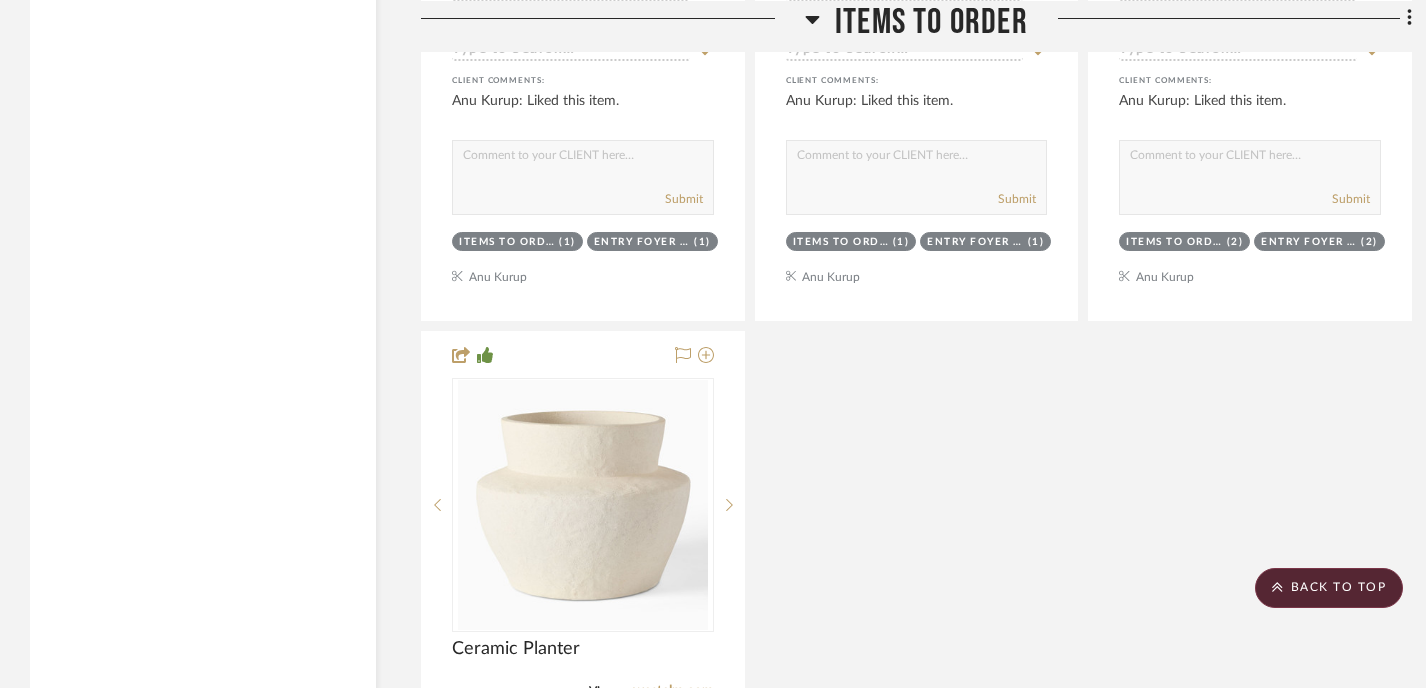 scroll, scrollTop: 6422, scrollLeft: 0, axis: vertical 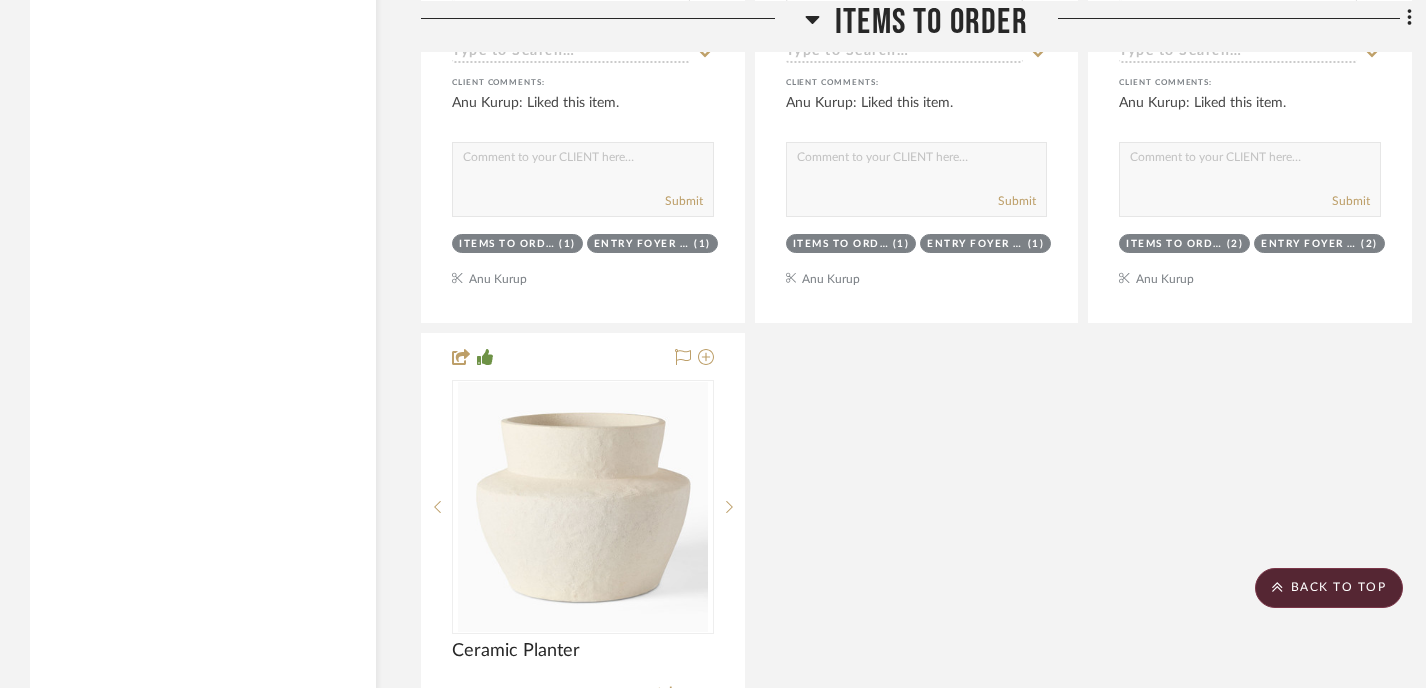 type 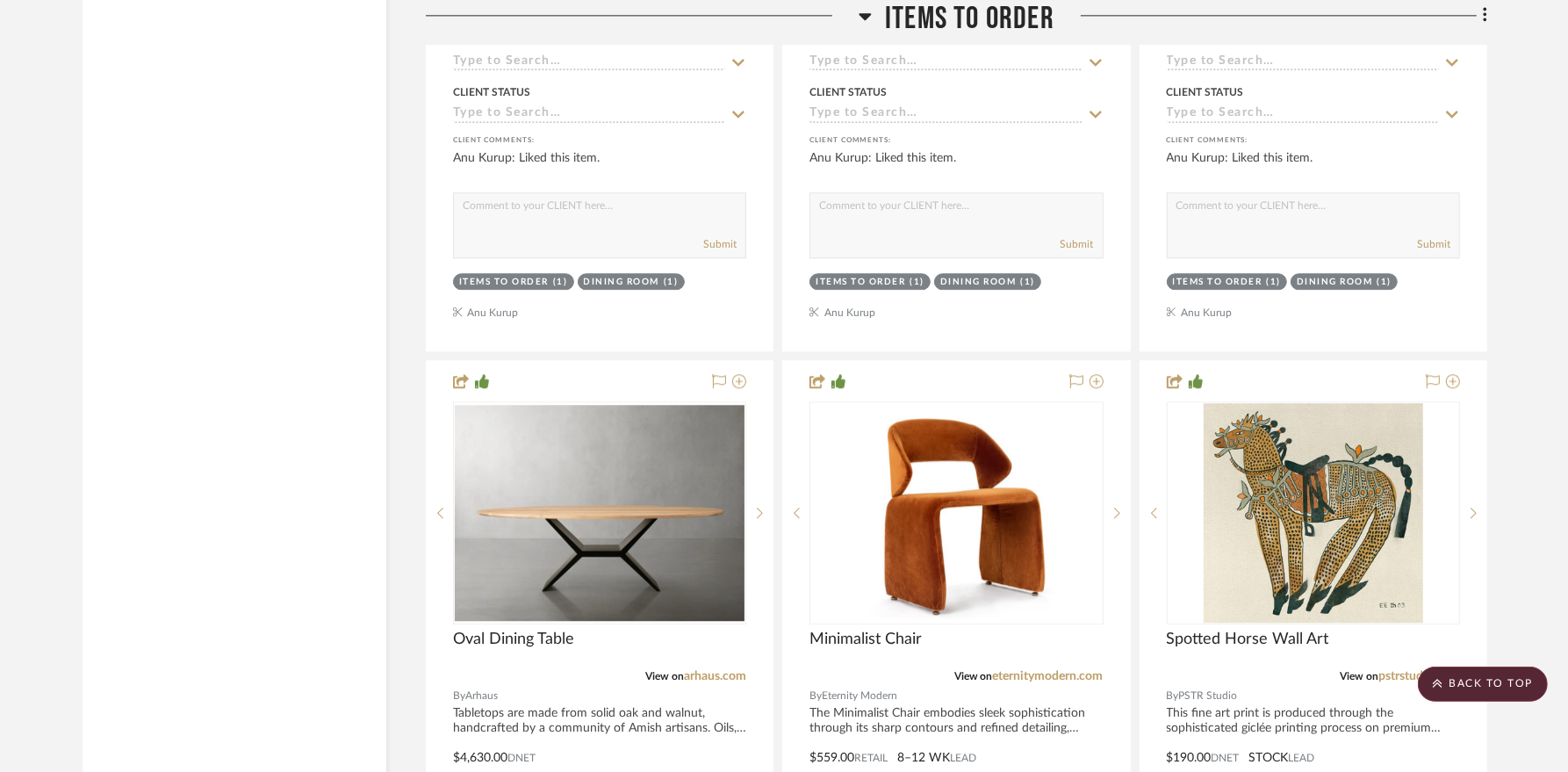 scroll, scrollTop: 3992, scrollLeft: 0, axis: vertical 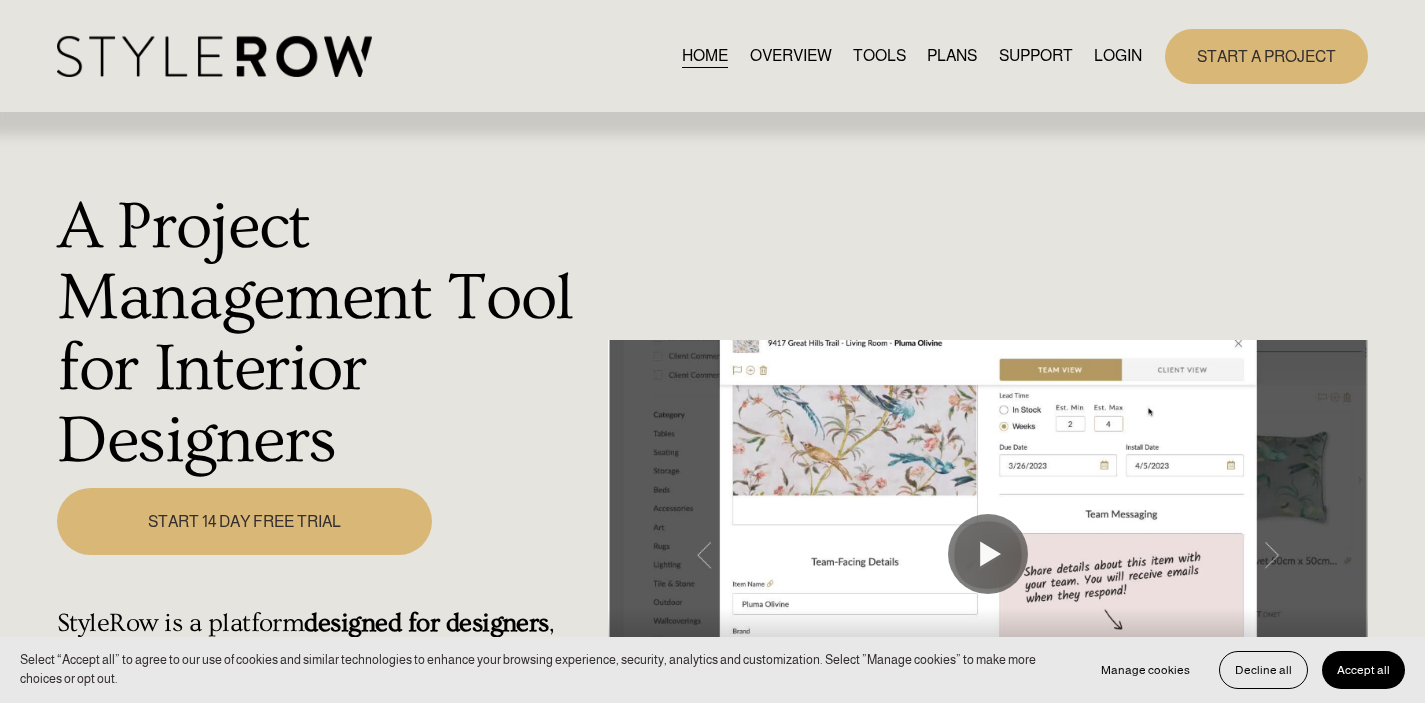 click on "LOGIN" at bounding box center [1118, 56] 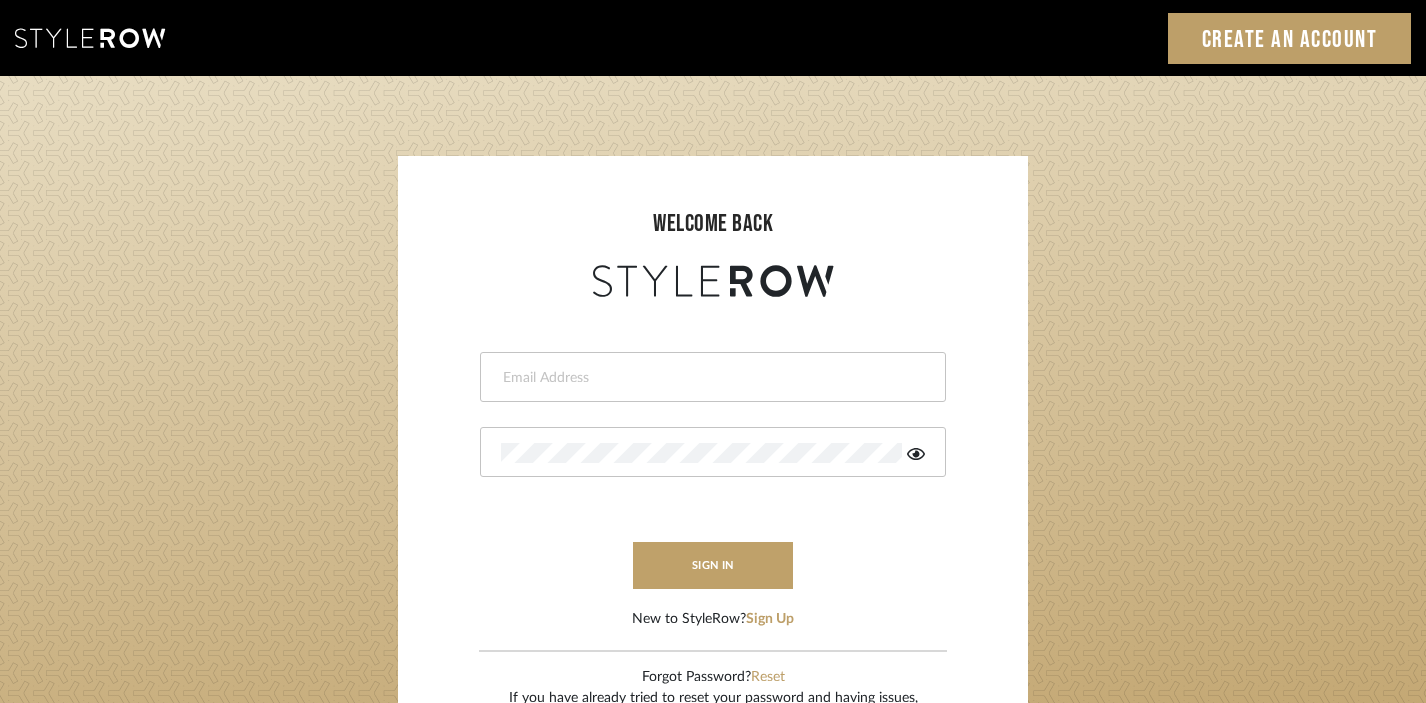 scroll, scrollTop: 0, scrollLeft: 0, axis: both 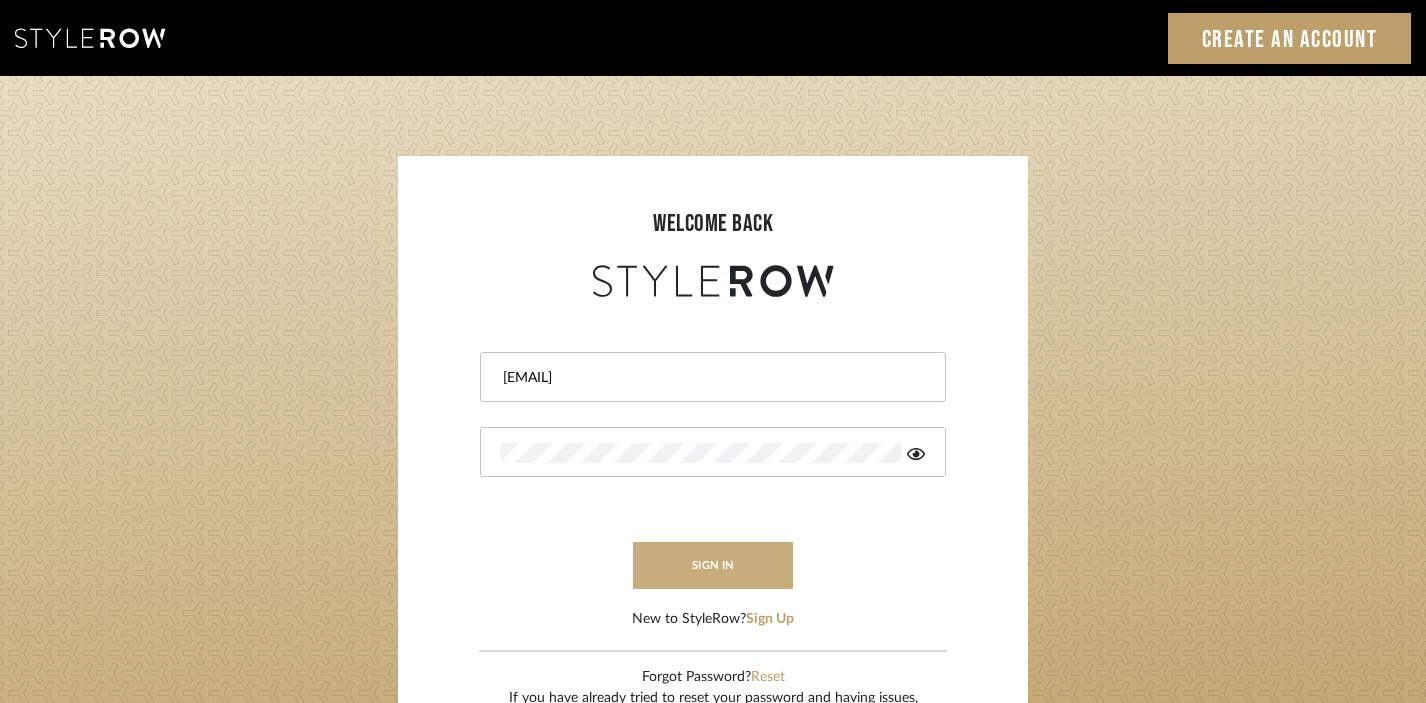 click on "sign in" at bounding box center [713, 565] 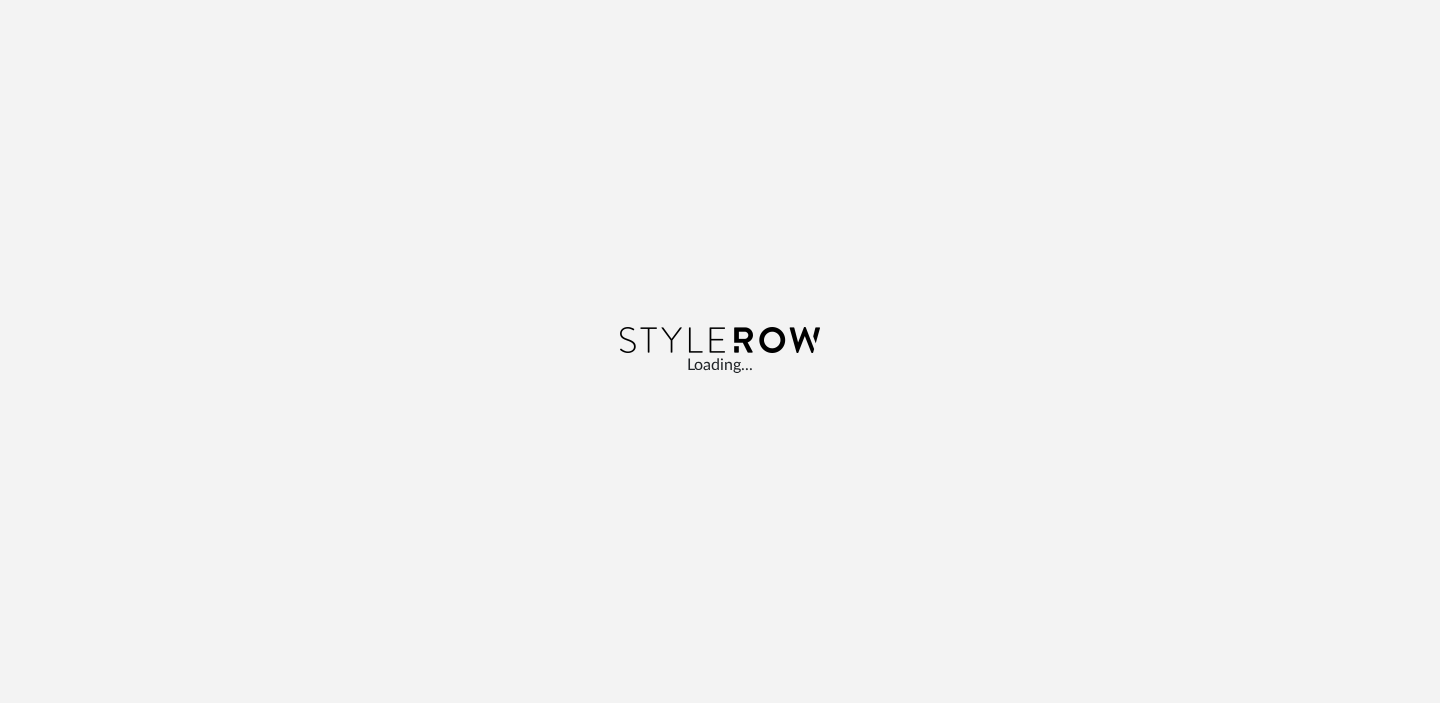 scroll, scrollTop: 0, scrollLeft: 0, axis: both 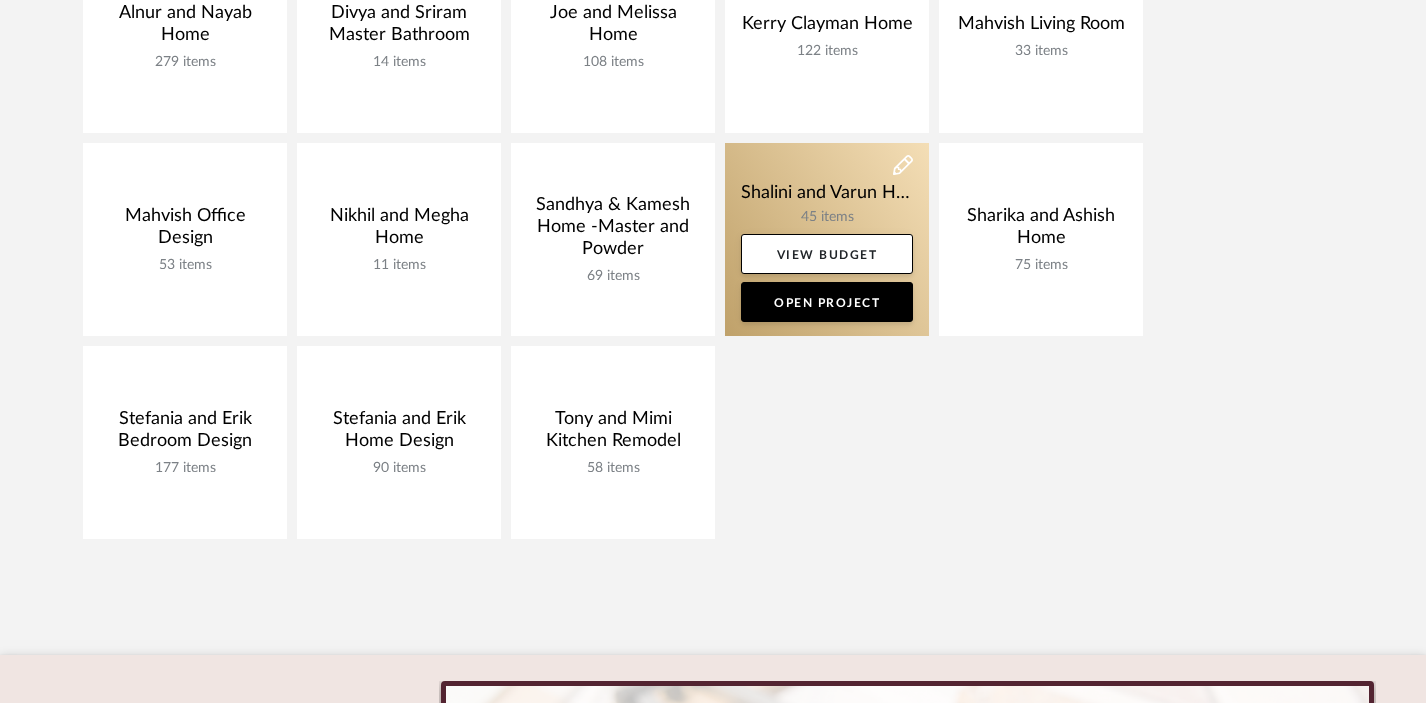 click 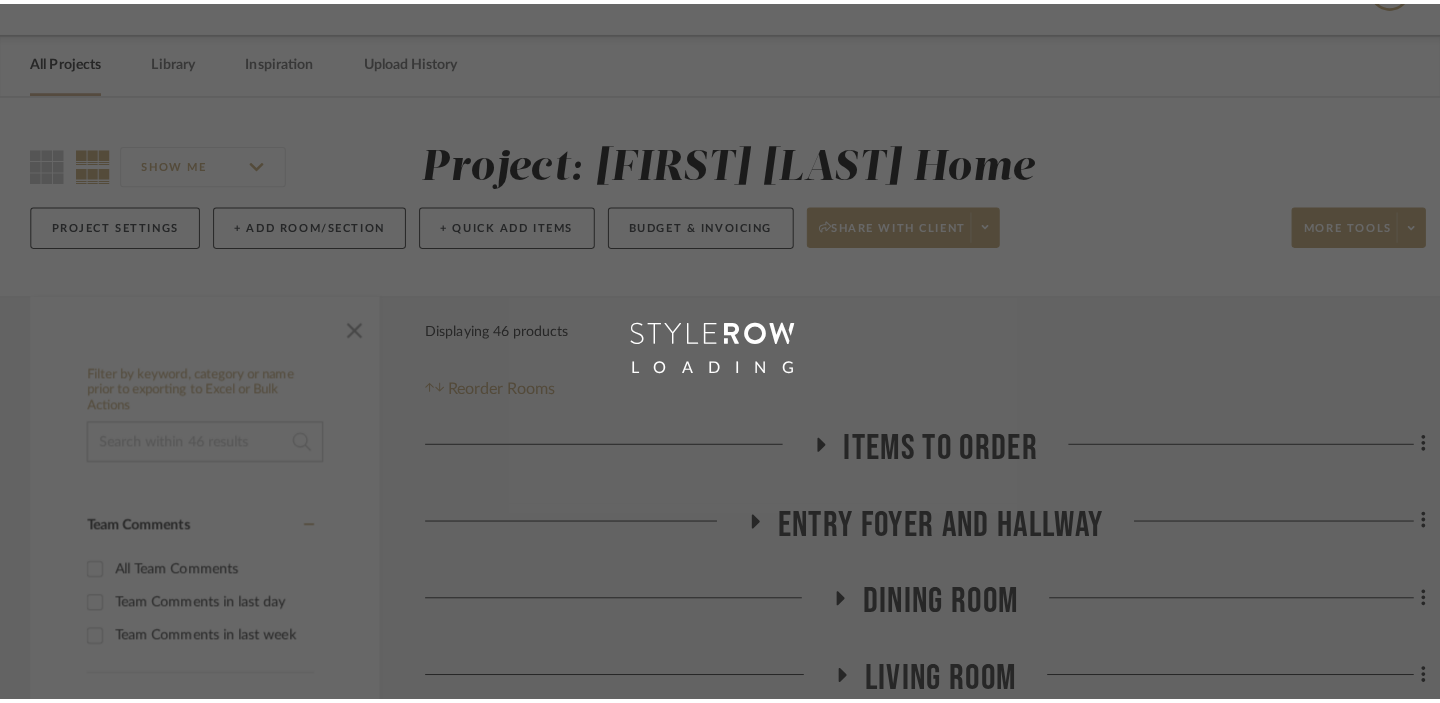 scroll, scrollTop: 0, scrollLeft: 0, axis: both 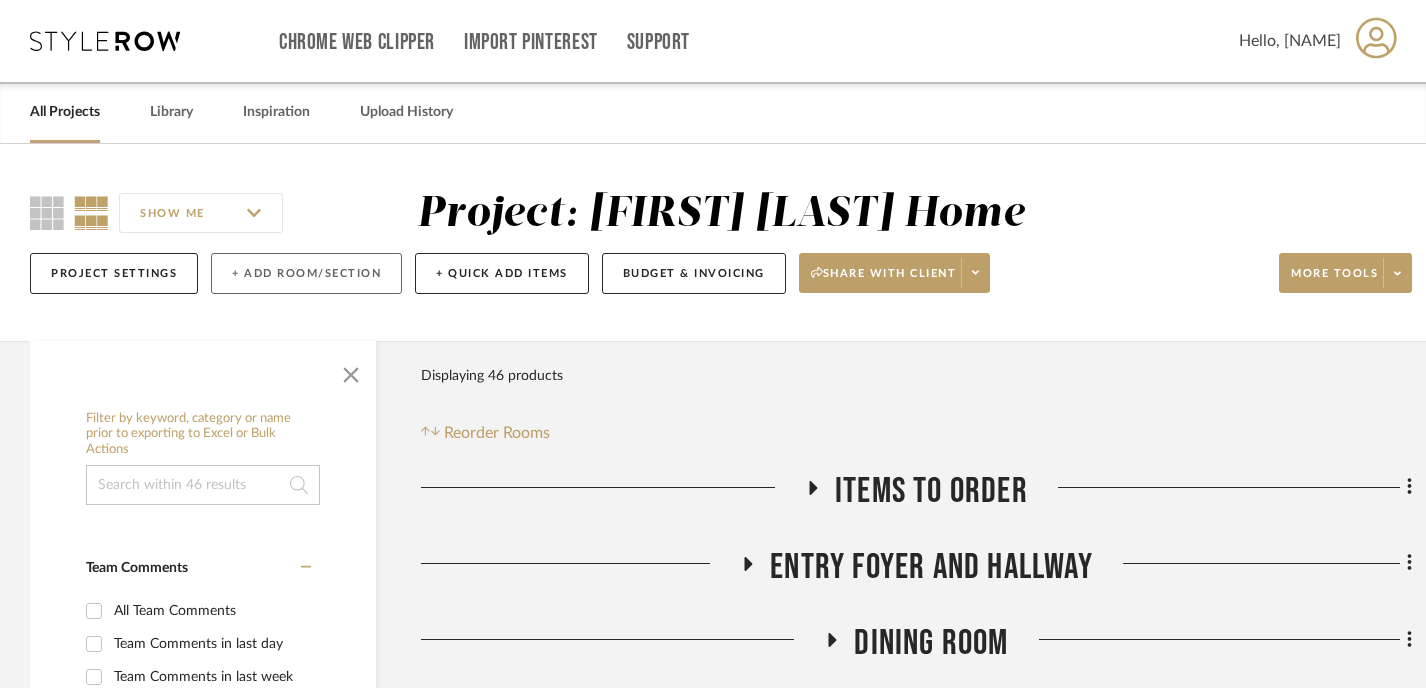 click on "+ Add Room/Section" 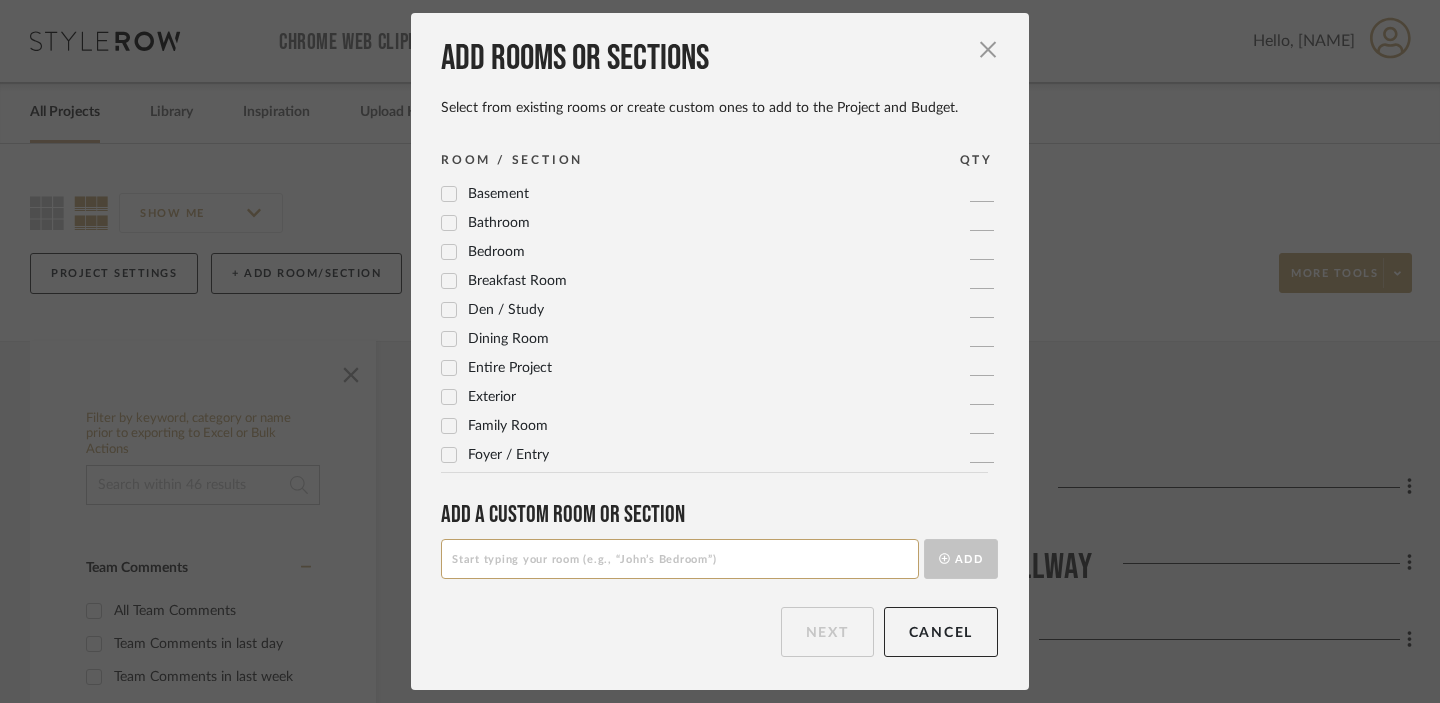 click at bounding box center [680, 559] 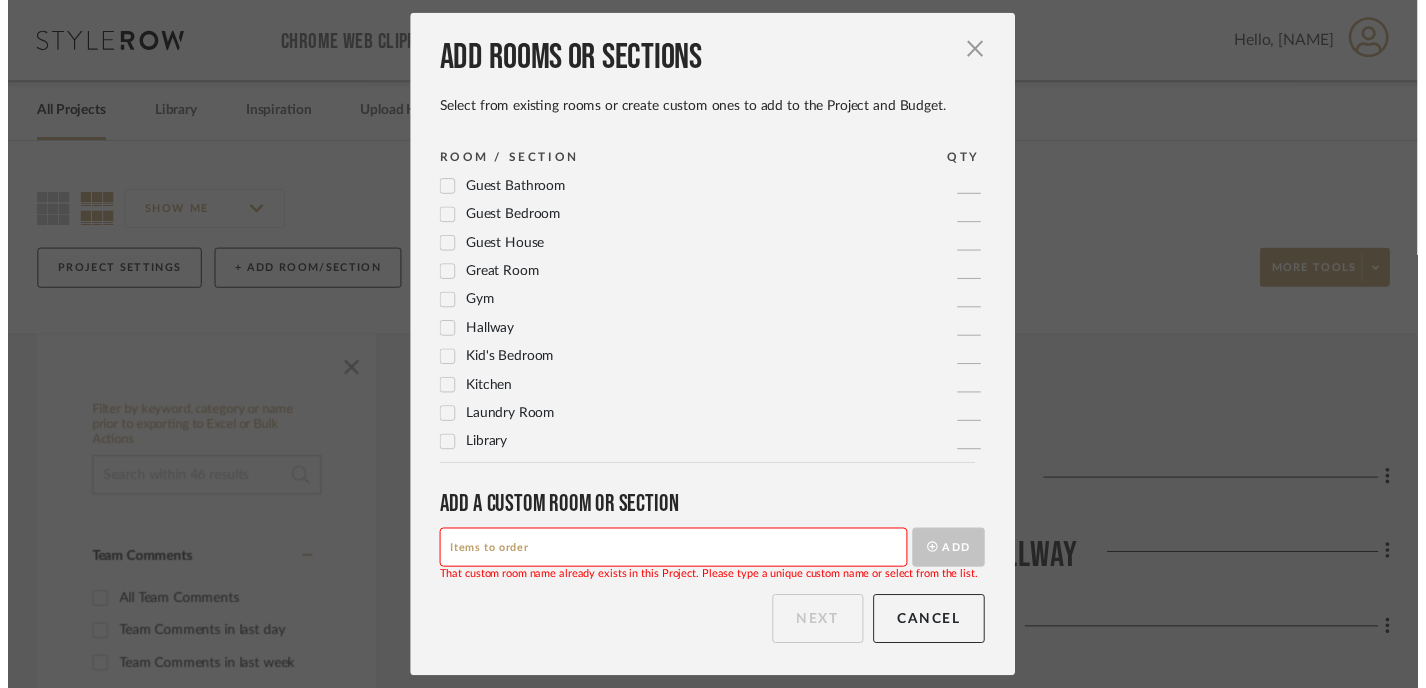 scroll, scrollTop: 326, scrollLeft: 0, axis: vertical 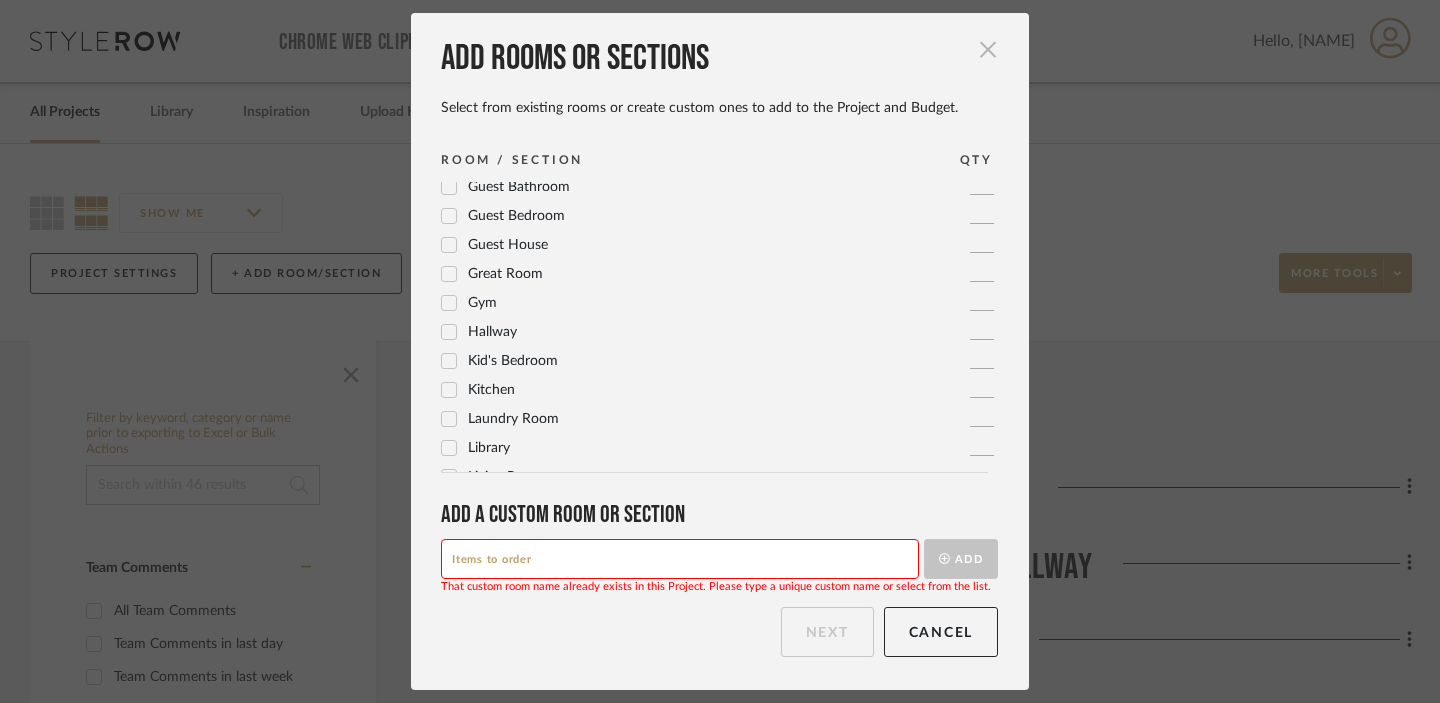 type on "Items to order" 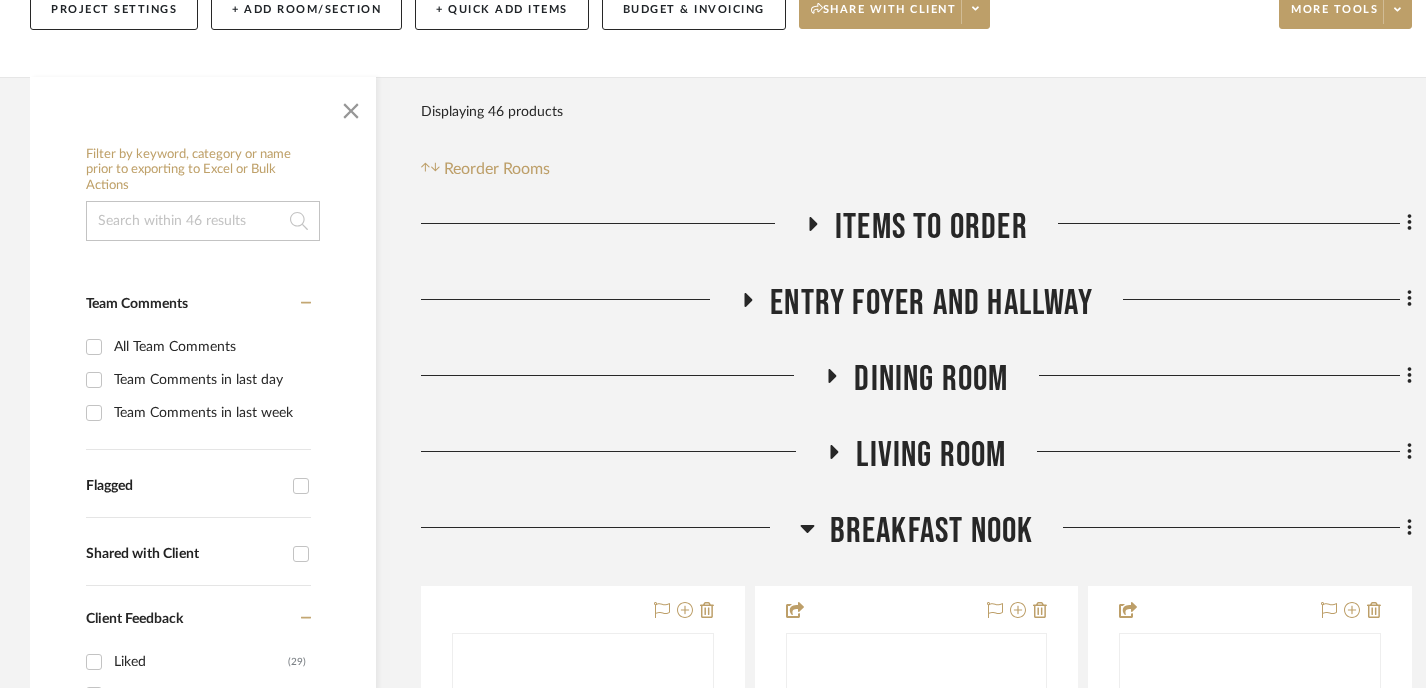 scroll, scrollTop: 271, scrollLeft: 0, axis: vertical 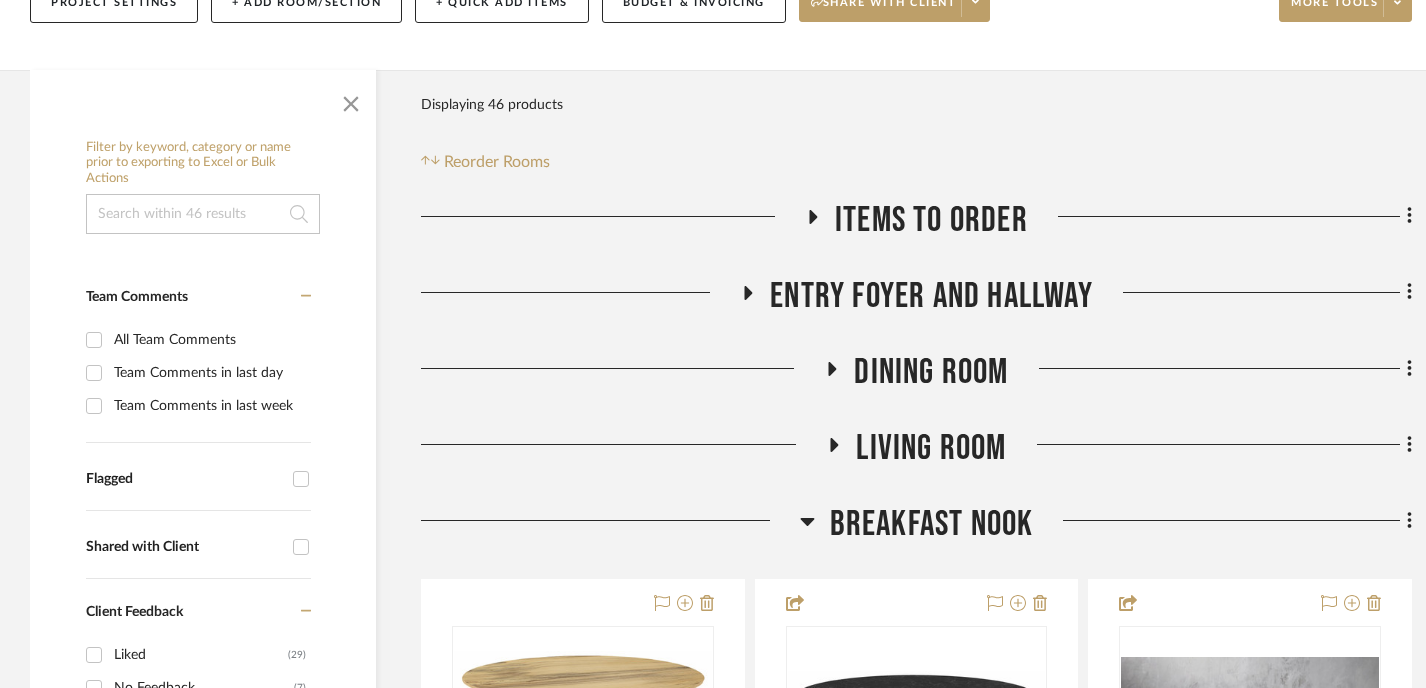click on "Items to order" 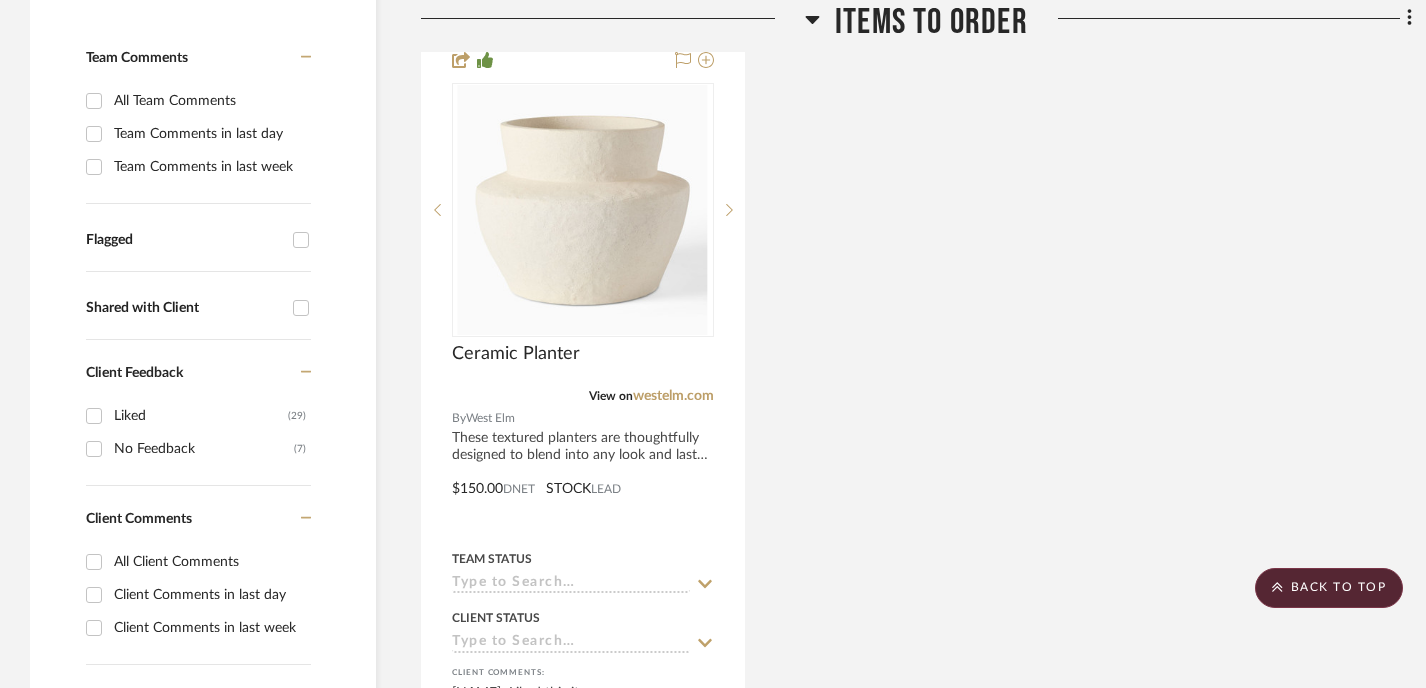 scroll, scrollTop: 477, scrollLeft: 0, axis: vertical 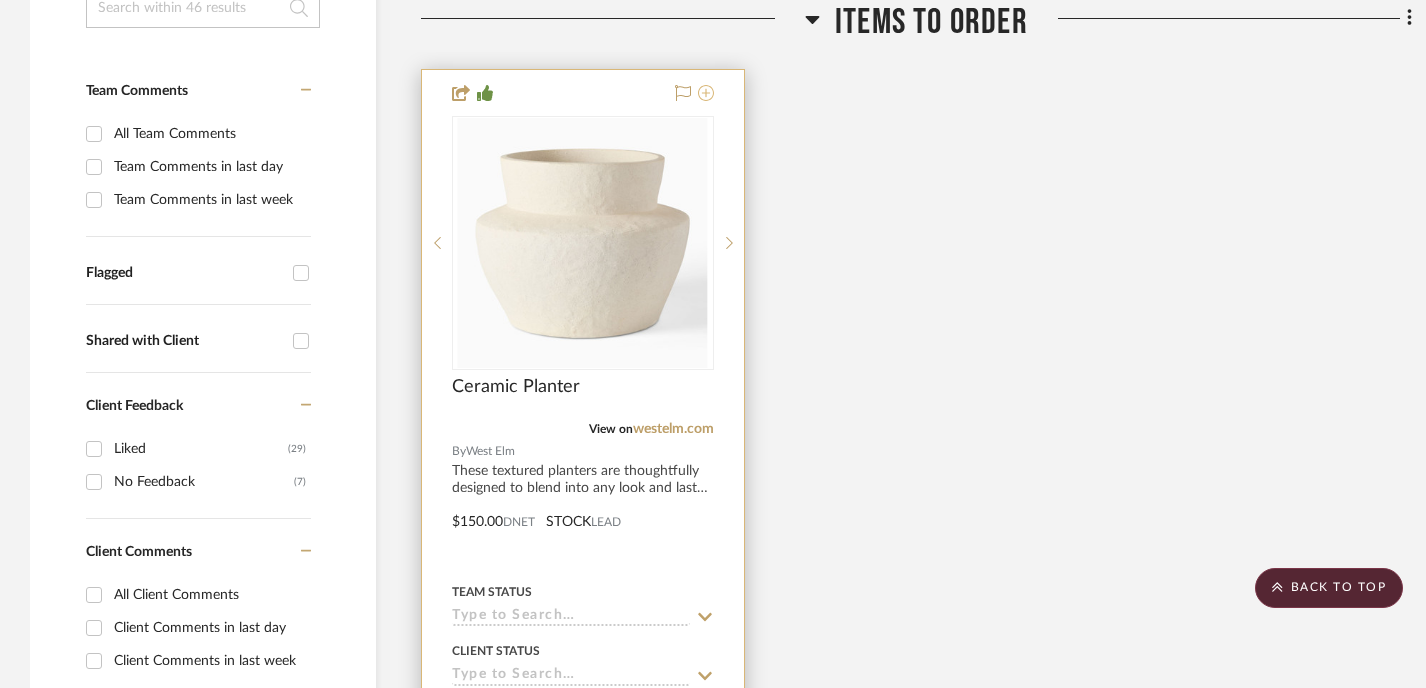 click 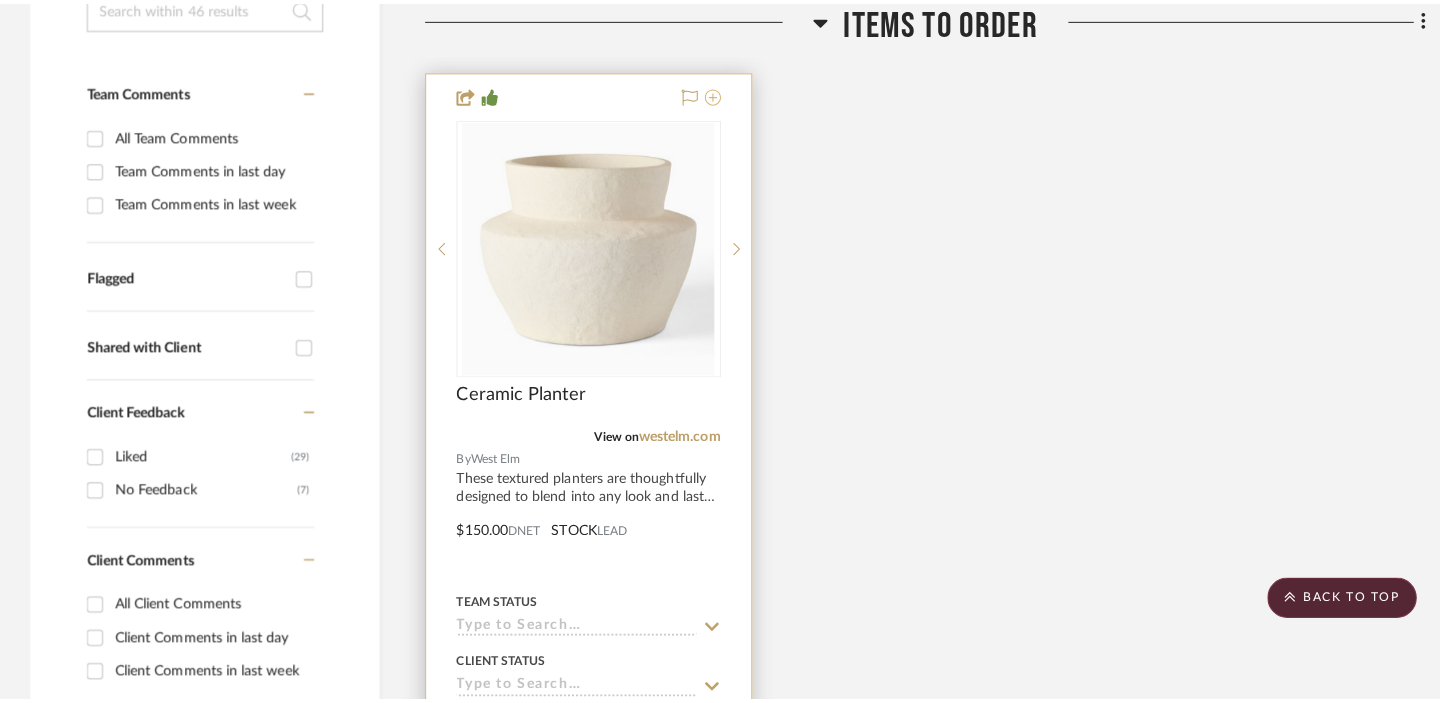 scroll, scrollTop: 0, scrollLeft: 0, axis: both 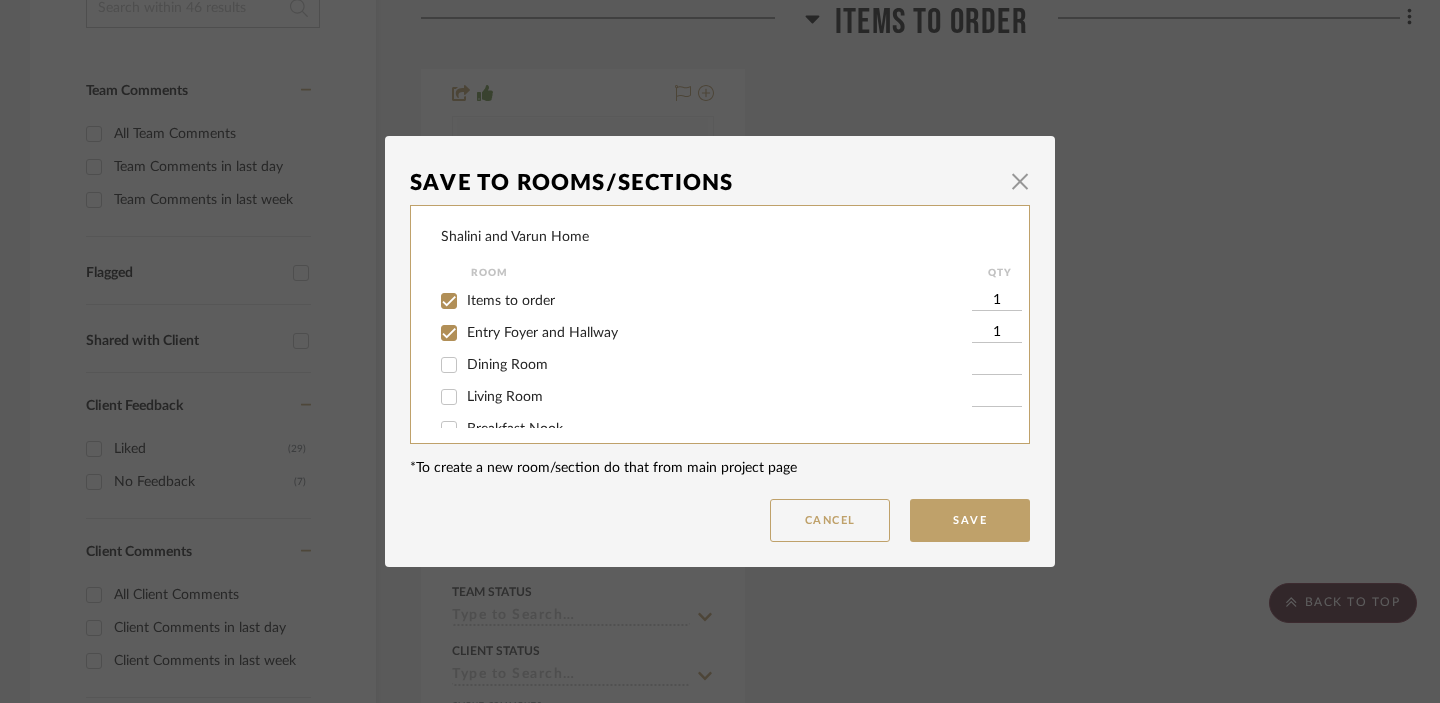 click on "Save To Rooms/Sections × Shalini and Varun Home Room QTY Items to order 1 Entry Foyer and Hallway 1 Dining Room Living Room Breakfast Nook Kitchen Views *To create a new room/section do that from main project page  Cancel  Save" at bounding box center [720, 351] 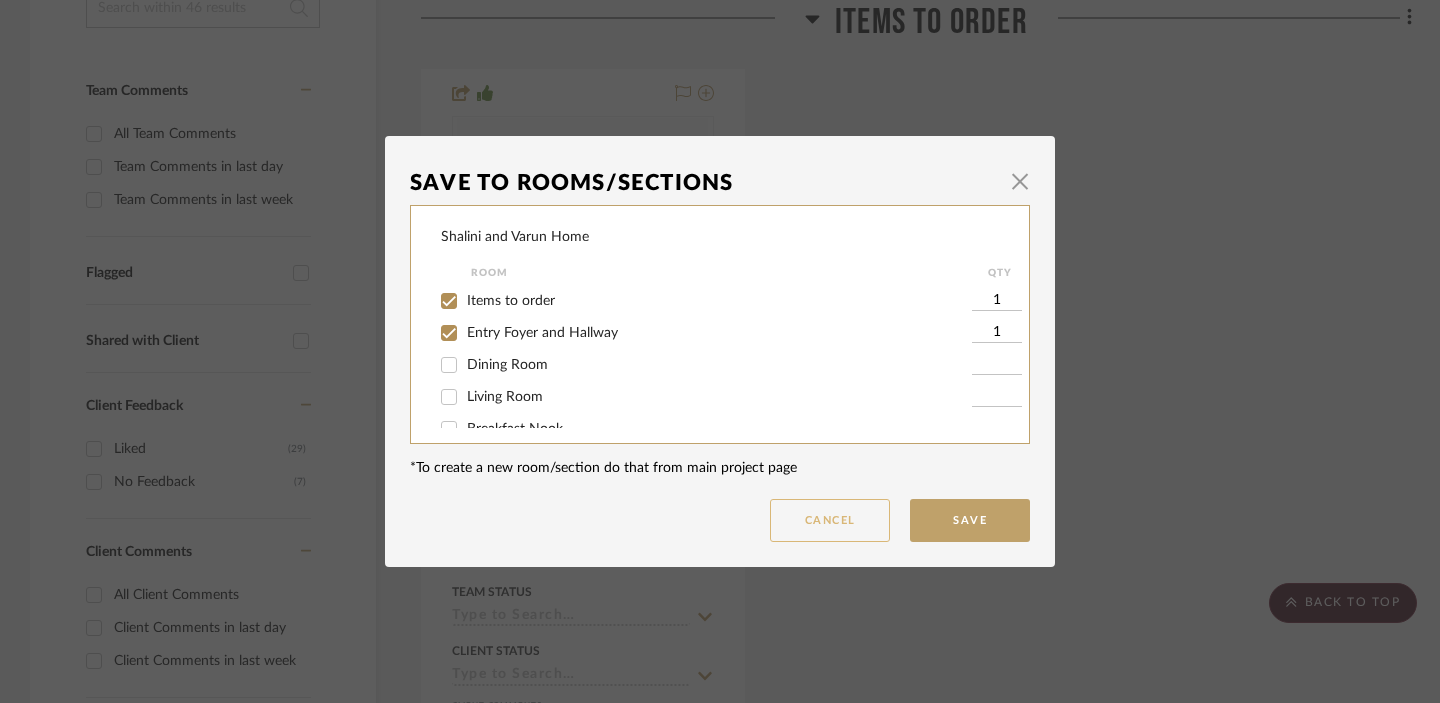 click on "Cancel" at bounding box center (830, 520) 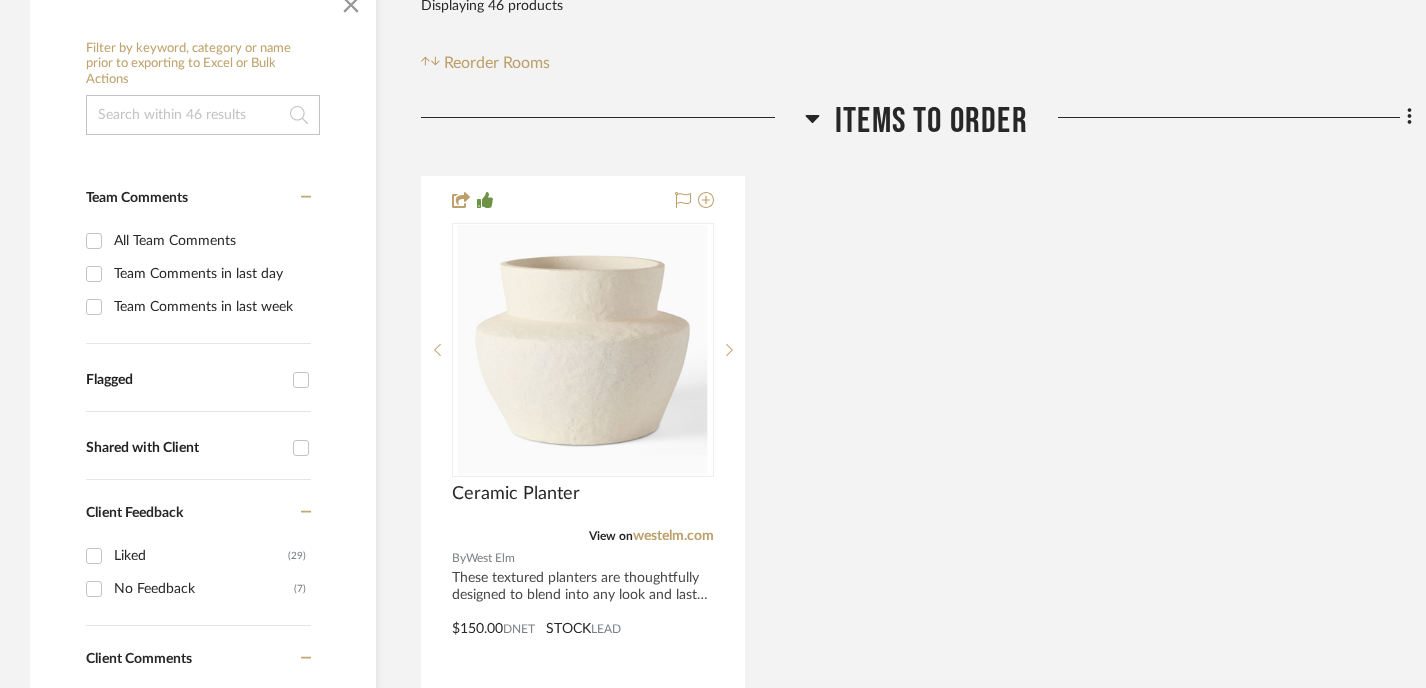 scroll, scrollTop: 383, scrollLeft: 0, axis: vertical 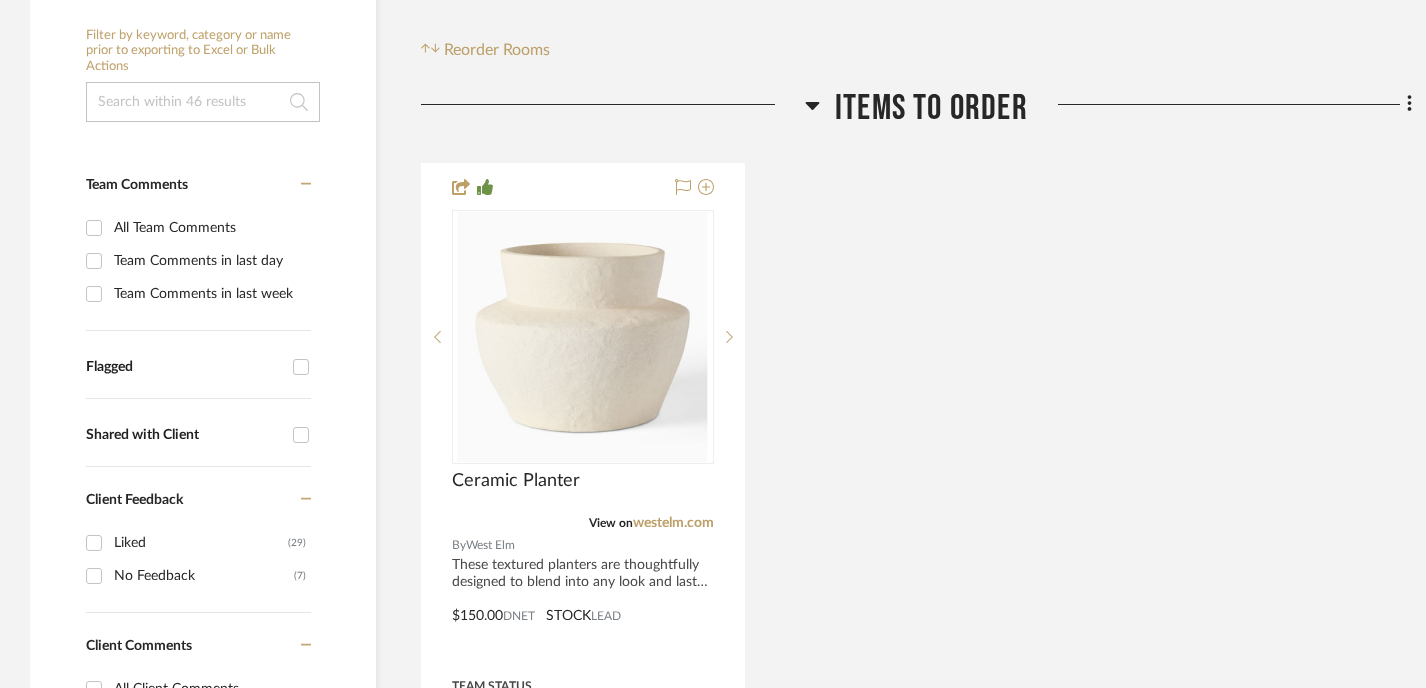 click 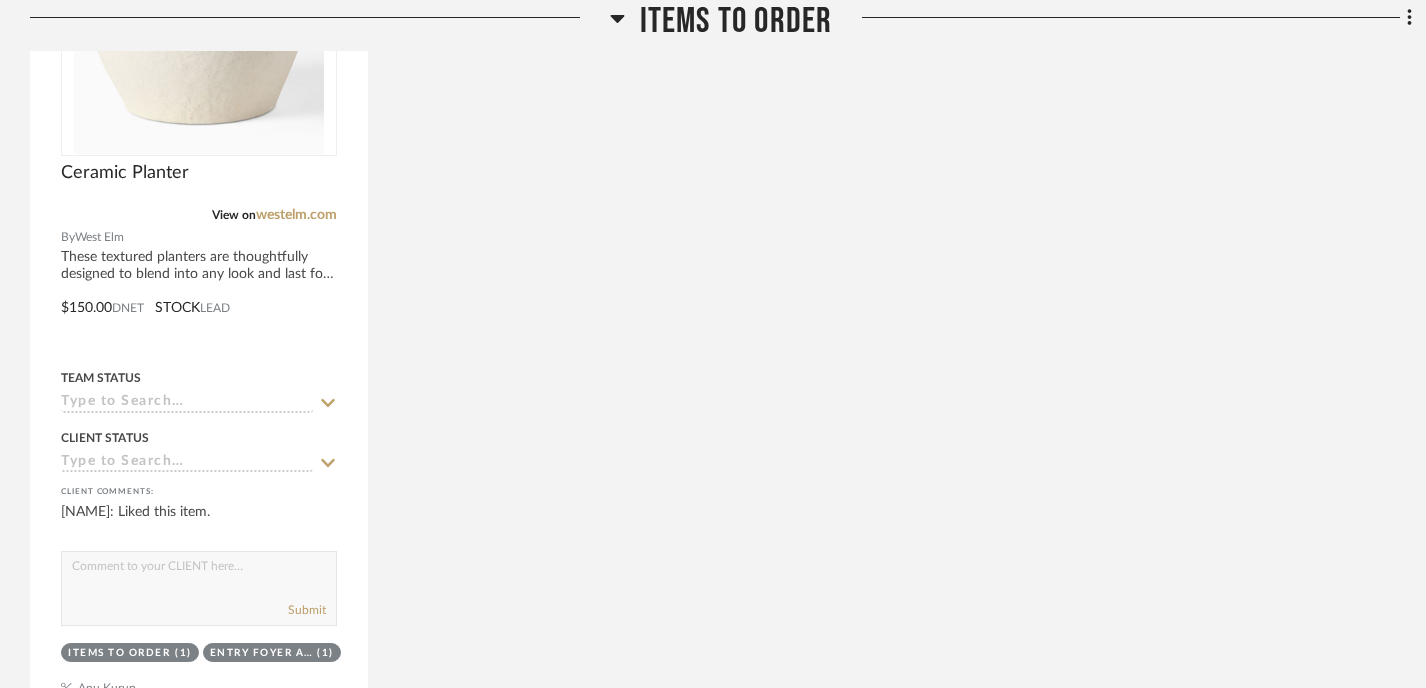 scroll, scrollTop: 700, scrollLeft: 0, axis: vertical 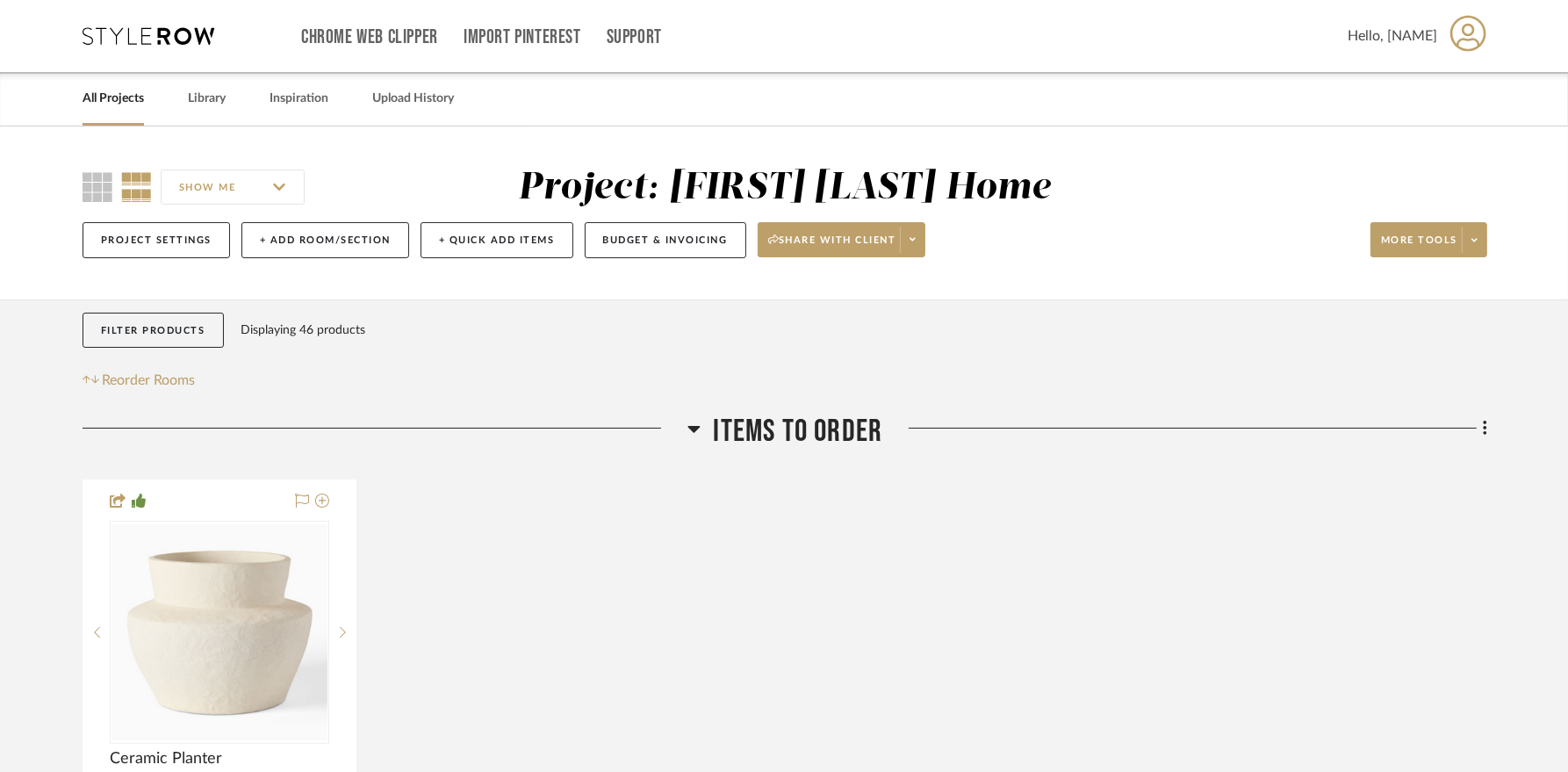 type 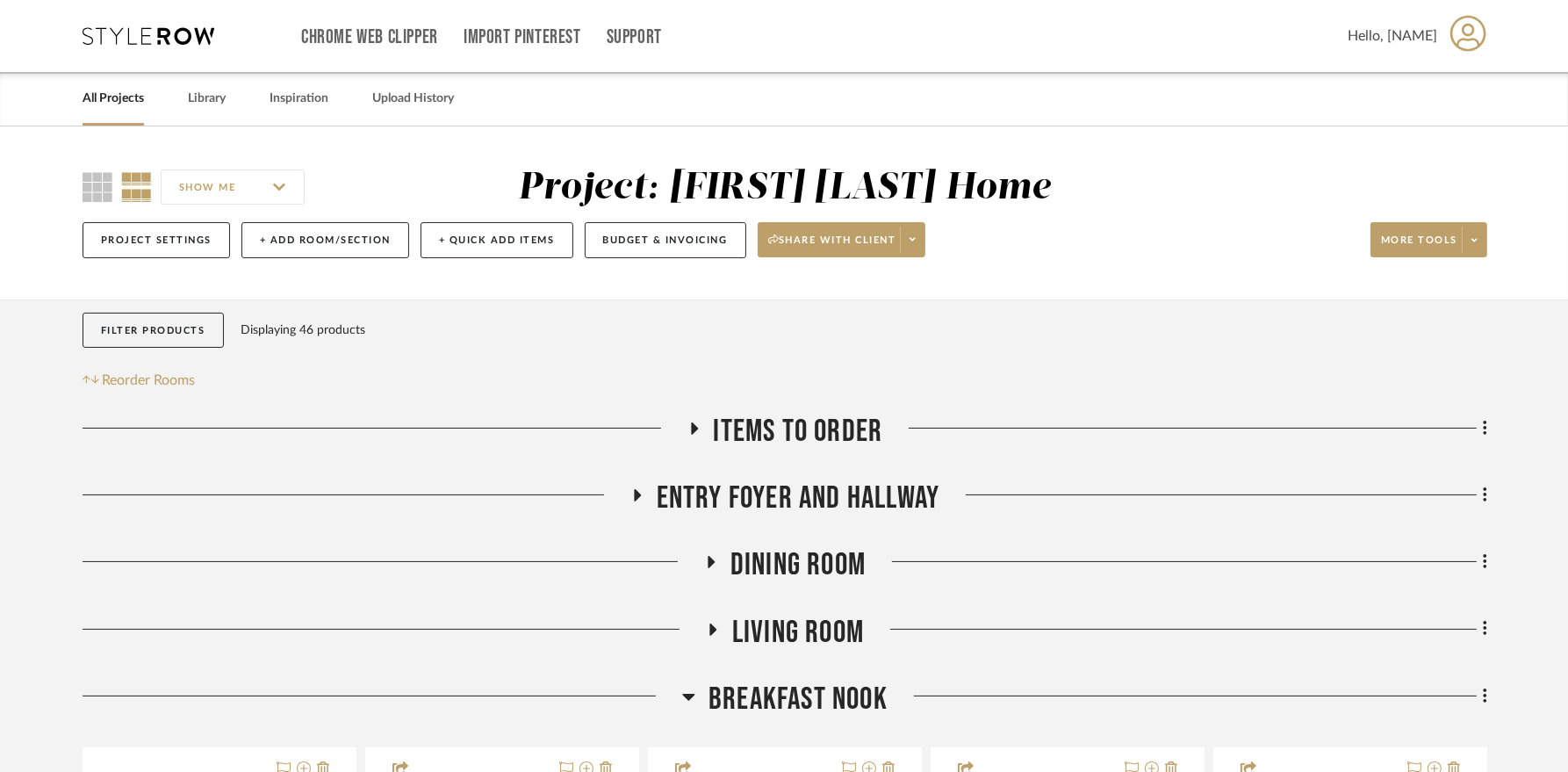 click 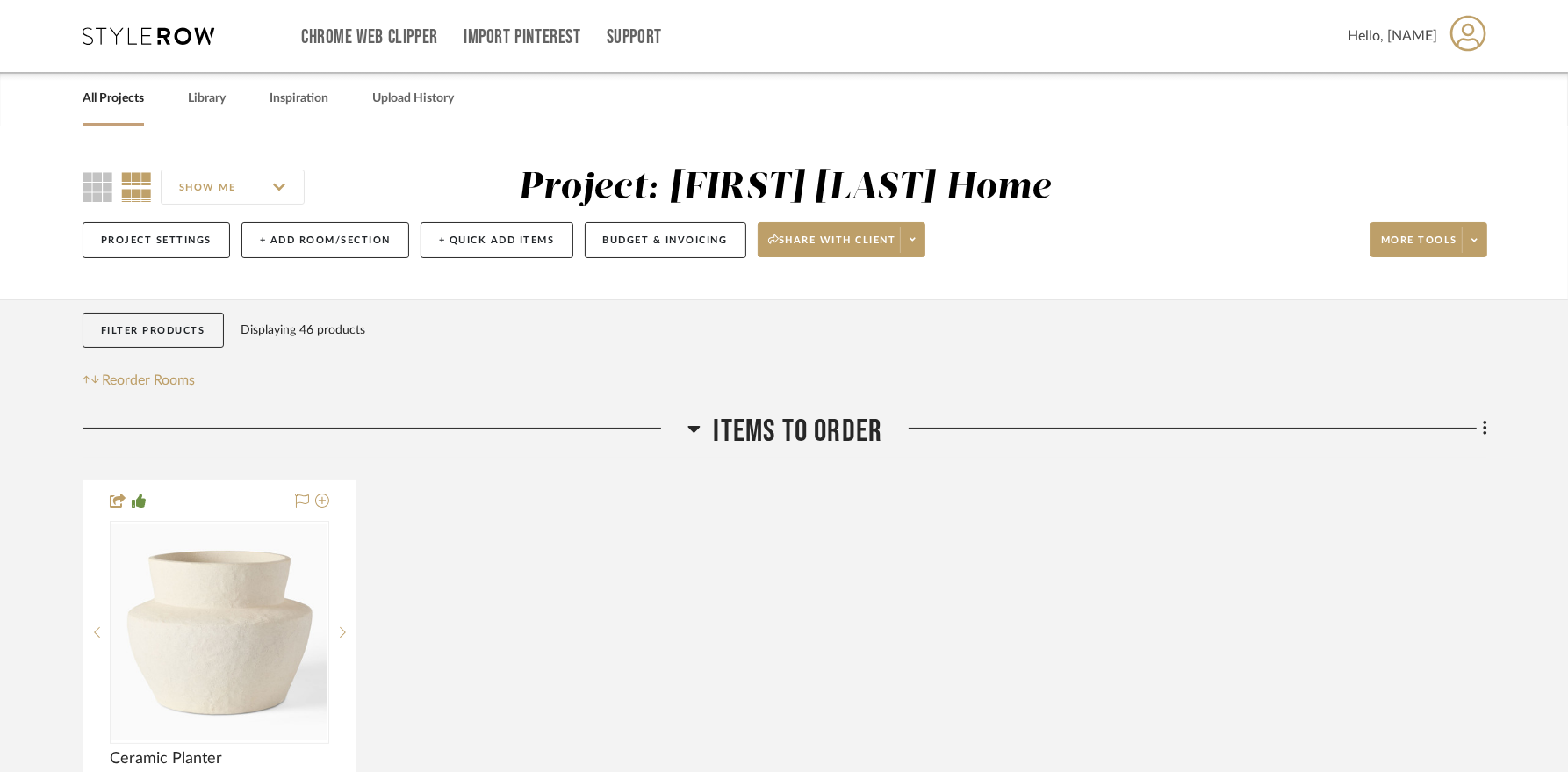 click 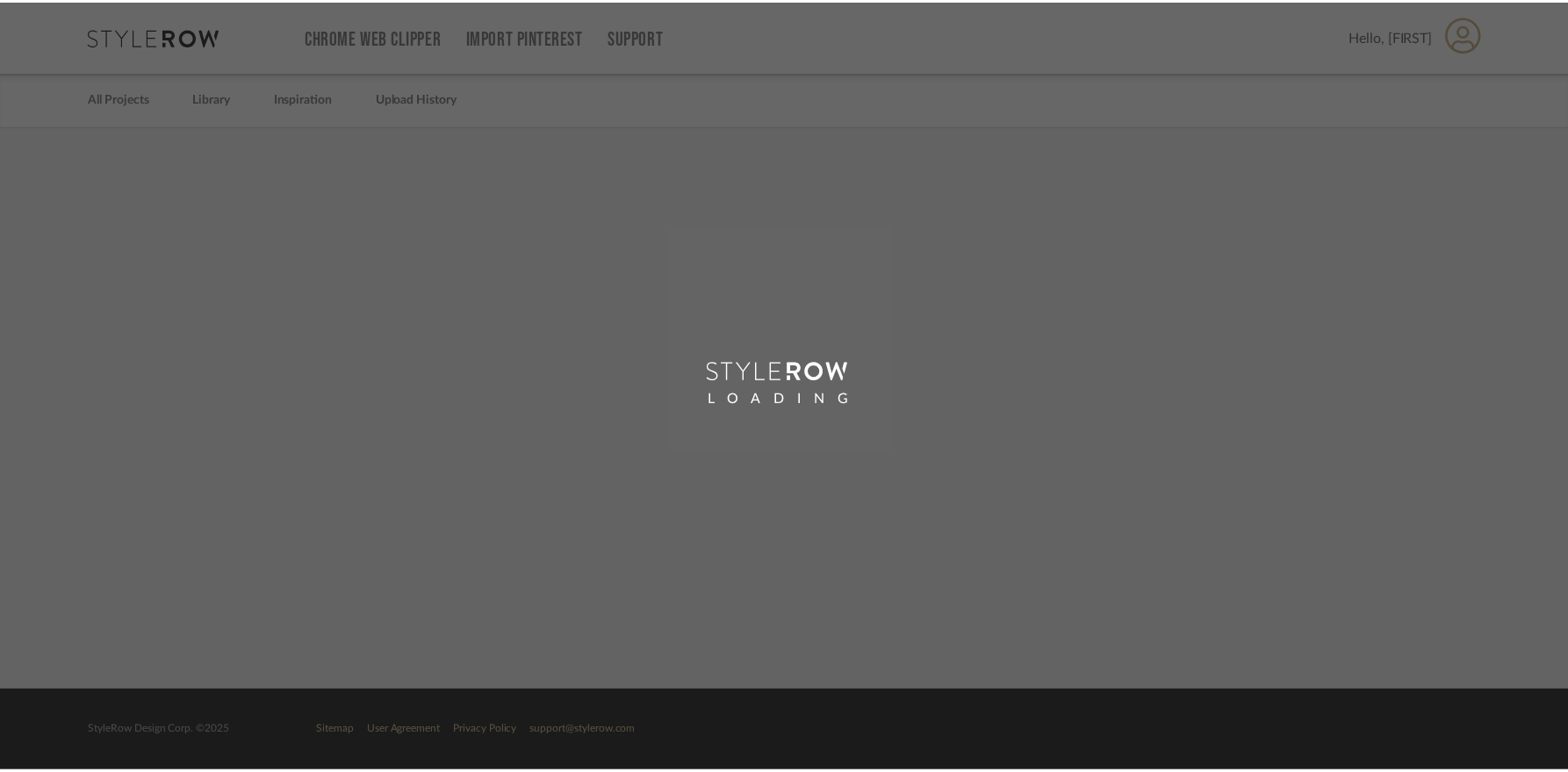 scroll, scrollTop: 0, scrollLeft: 0, axis: both 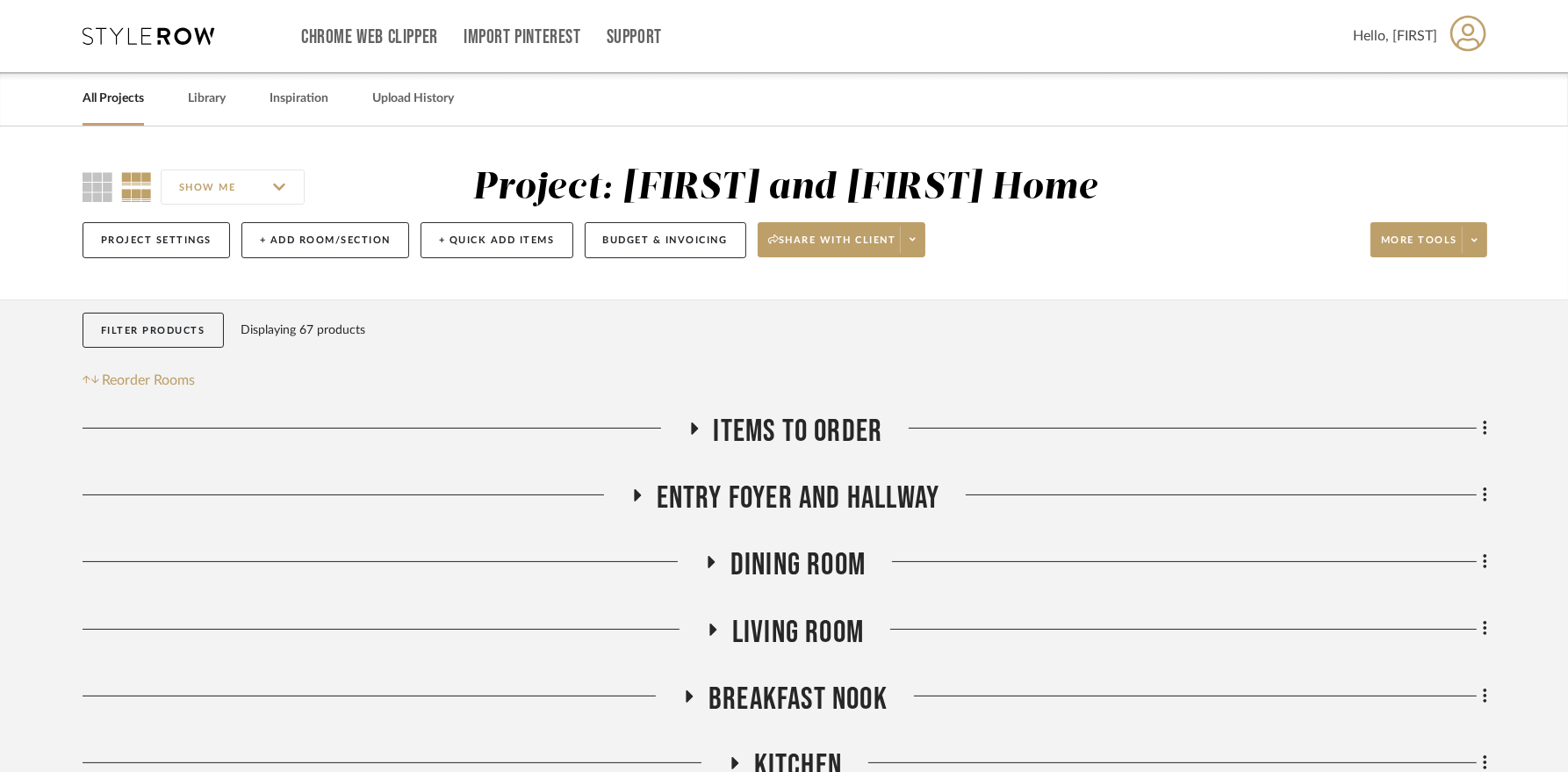 click 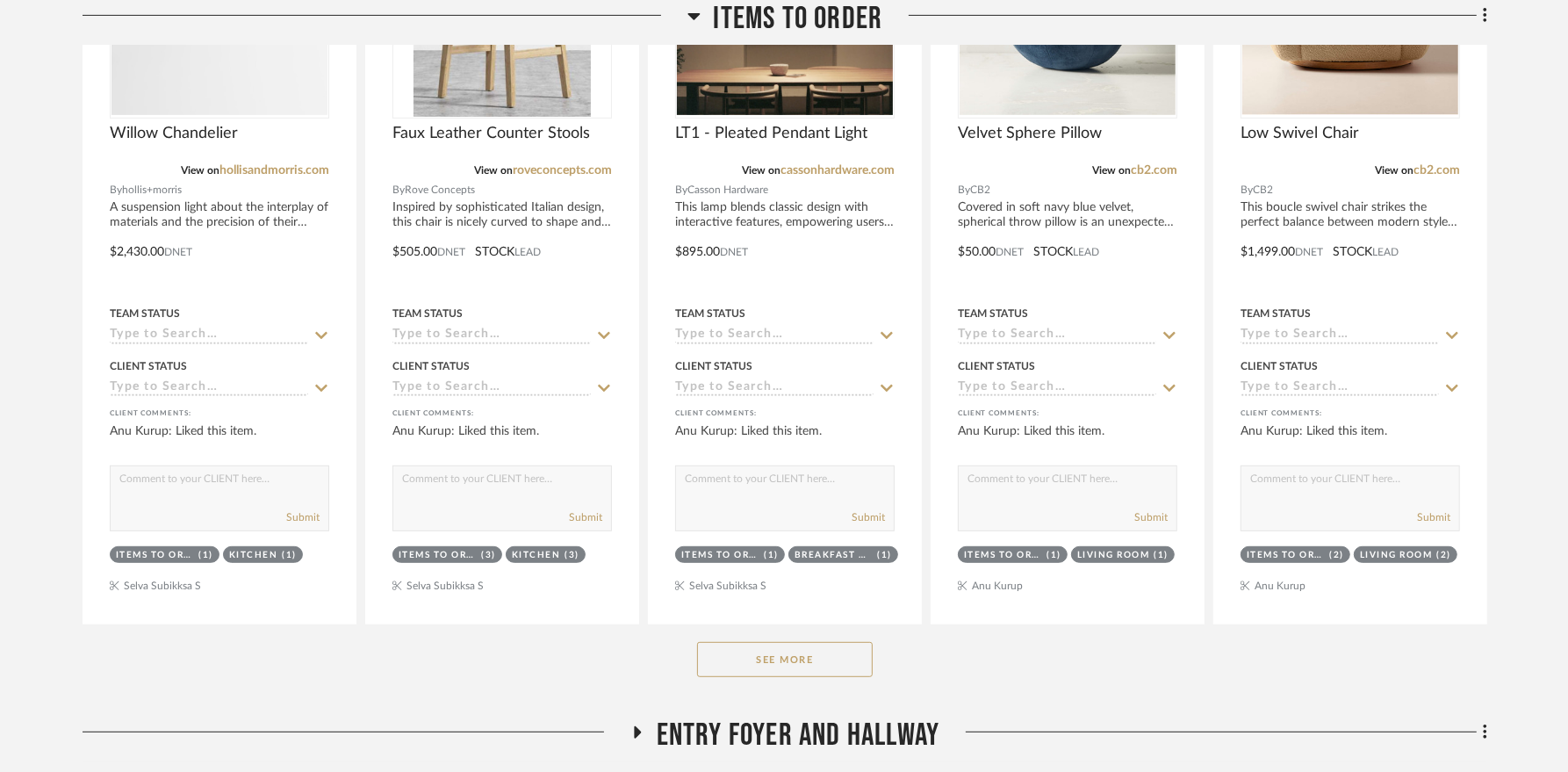 scroll, scrollTop: 900, scrollLeft: 0, axis: vertical 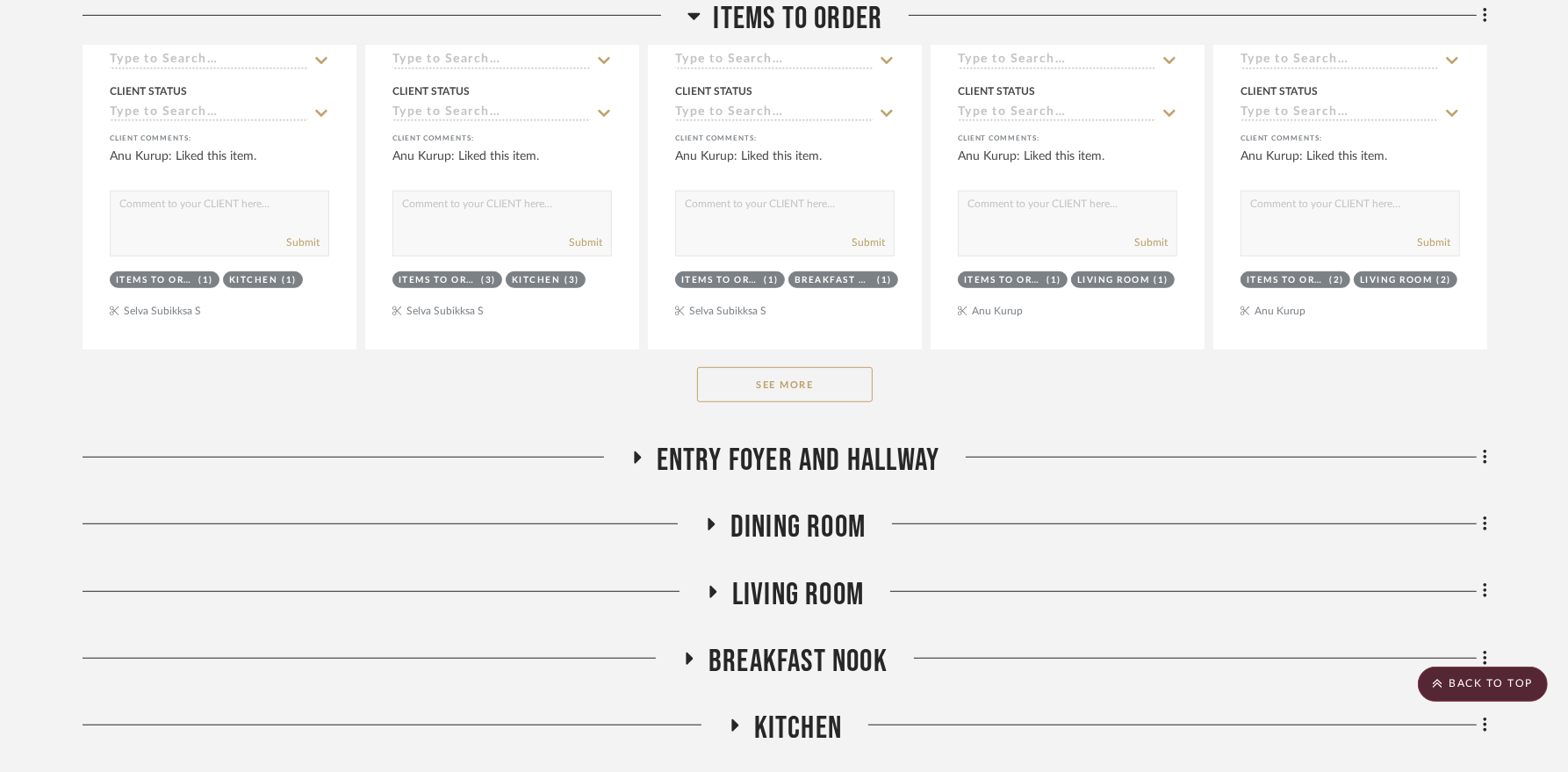 click on "See More" 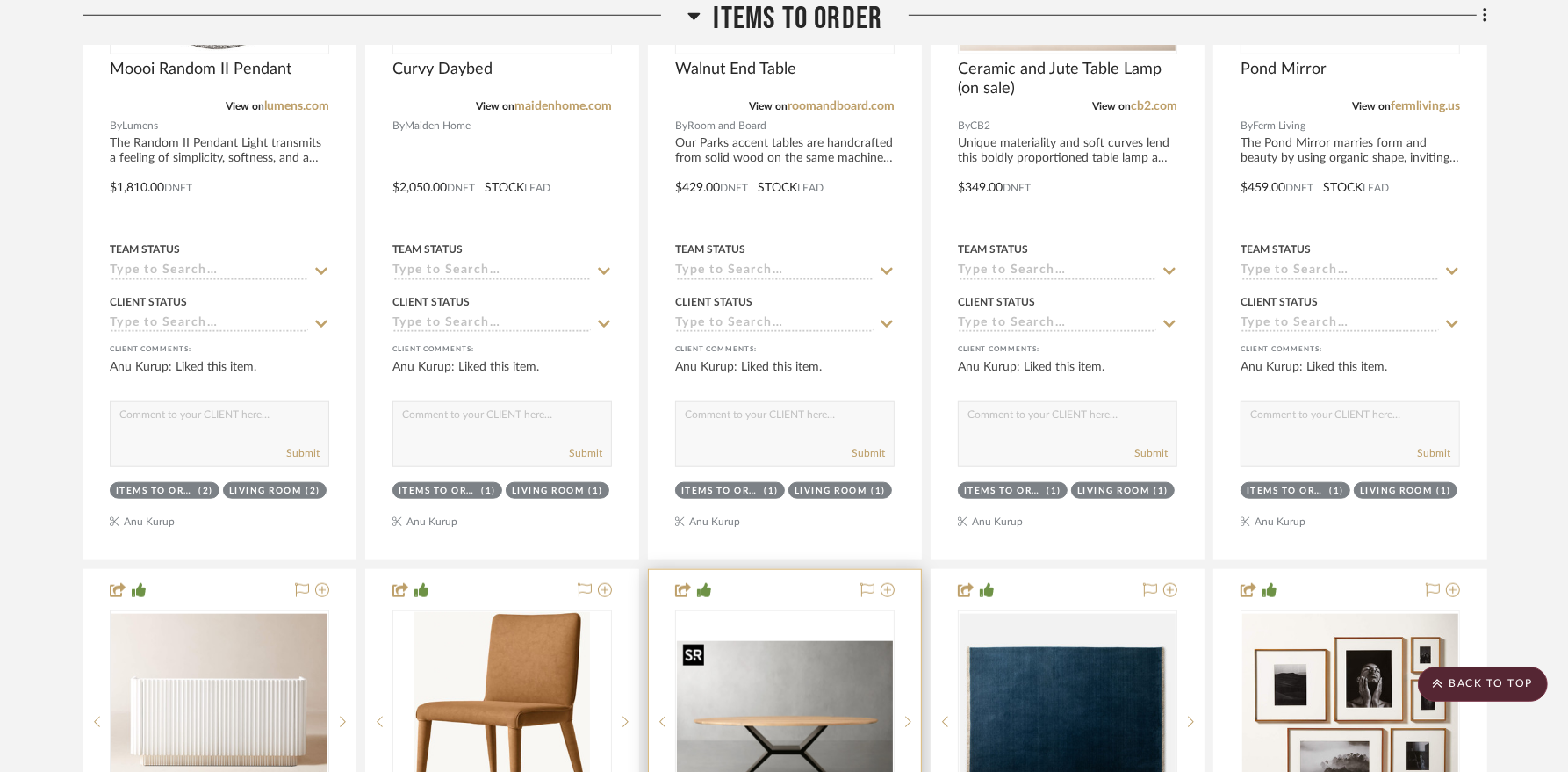 scroll, scrollTop: 1442, scrollLeft: 0, axis: vertical 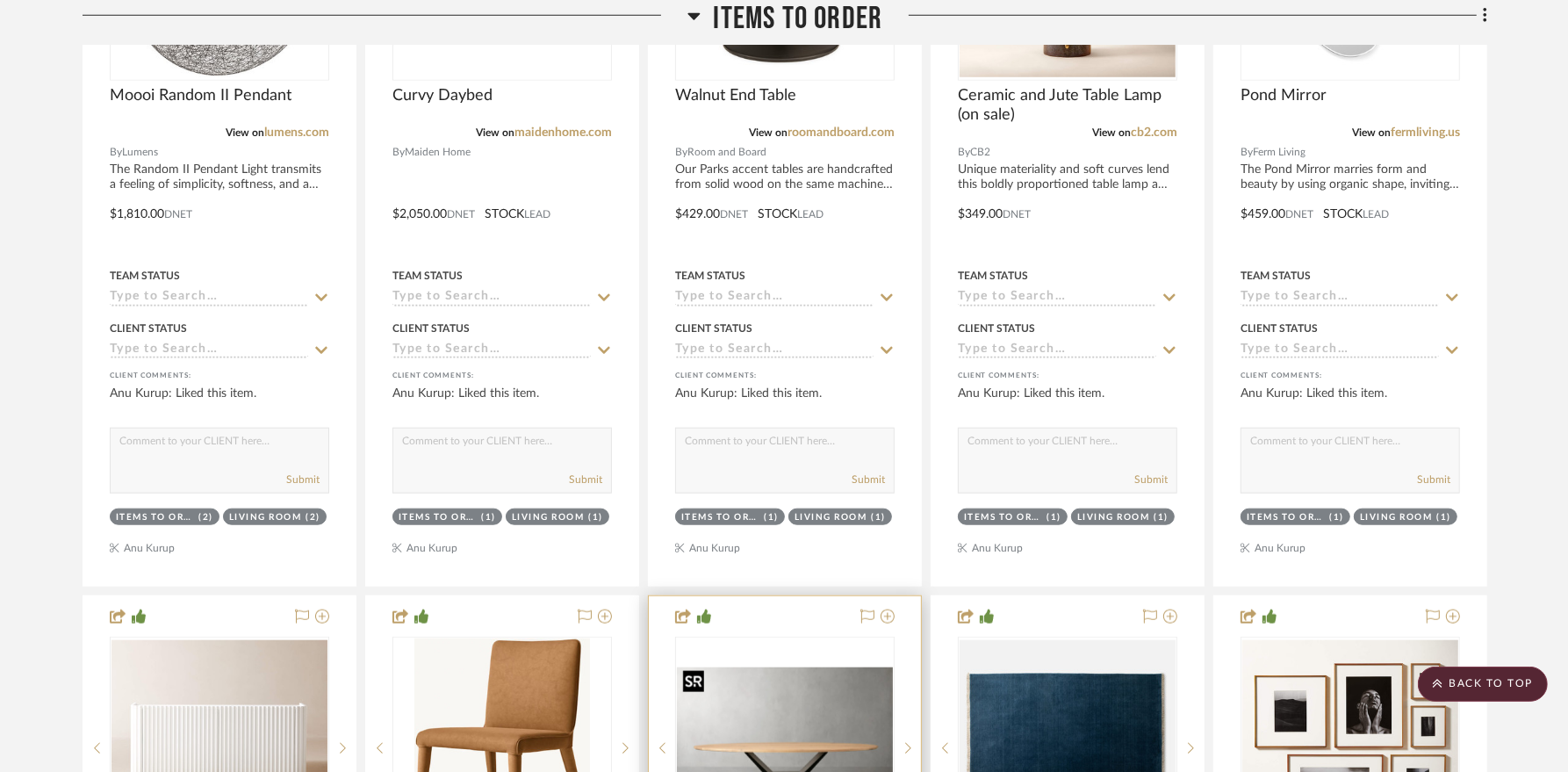 type 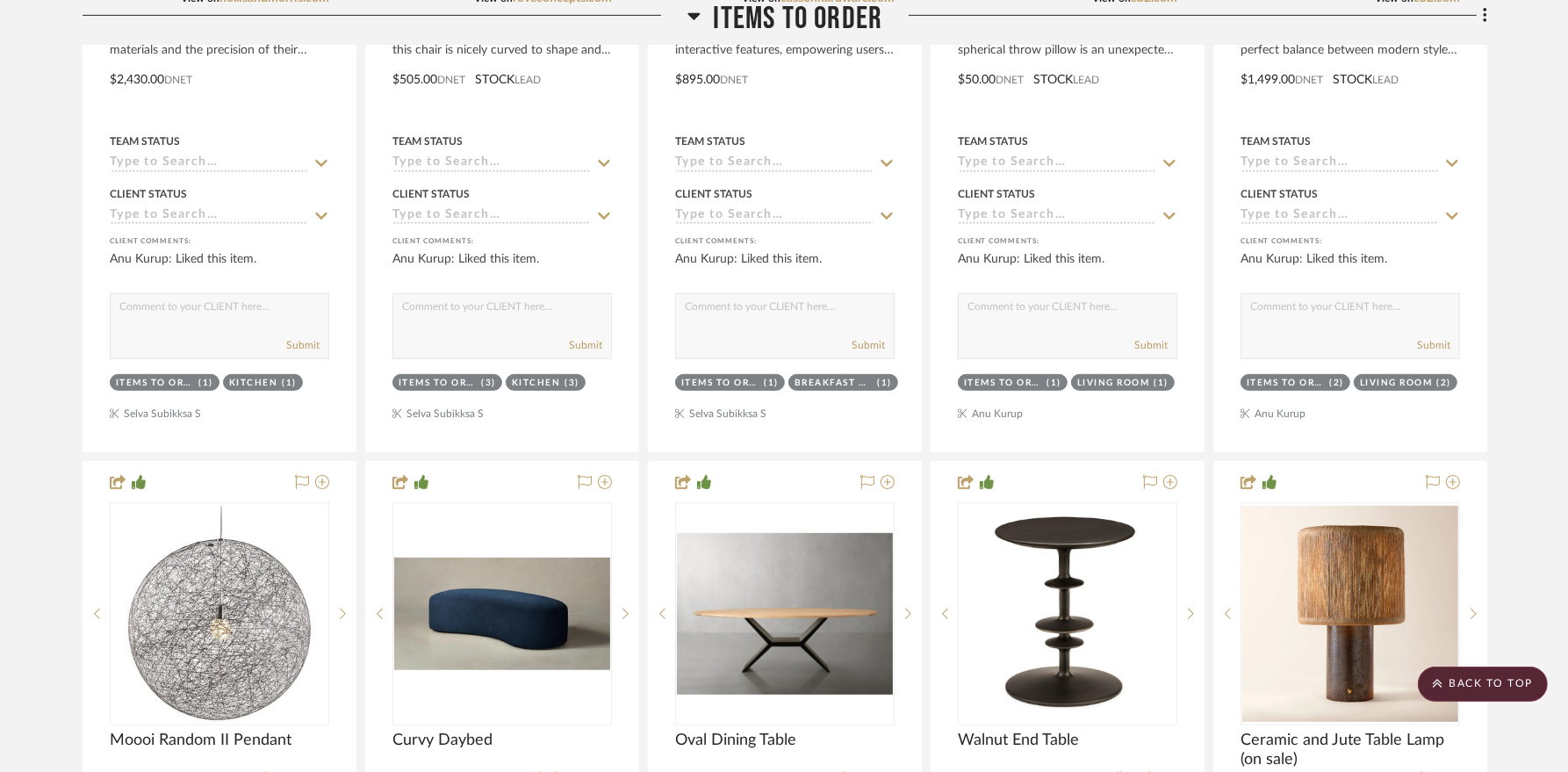scroll, scrollTop: 790, scrollLeft: 0, axis: vertical 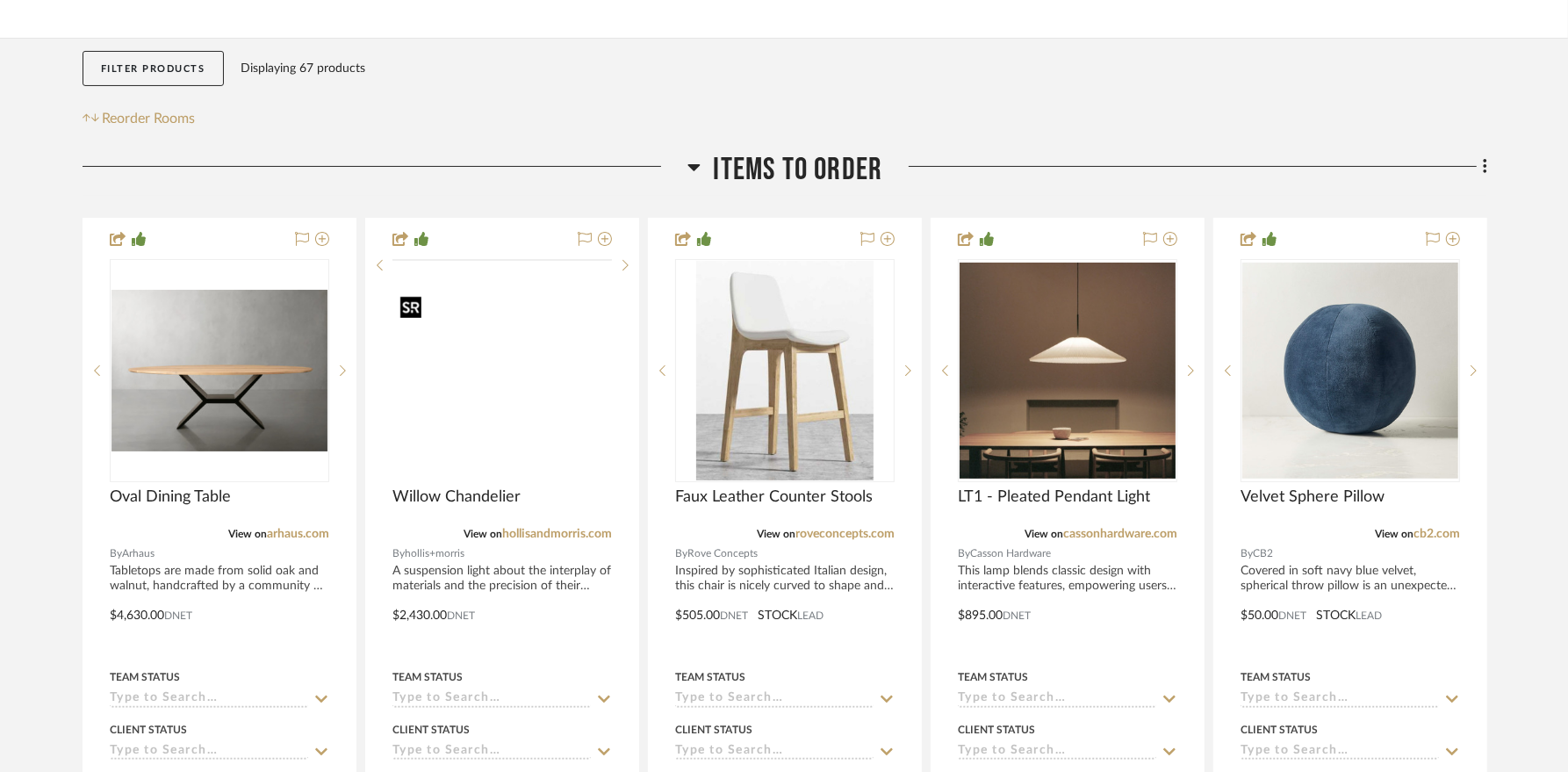 drag, startPoint x: 518, startPoint y: 363, endPoint x: 271, endPoint y: 354, distance: 247.1639 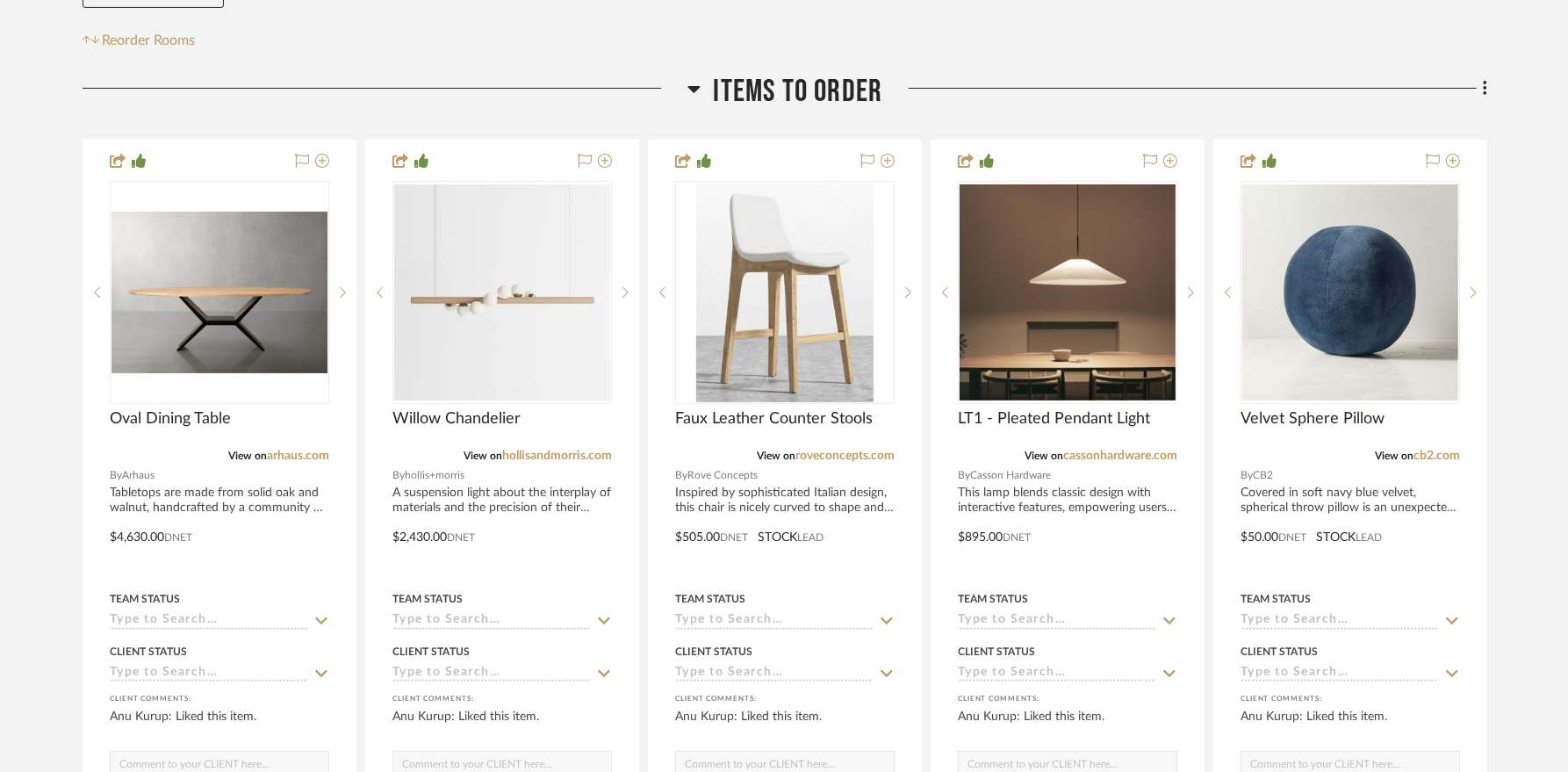 scroll, scrollTop: 341, scrollLeft: 0, axis: vertical 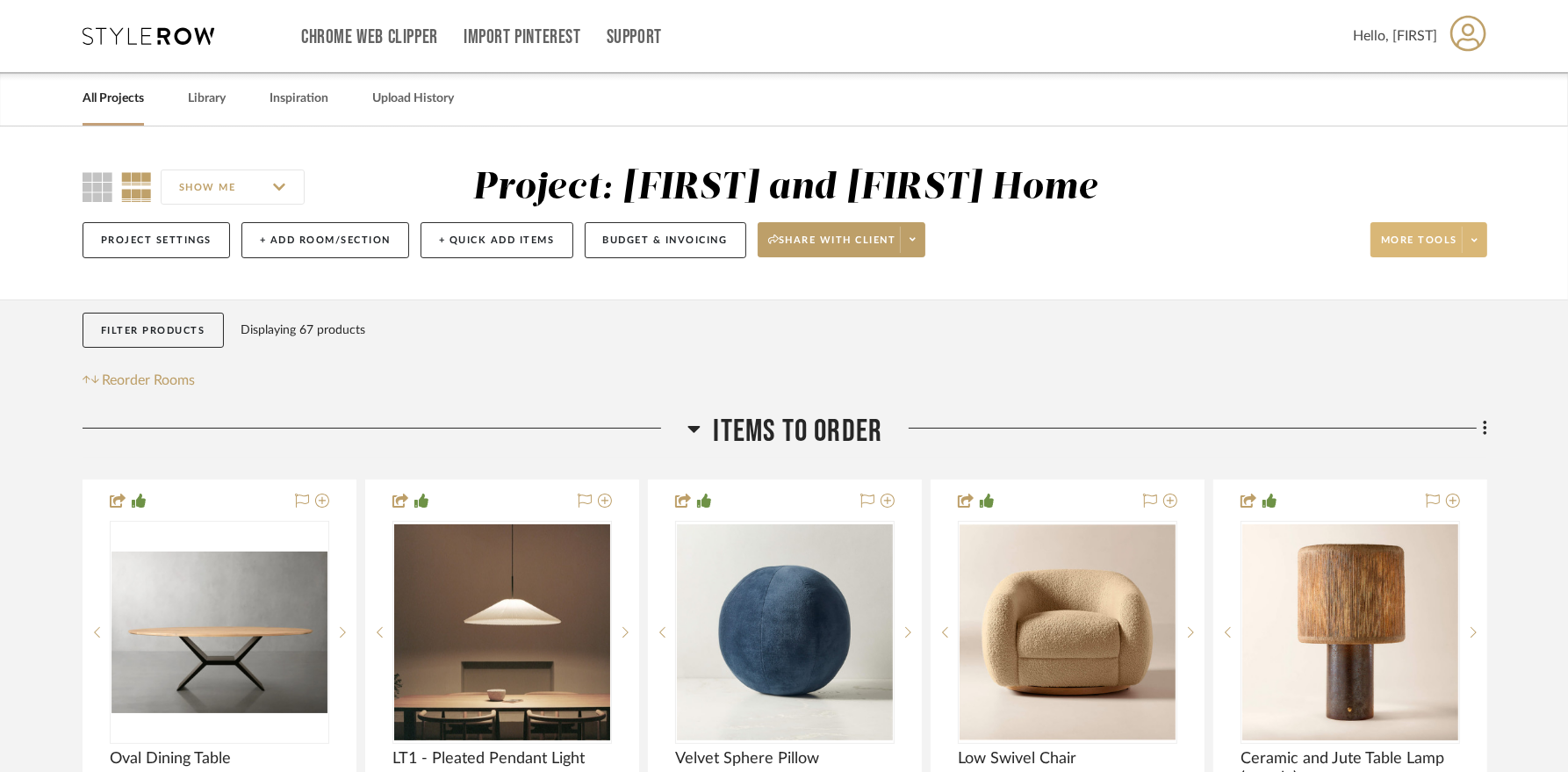click 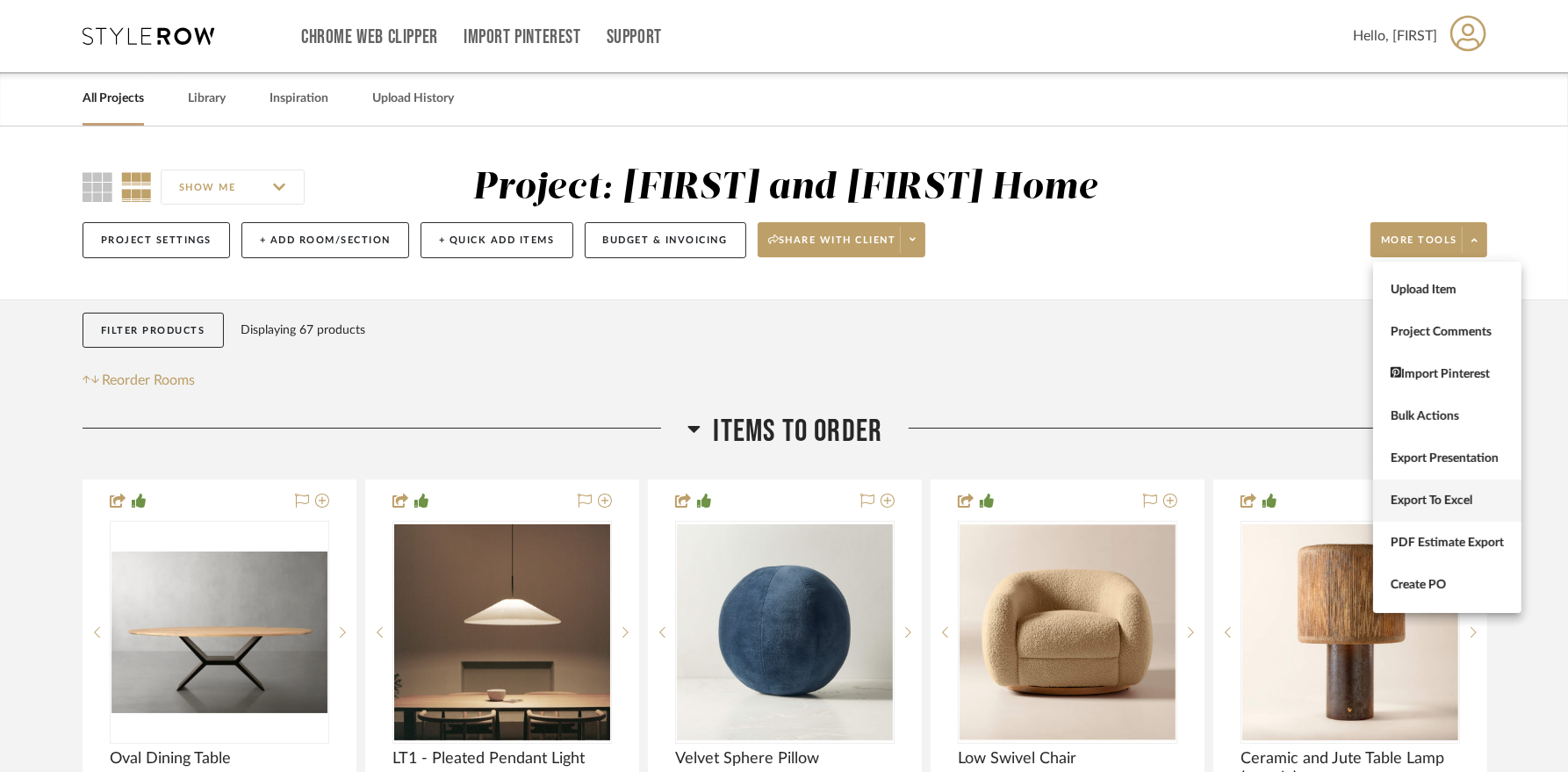 click on "Export To Excel" at bounding box center (1447, 501) 